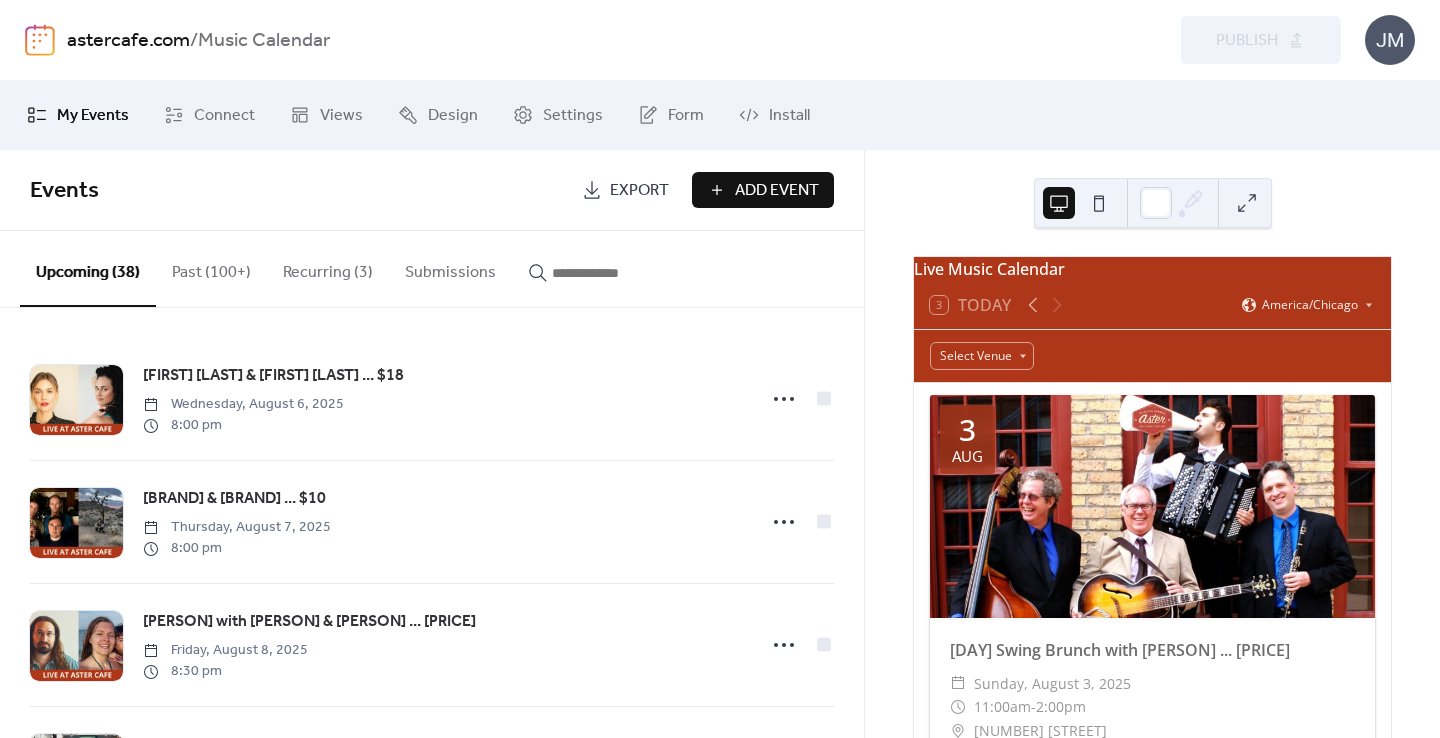 scroll, scrollTop: 0, scrollLeft: 0, axis: both 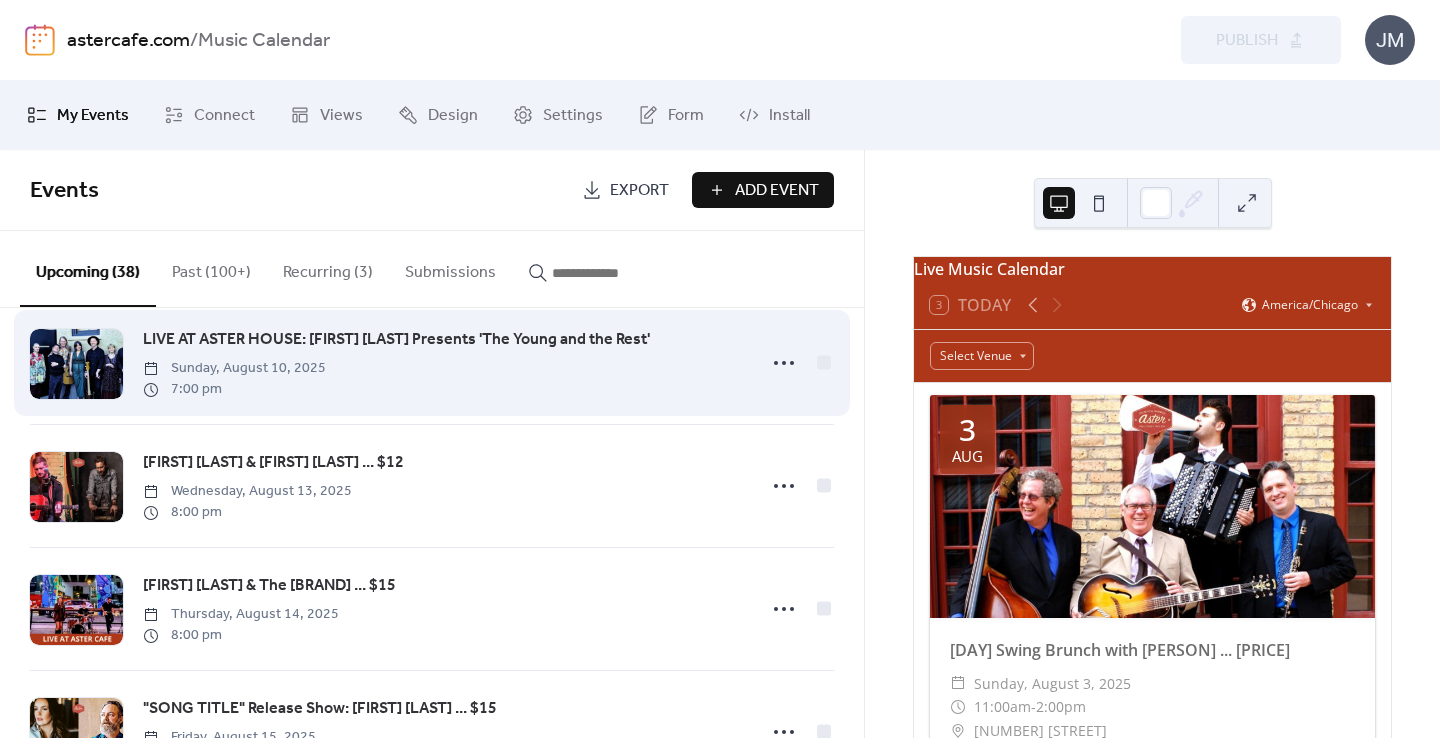 click at bounding box center [76, 364] 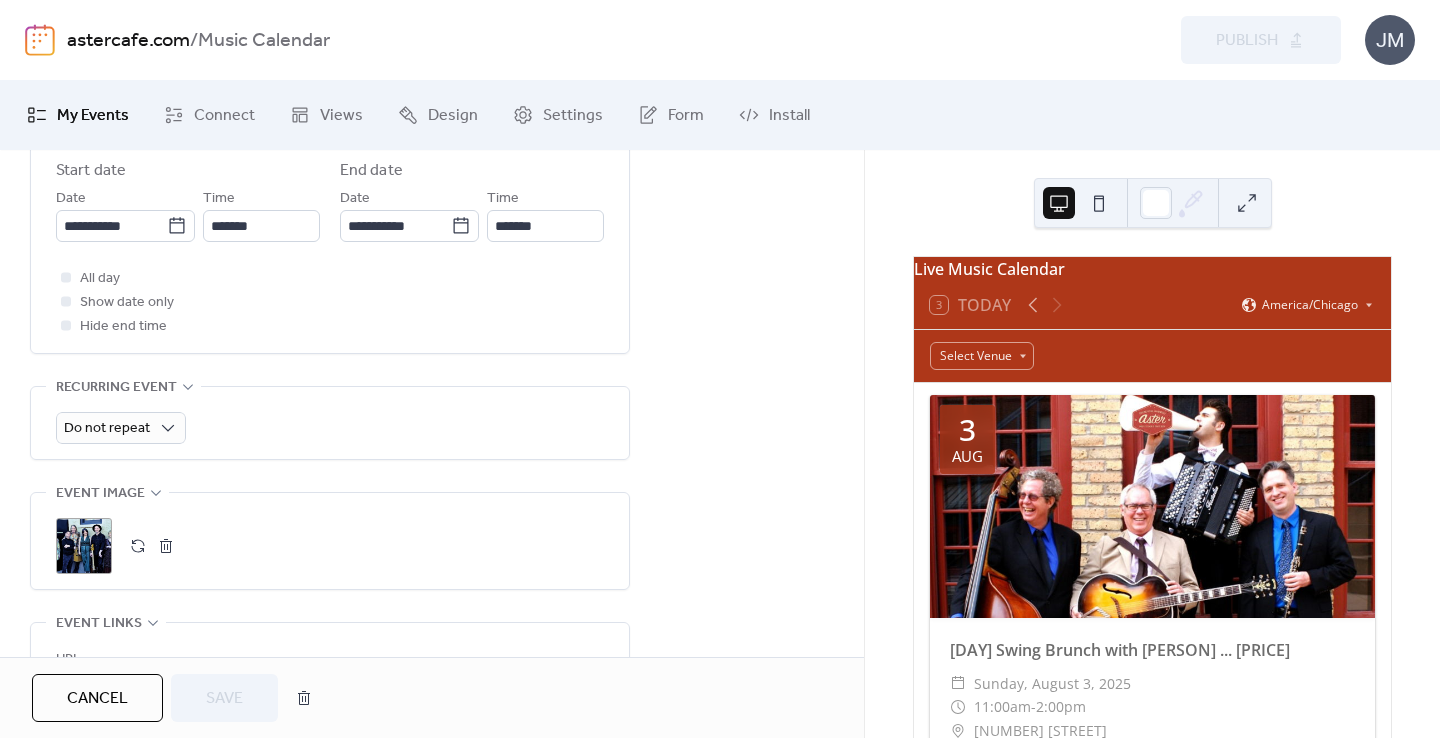 scroll, scrollTop: 747, scrollLeft: 0, axis: vertical 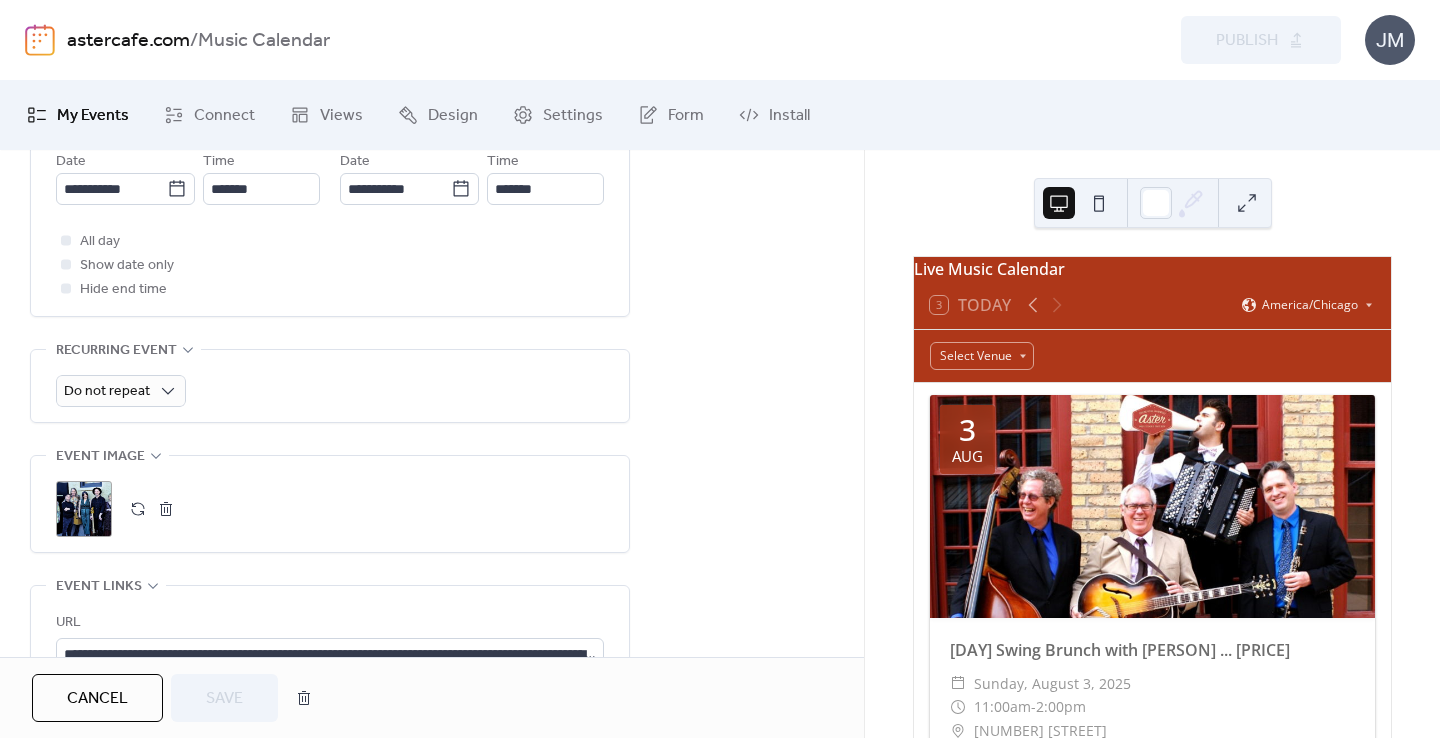 click on ";" at bounding box center (84, 509) 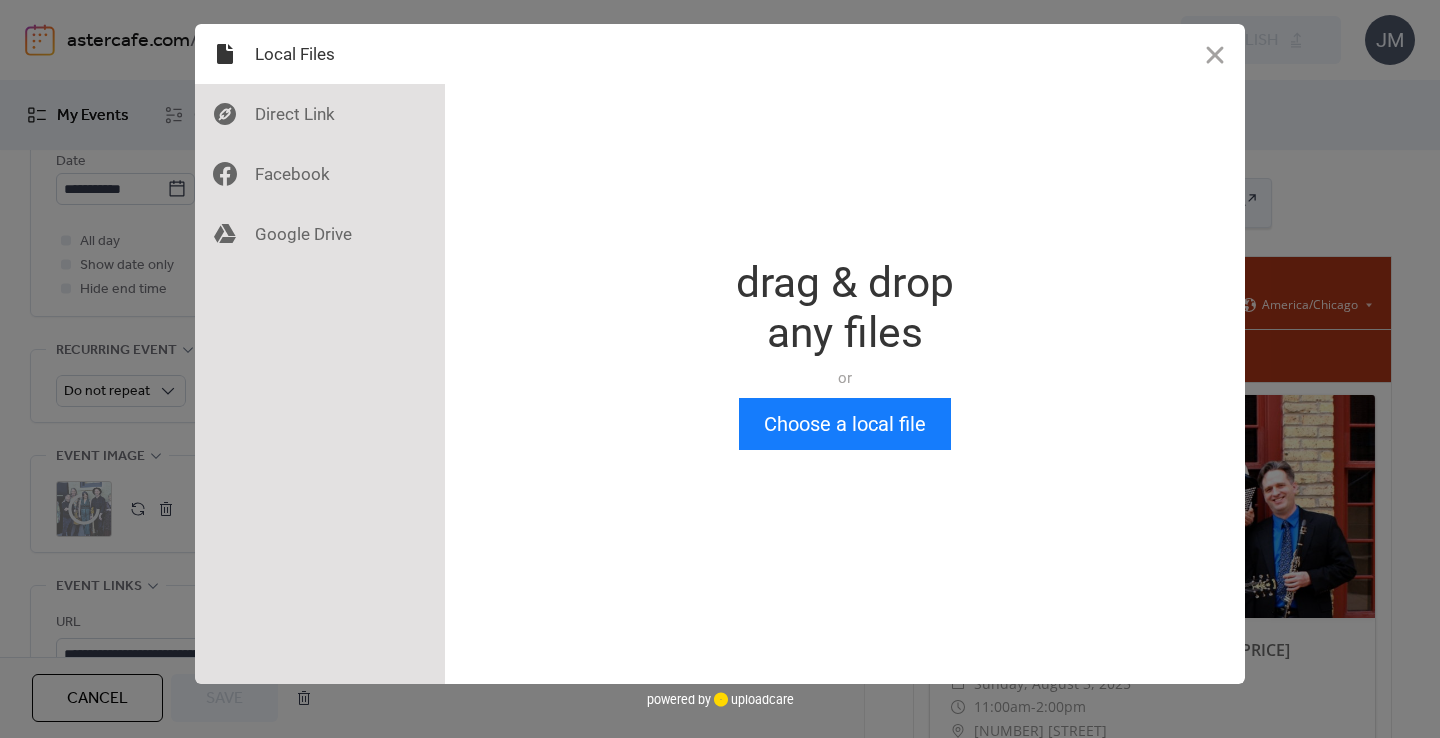 click on "Drop a file here drag & drop any files or Upload files from your computer Choose a local file or choose from" at bounding box center (845, 354) 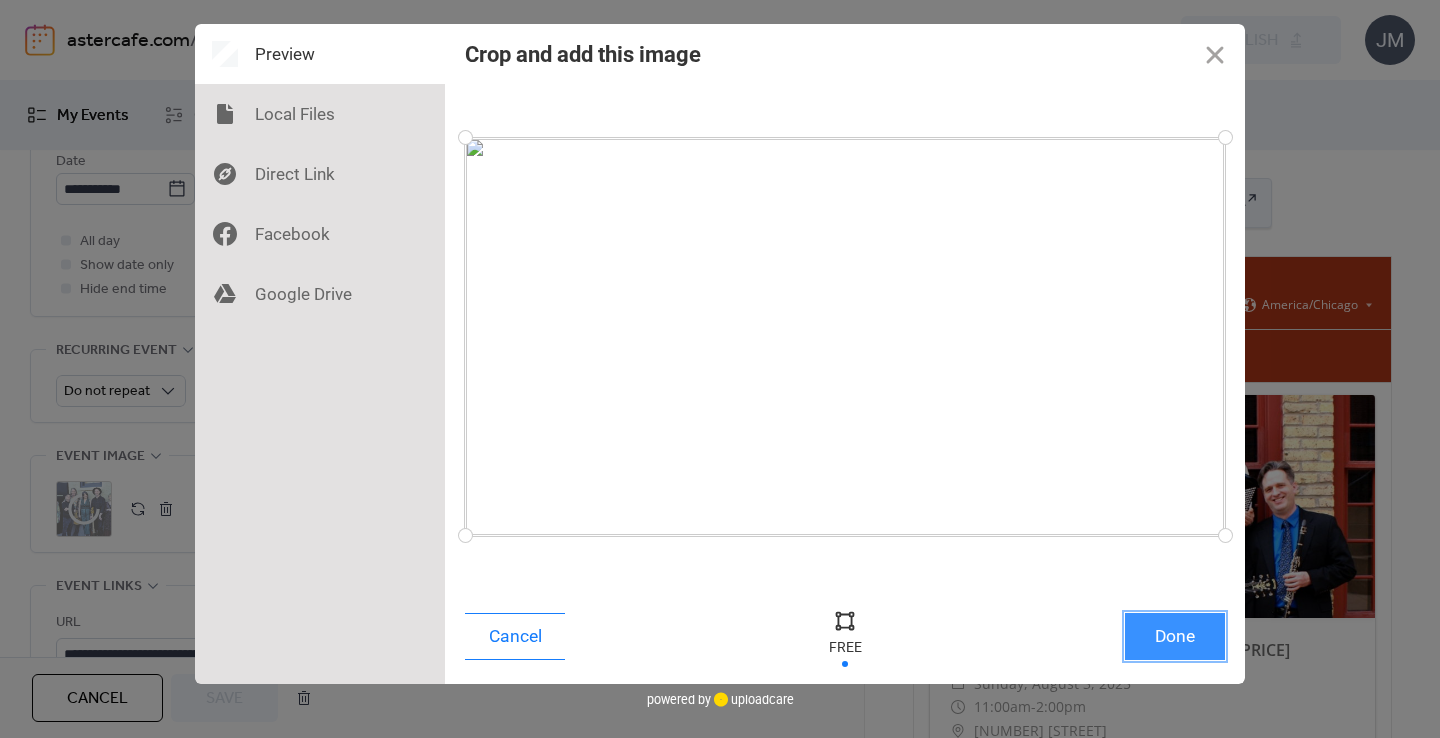 click on "Done" at bounding box center (1175, 636) 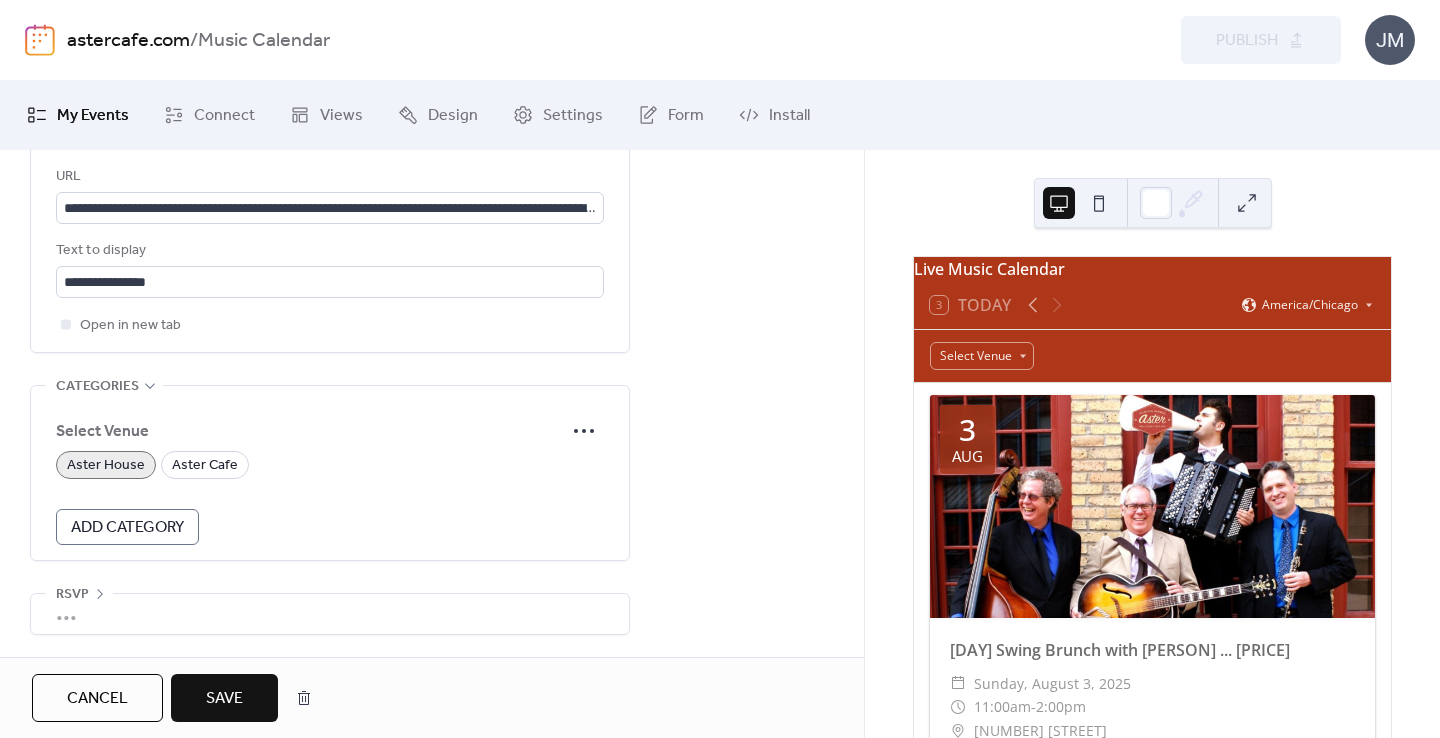 scroll, scrollTop: 1191, scrollLeft: 0, axis: vertical 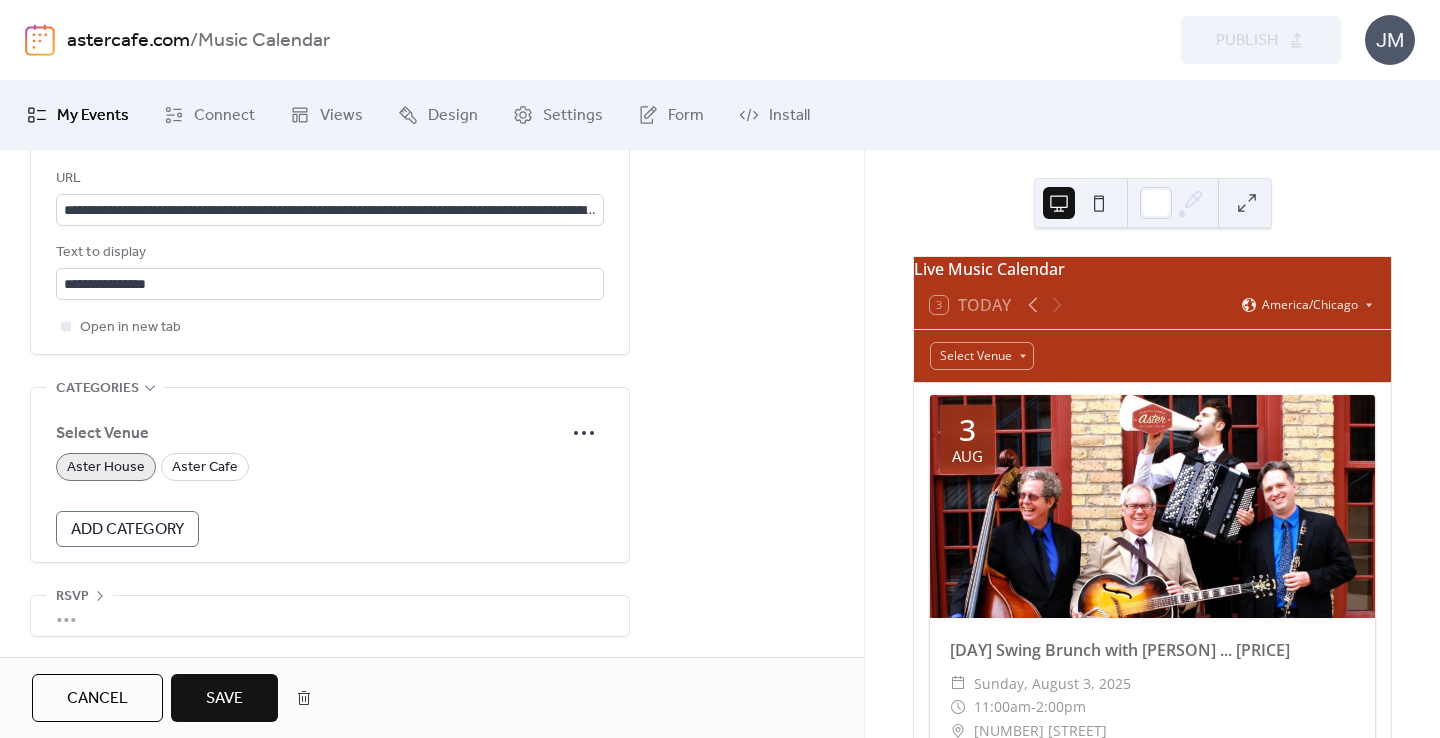 click on "Save" at bounding box center [224, 698] 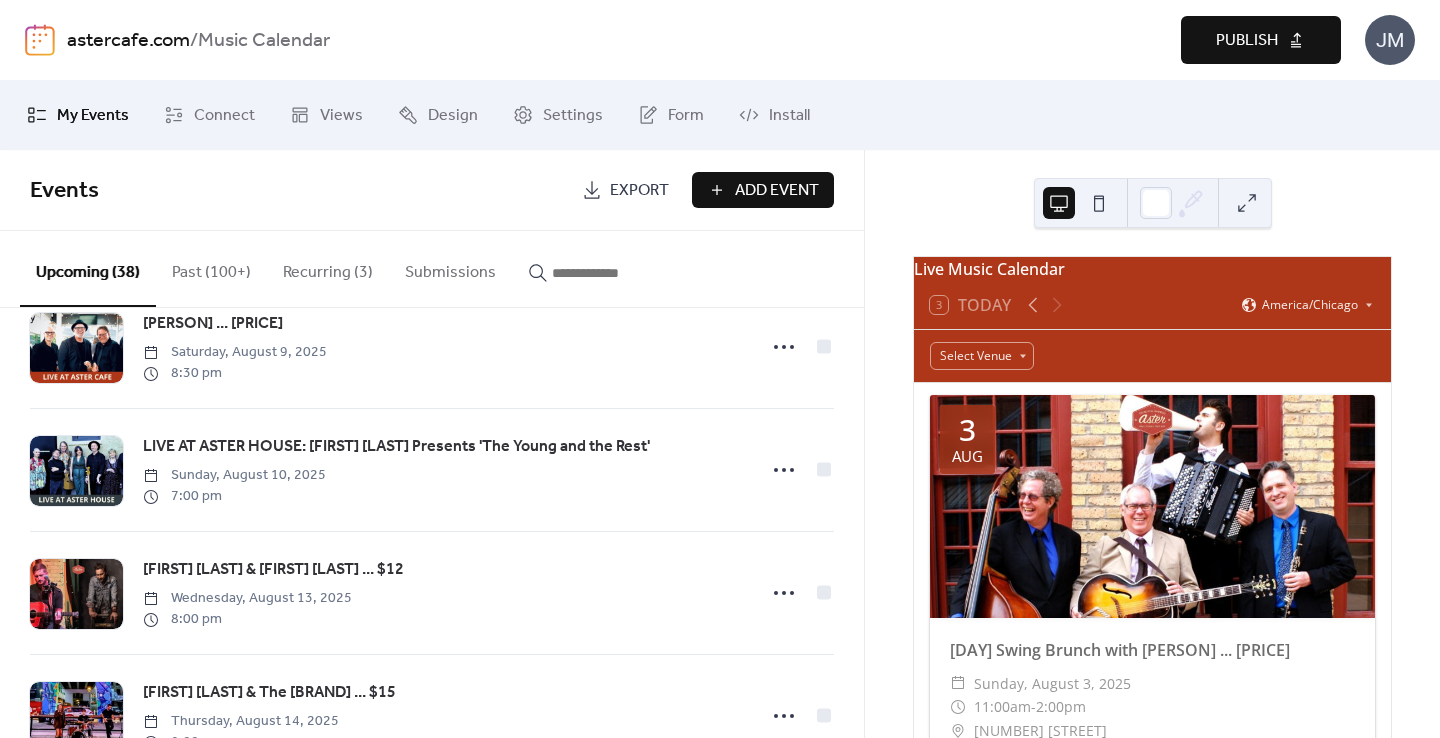 scroll, scrollTop: 426, scrollLeft: 0, axis: vertical 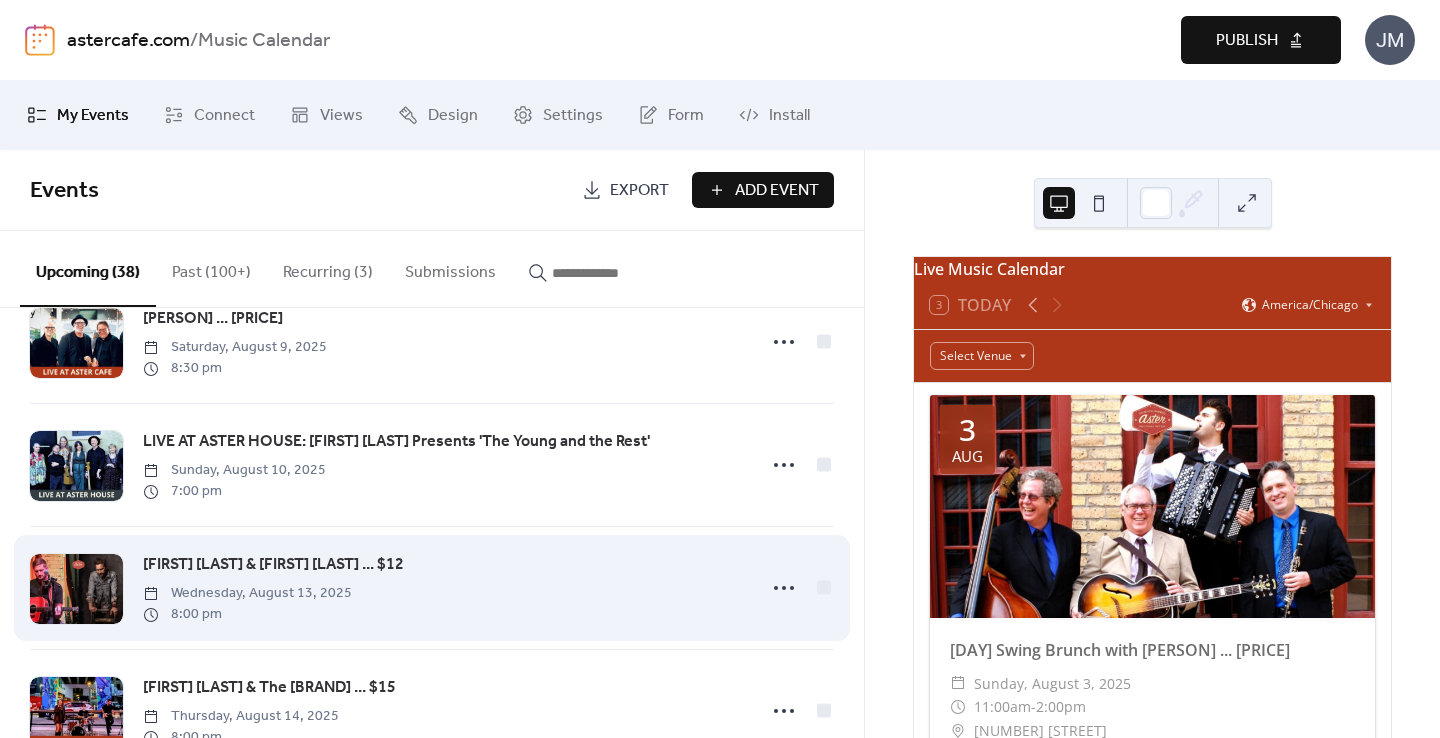 click at bounding box center [76, 589] 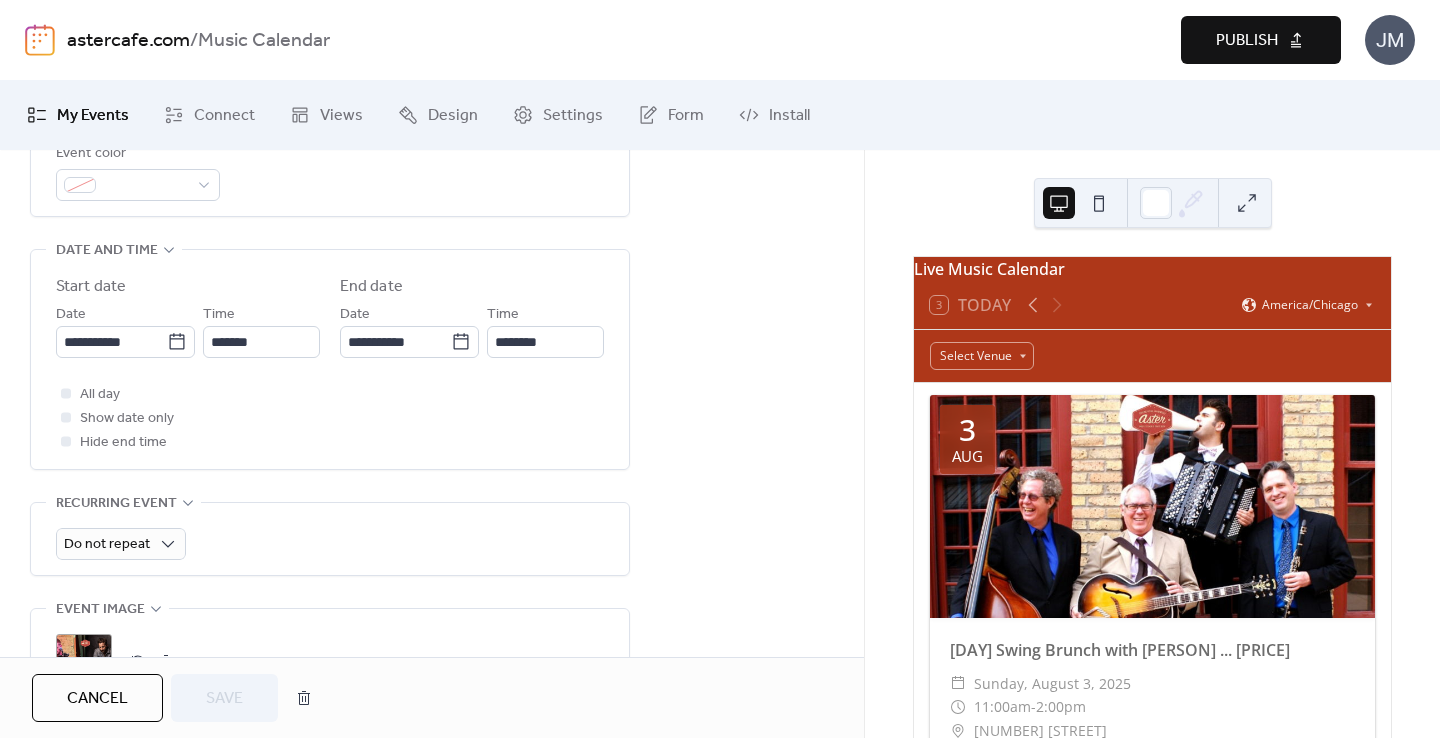 scroll, scrollTop: 619, scrollLeft: 0, axis: vertical 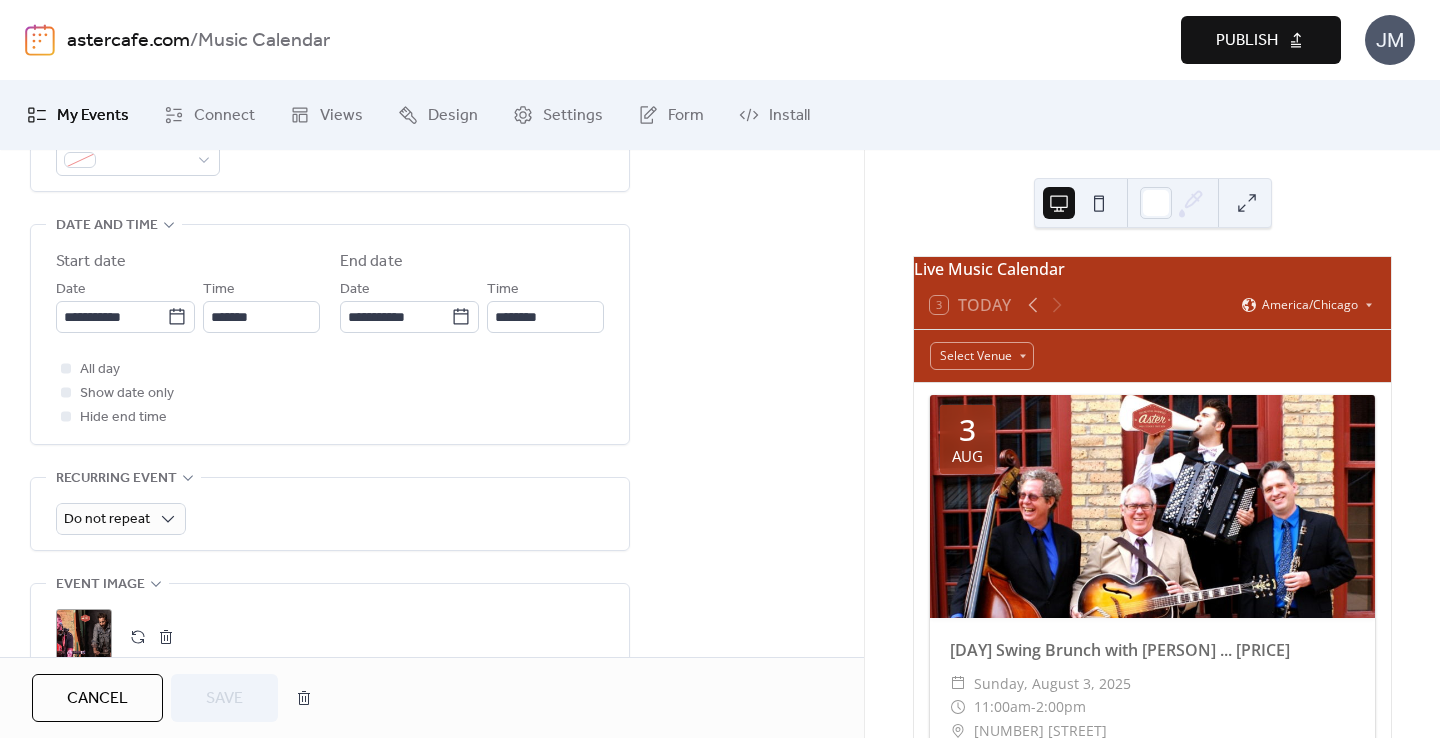 click on ";" at bounding box center [84, 637] 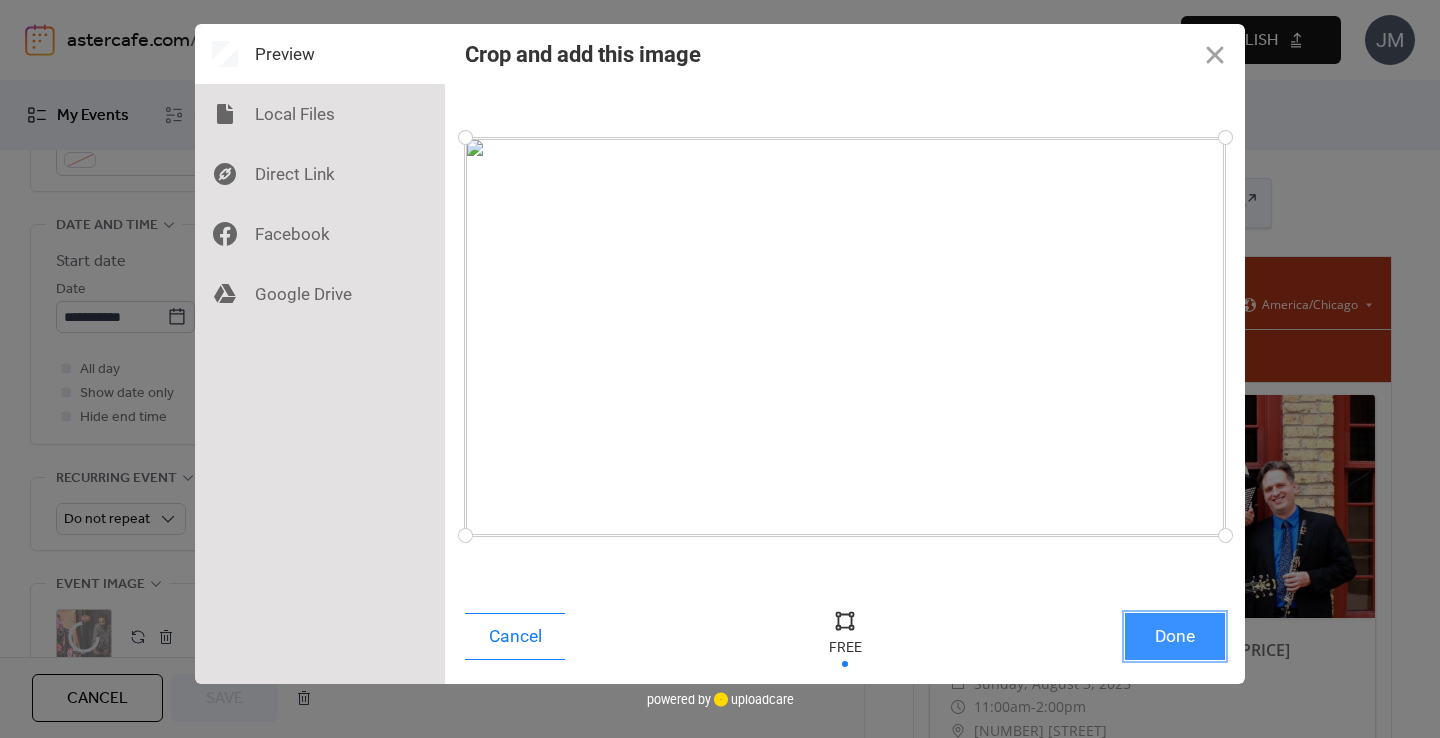 click on "Done" at bounding box center (1175, 636) 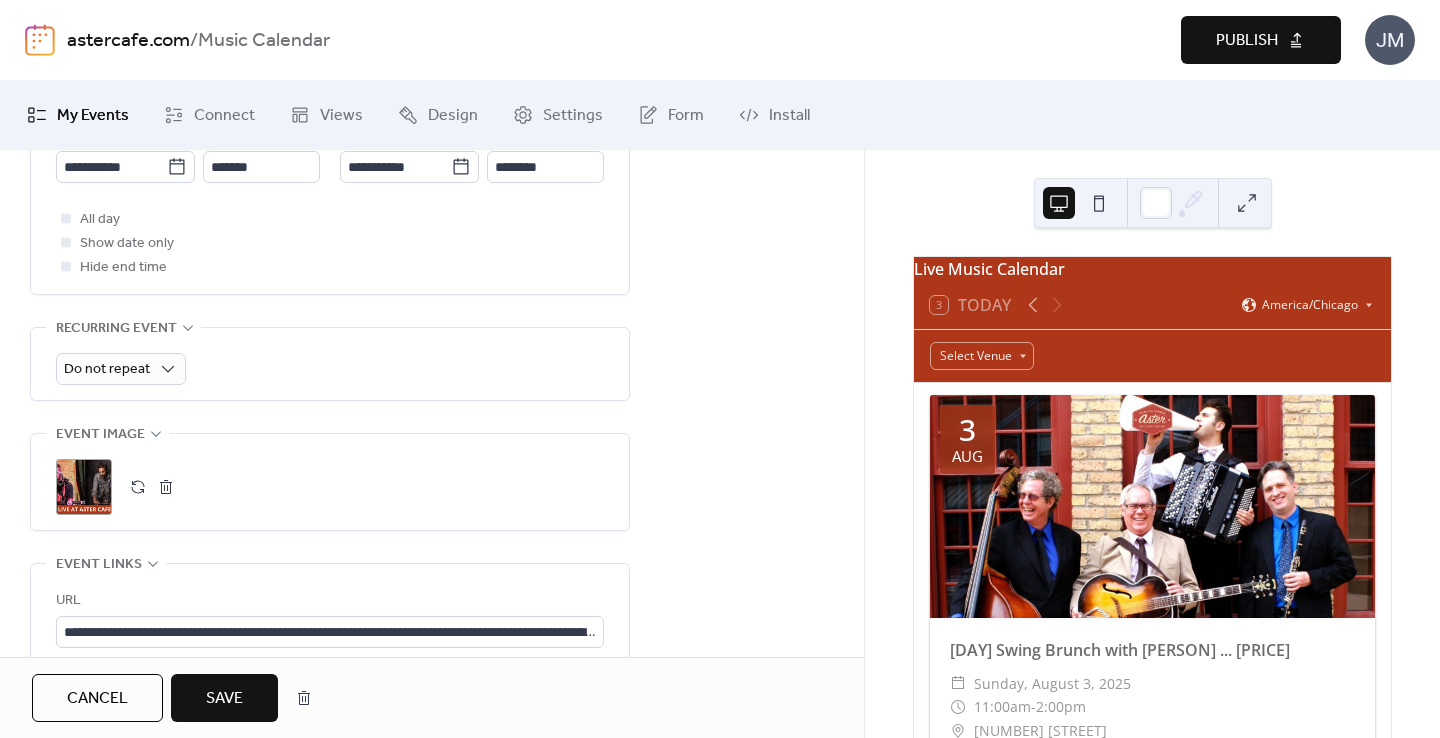 scroll, scrollTop: 789, scrollLeft: 0, axis: vertical 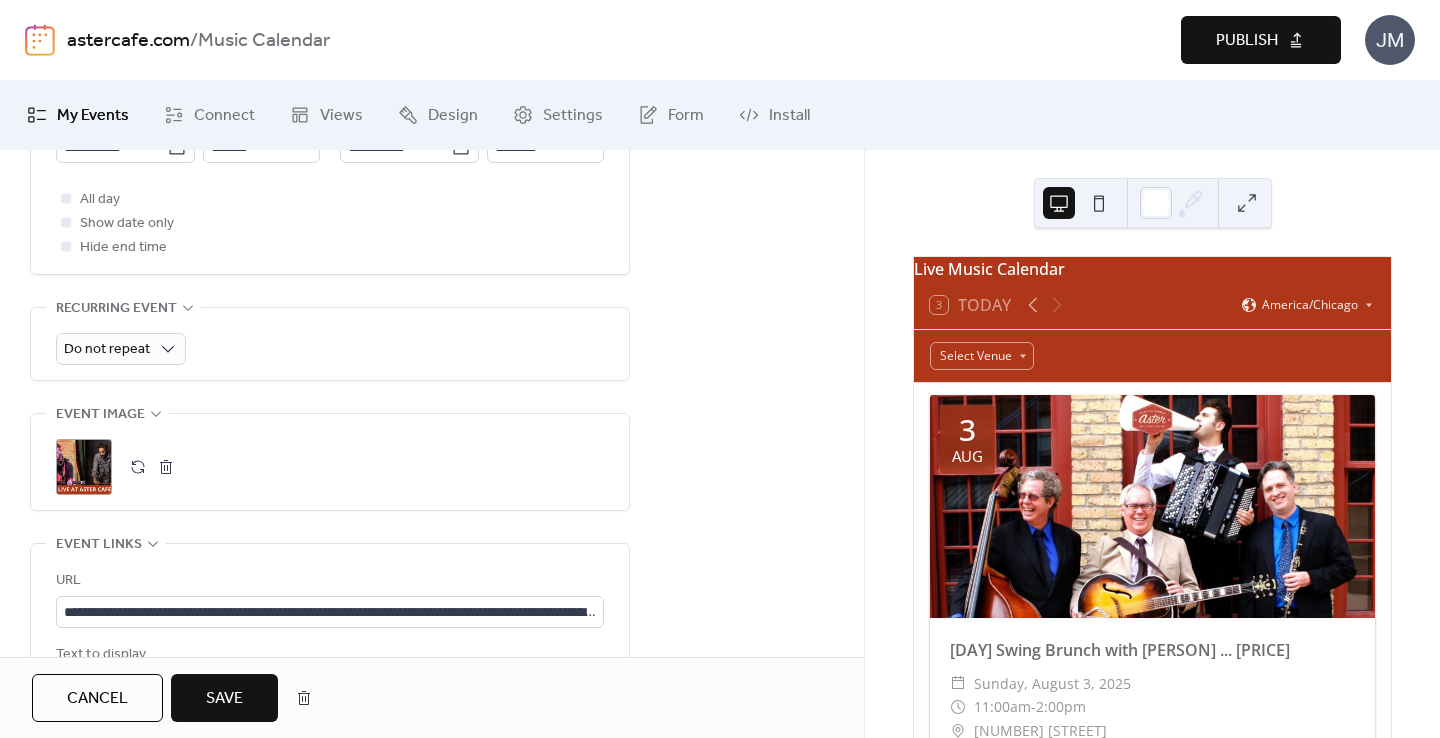 click on "Save" at bounding box center [224, 699] 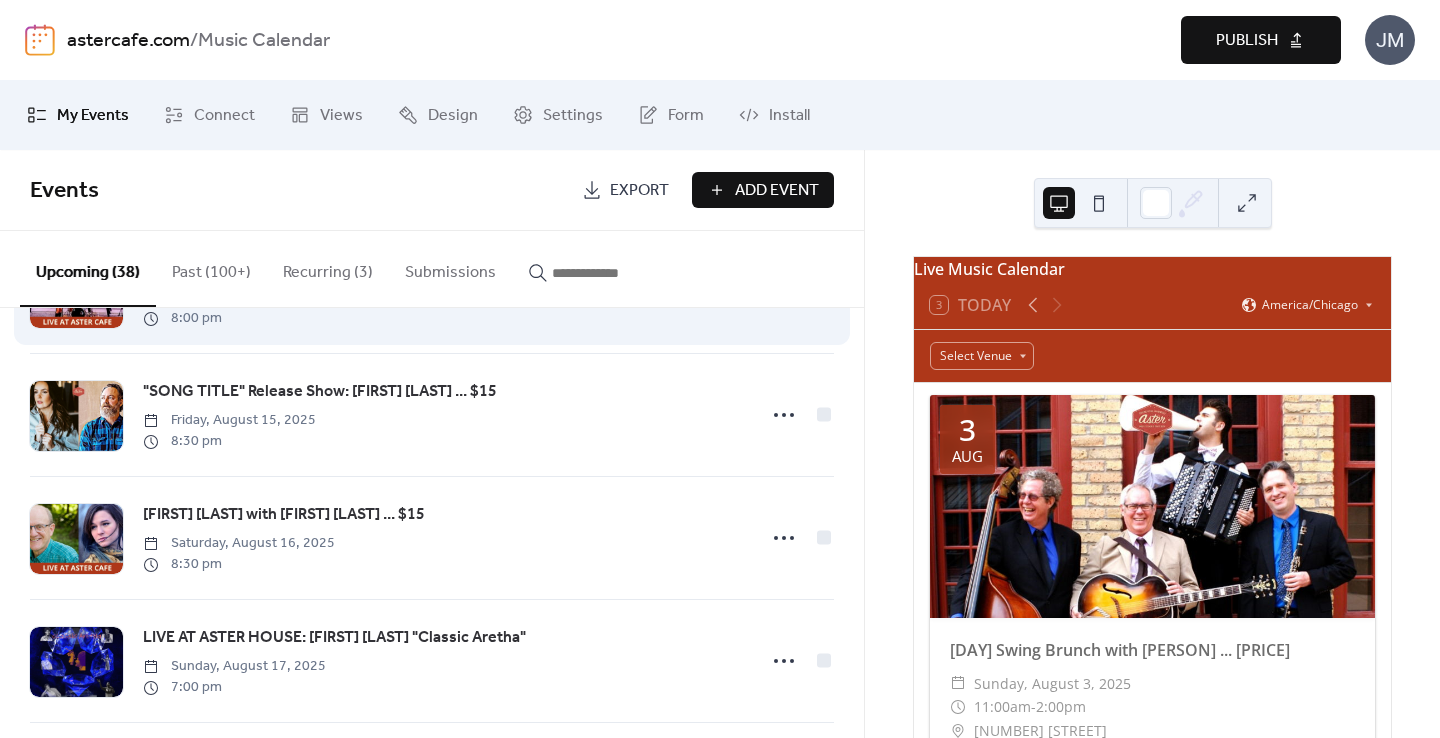 scroll, scrollTop: 858, scrollLeft: 0, axis: vertical 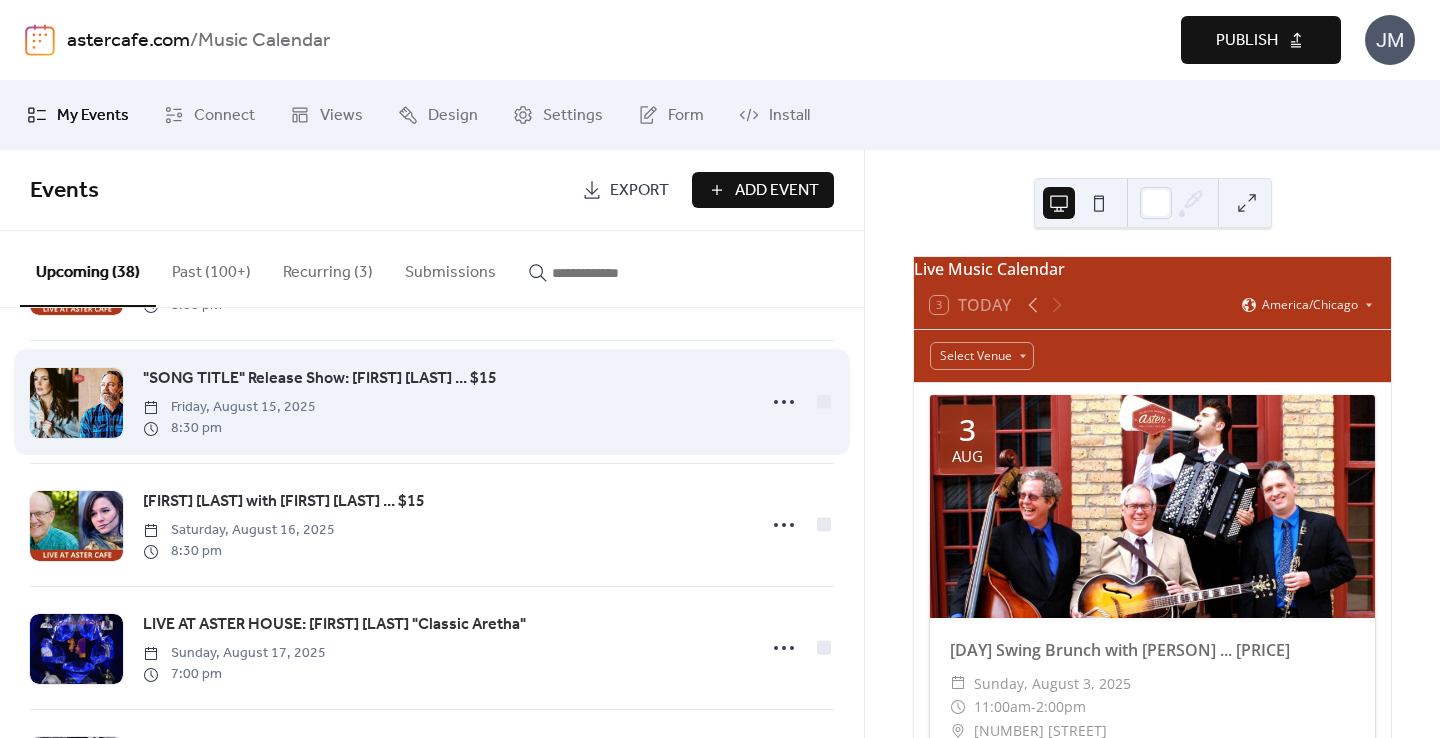 click at bounding box center [76, 403] 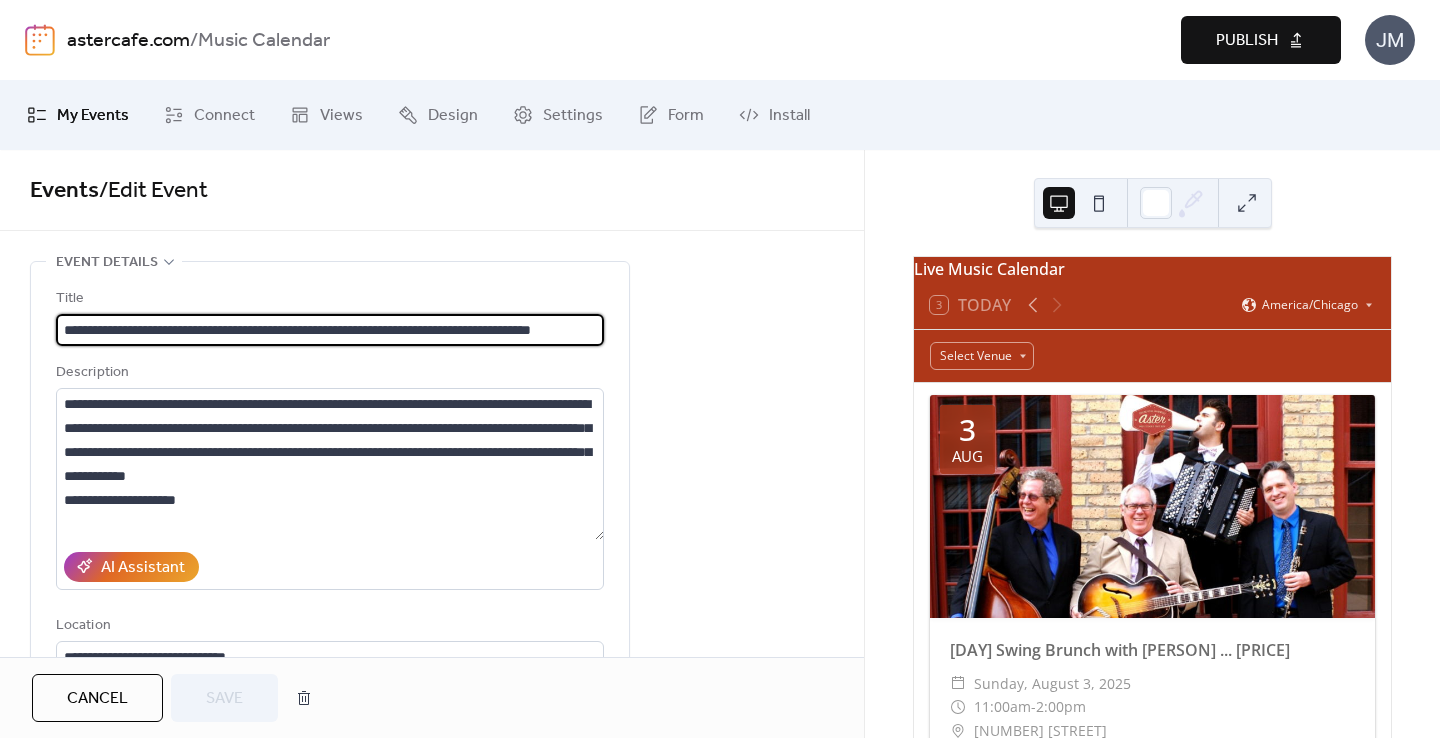 scroll, scrollTop: 0, scrollLeft: 35, axis: horizontal 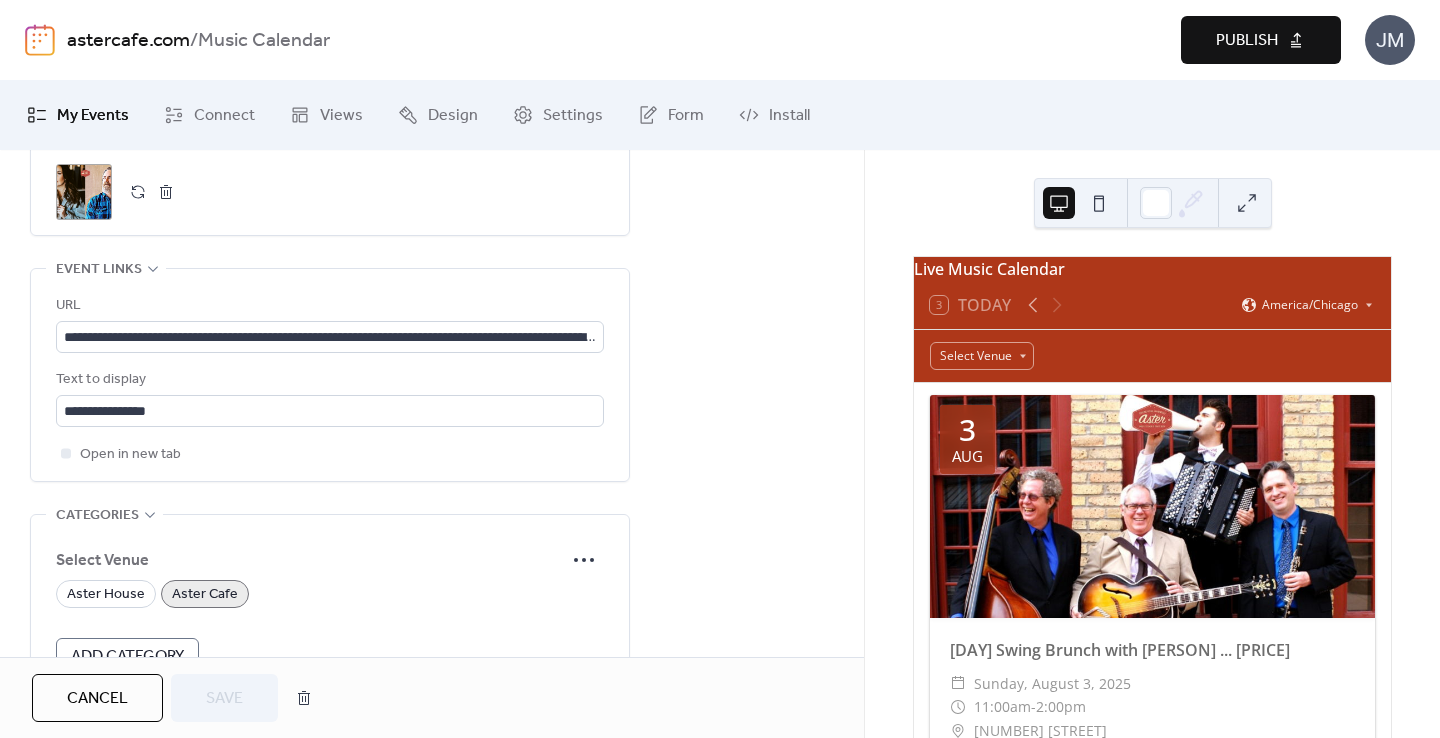 click on ";" at bounding box center [84, 192] 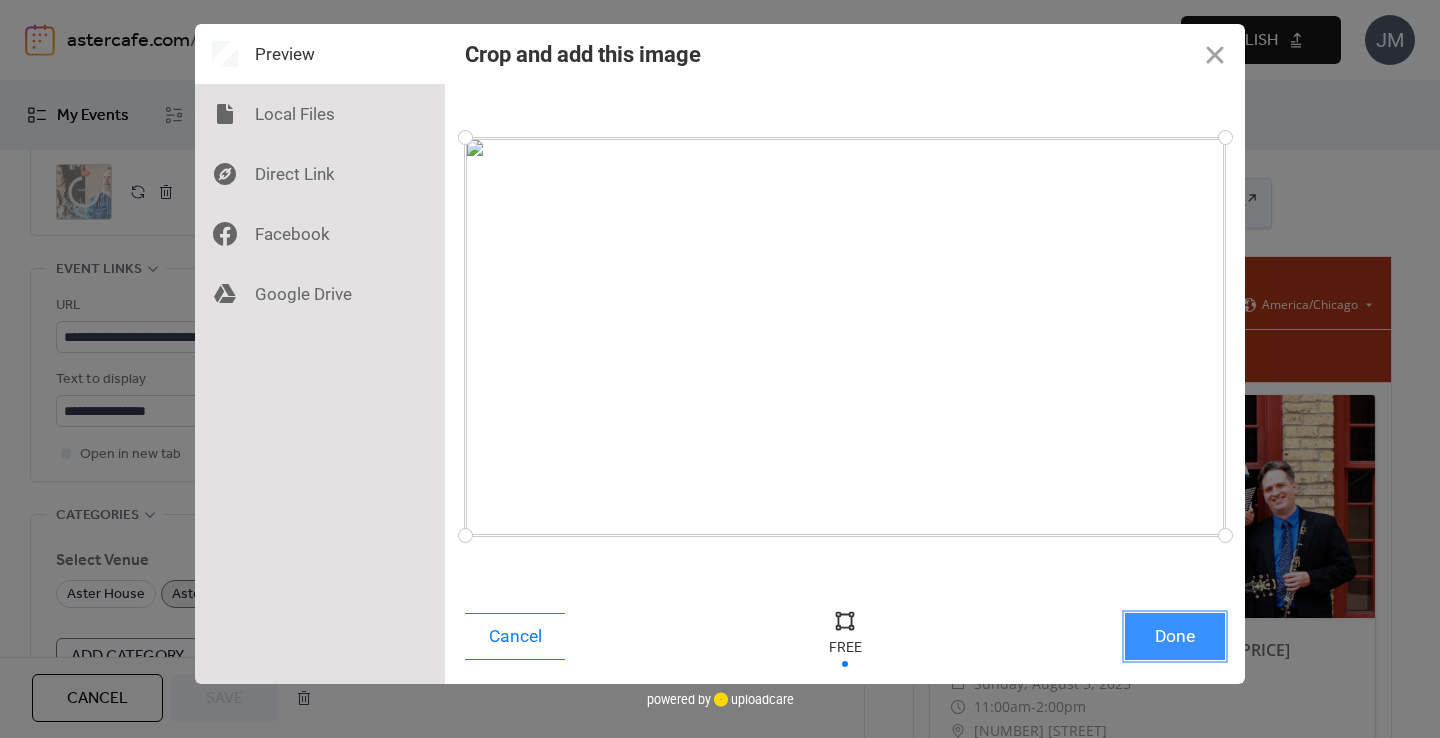 click on "Done" at bounding box center (1175, 636) 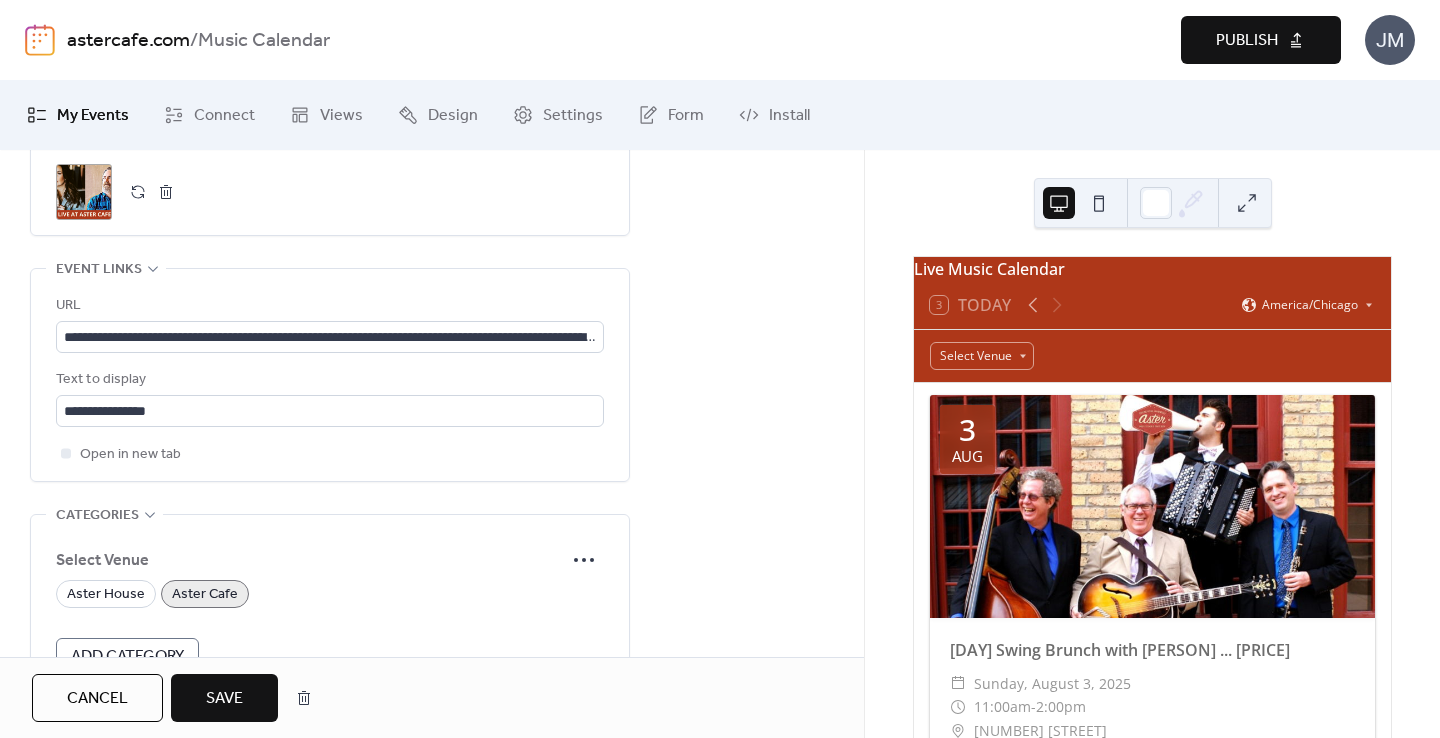 click on "Save" at bounding box center [224, 698] 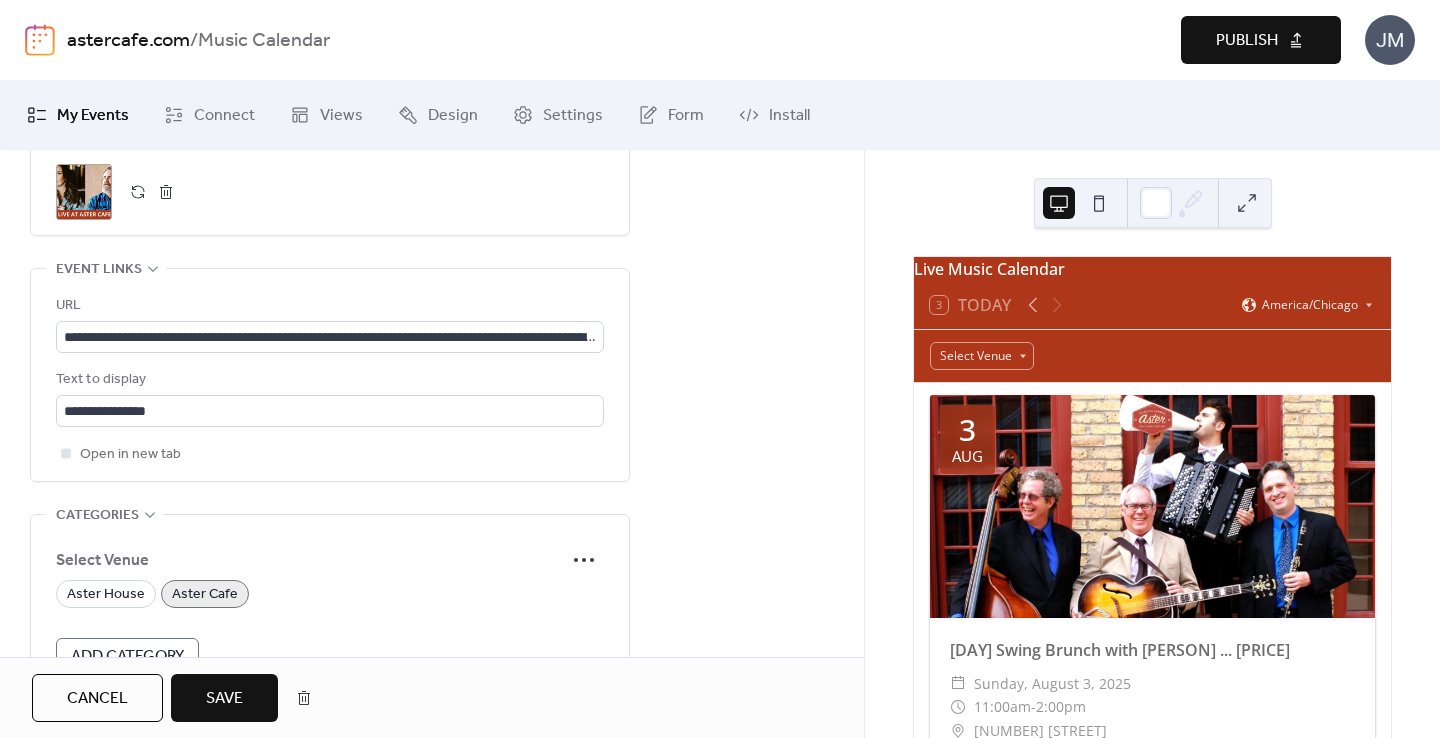 scroll, scrollTop: 1195, scrollLeft: 0, axis: vertical 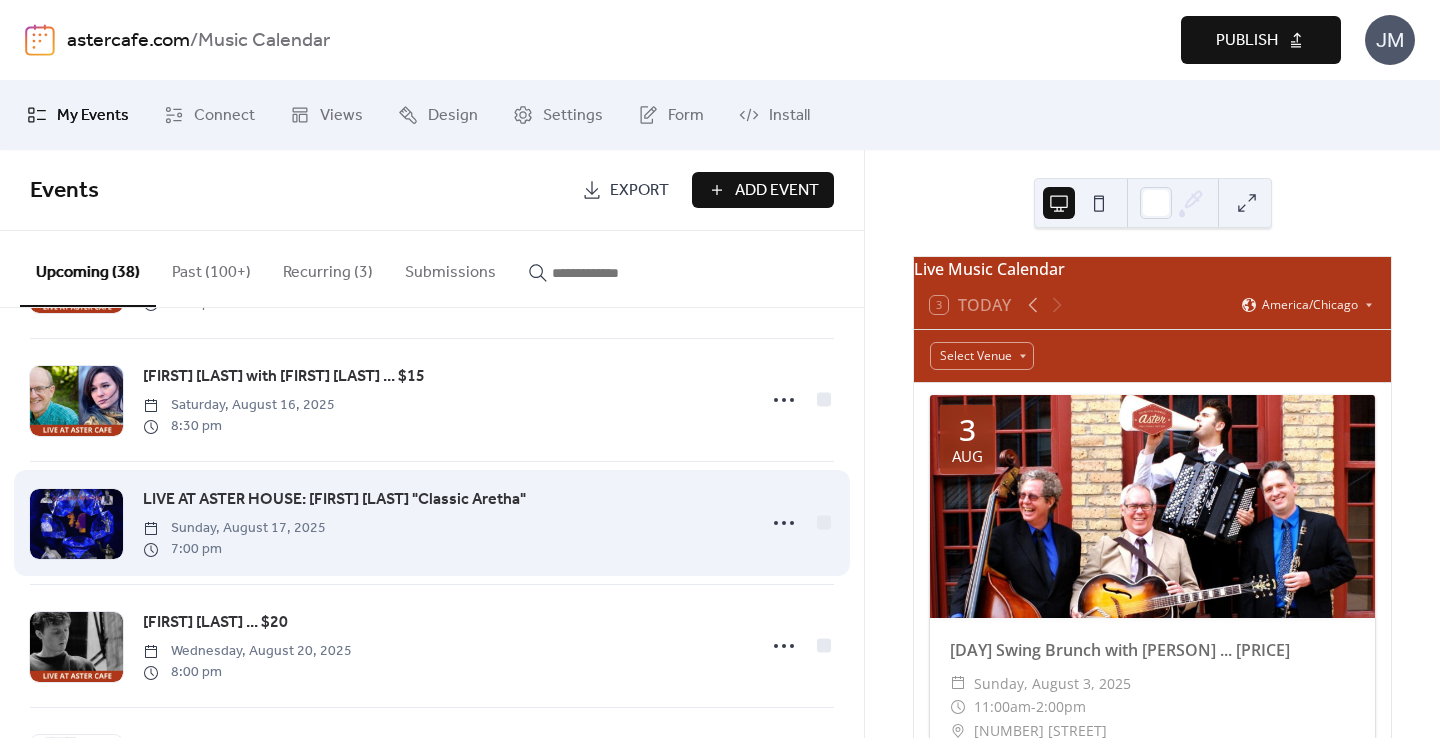 click at bounding box center [76, 524] 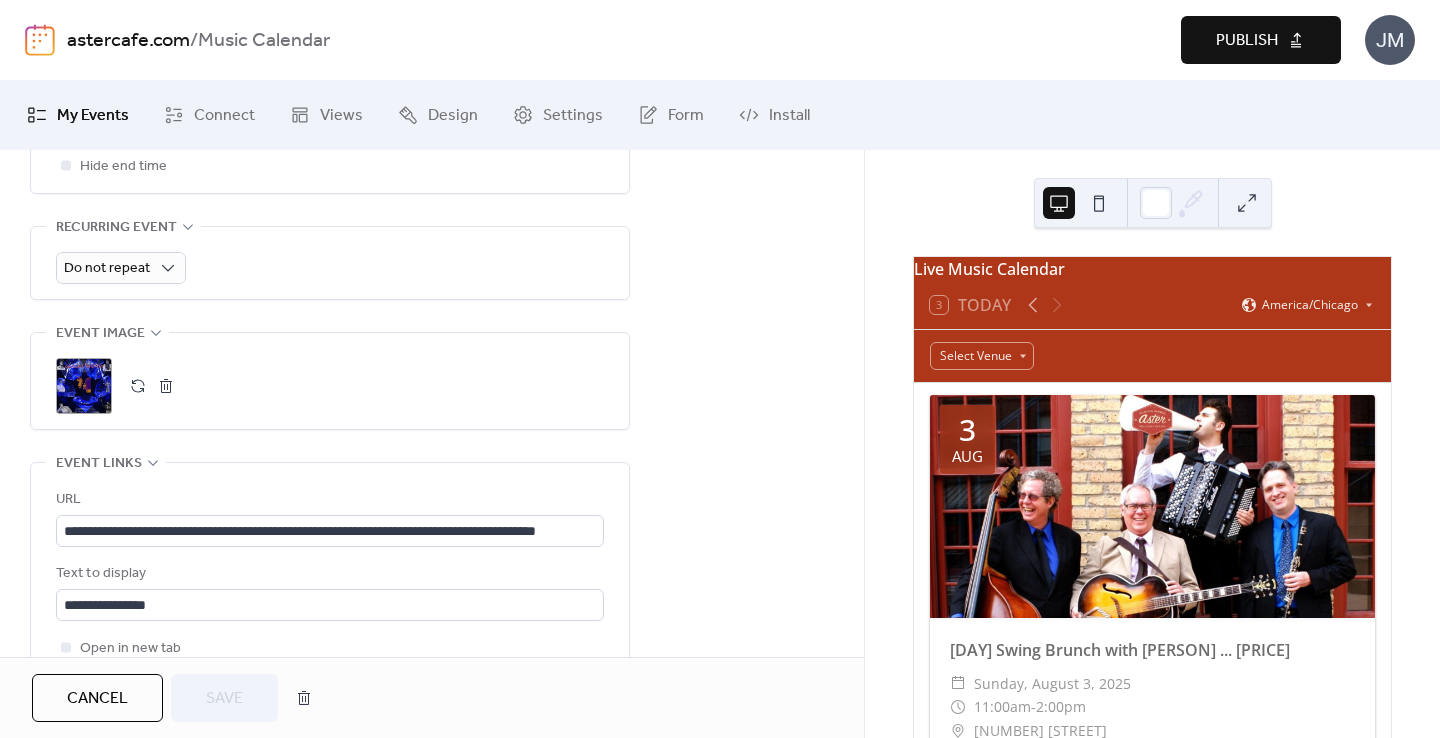 scroll, scrollTop: 894, scrollLeft: 0, axis: vertical 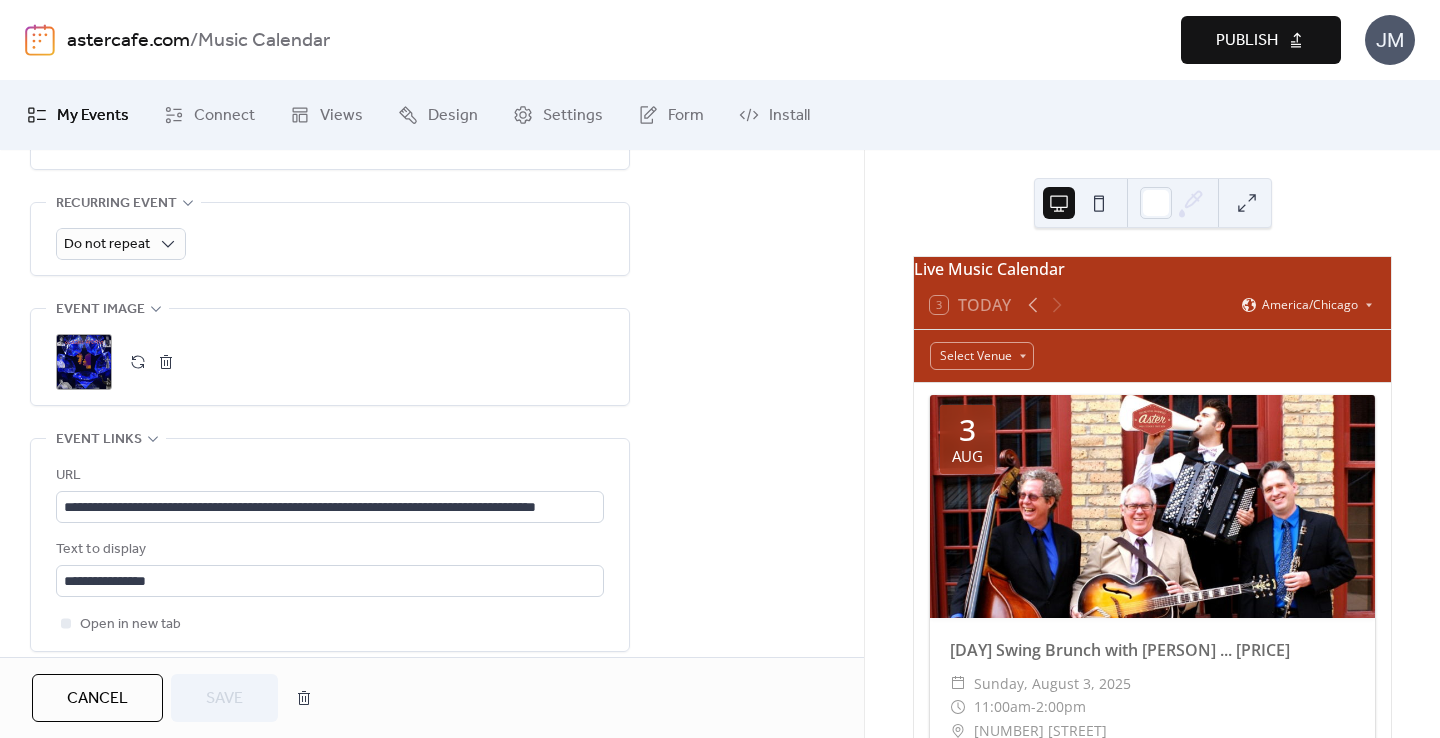 click on ";" at bounding box center [84, 362] 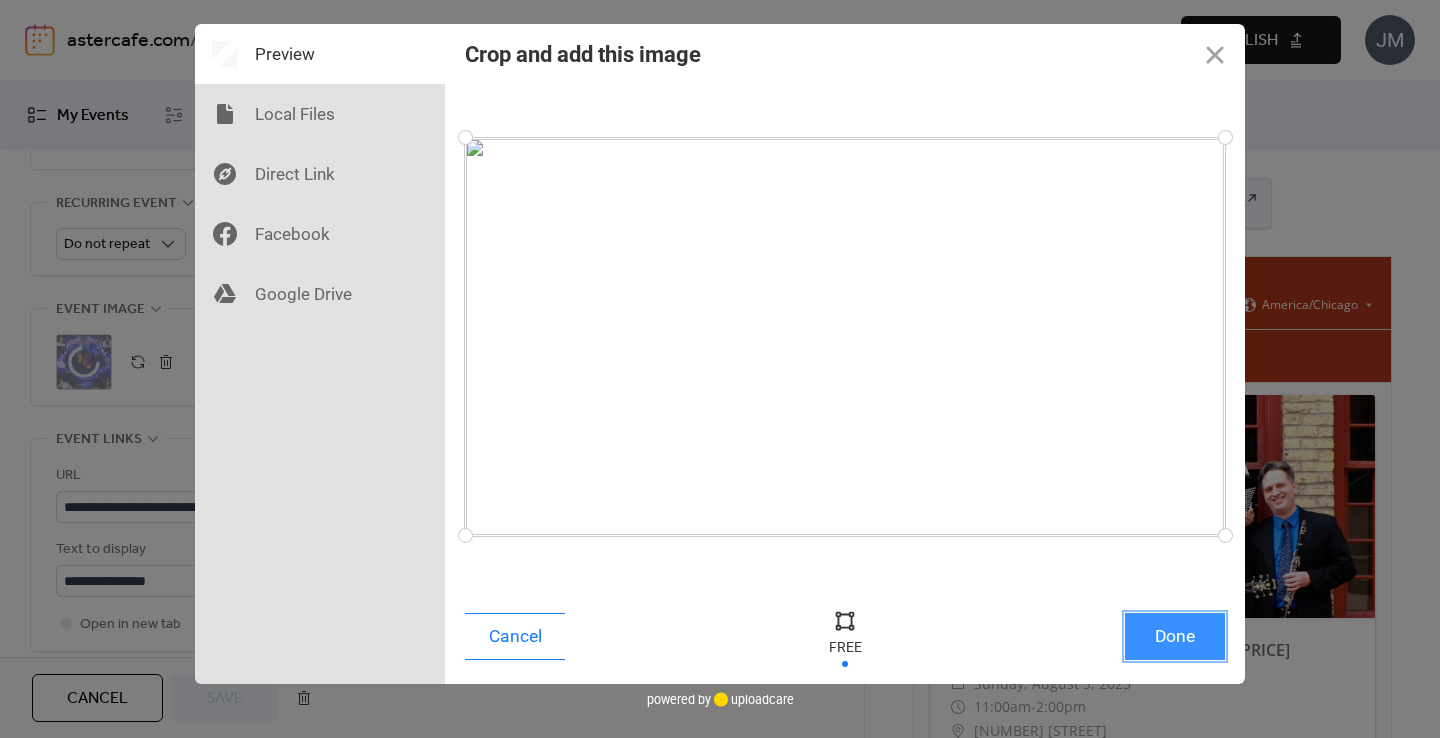click on "Done" at bounding box center (1175, 636) 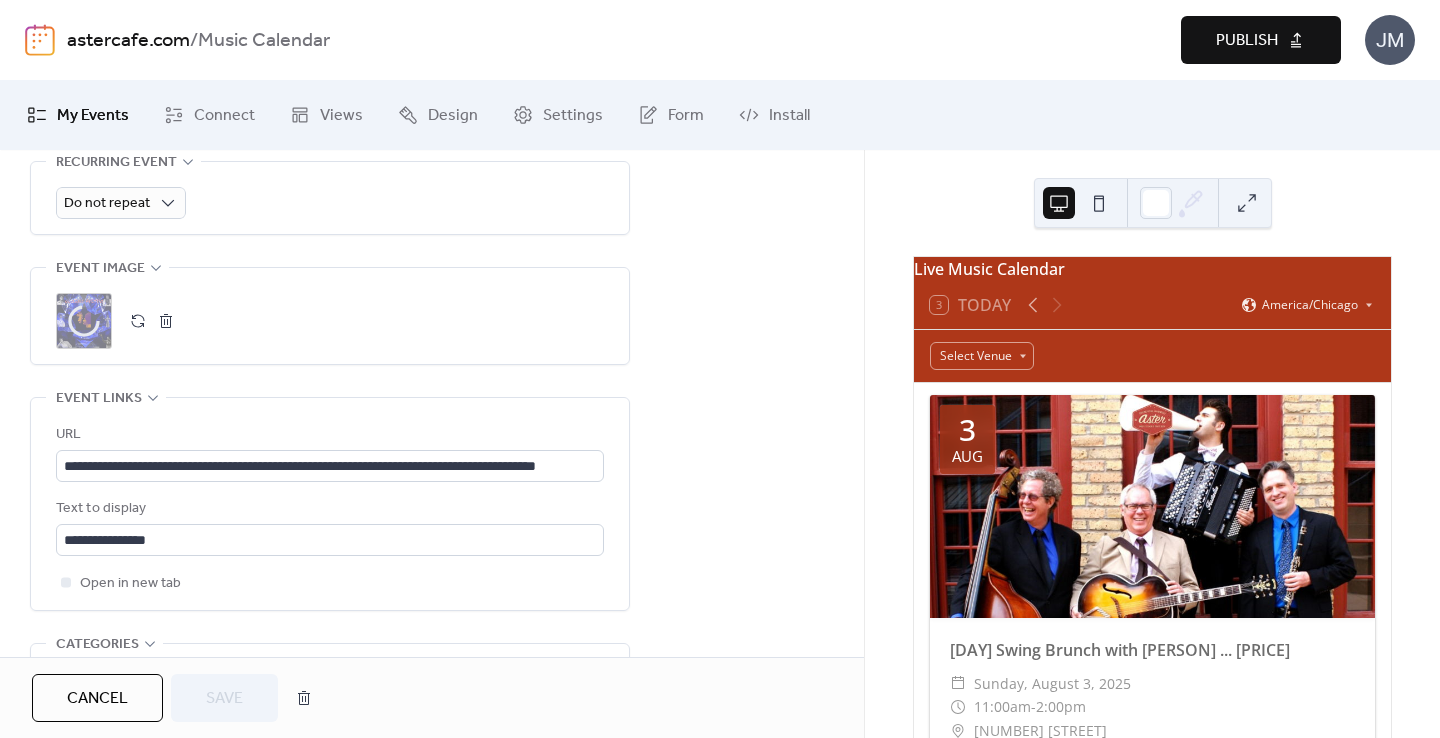 scroll, scrollTop: 977, scrollLeft: 0, axis: vertical 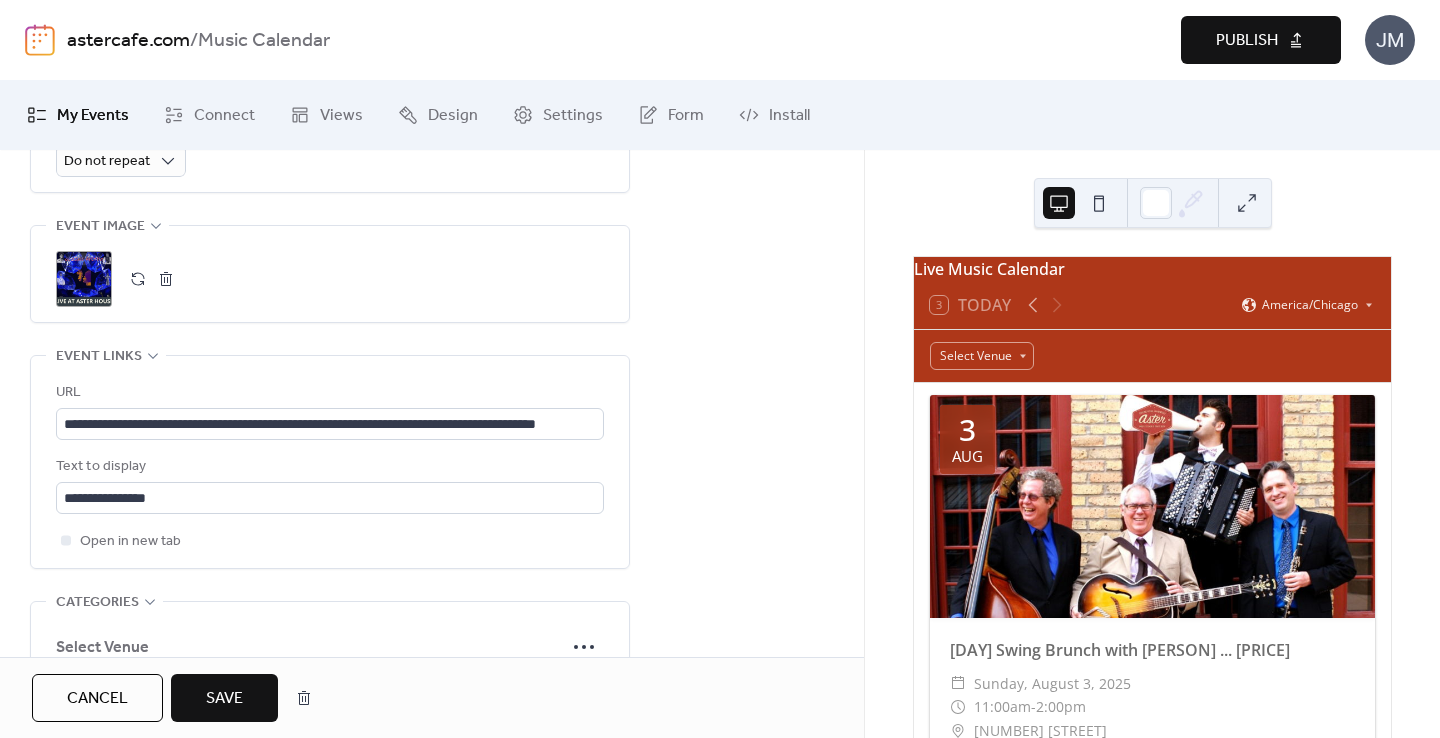 click on "Save" at bounding box center [224, 698] 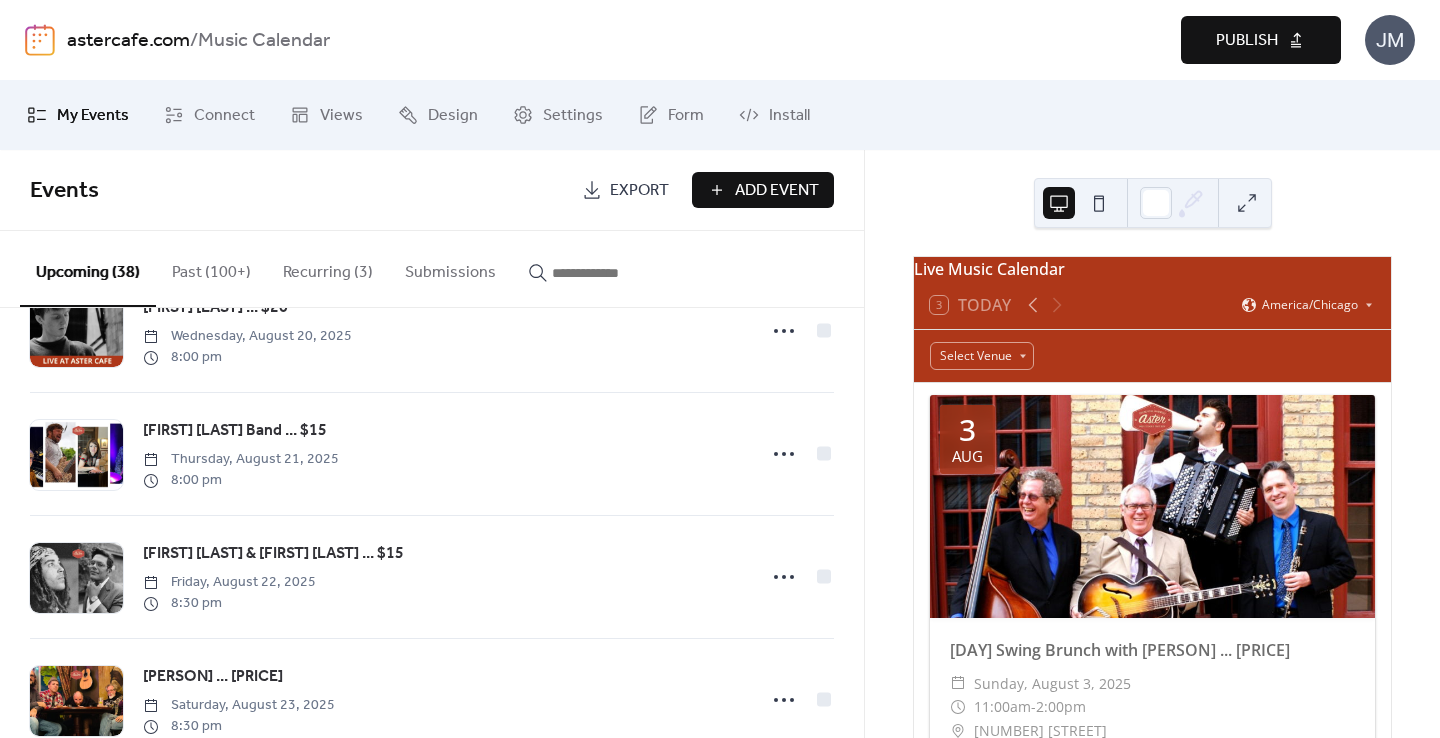 scroll, scrollTop: 1300, scrollLeft: 0, axis: vertical 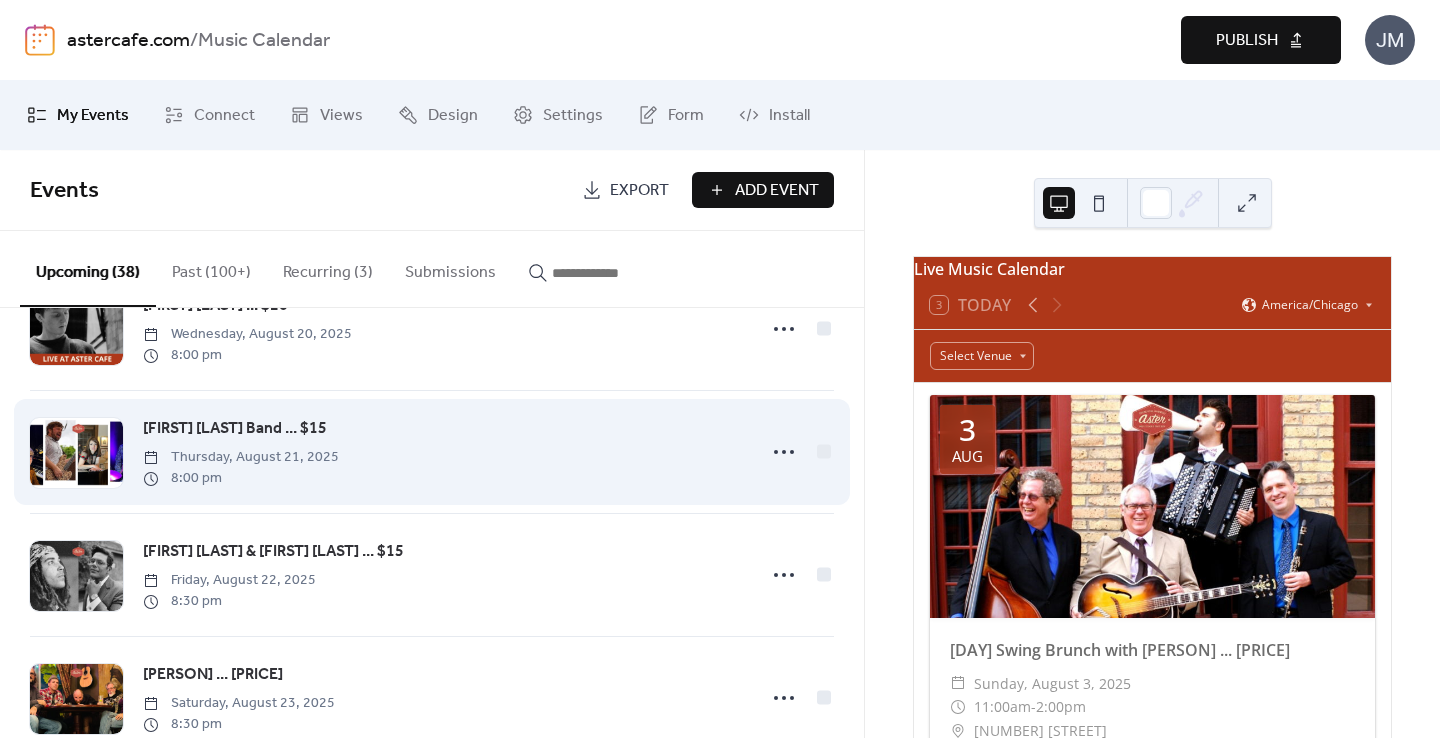 click at bounding box center (76, 453) 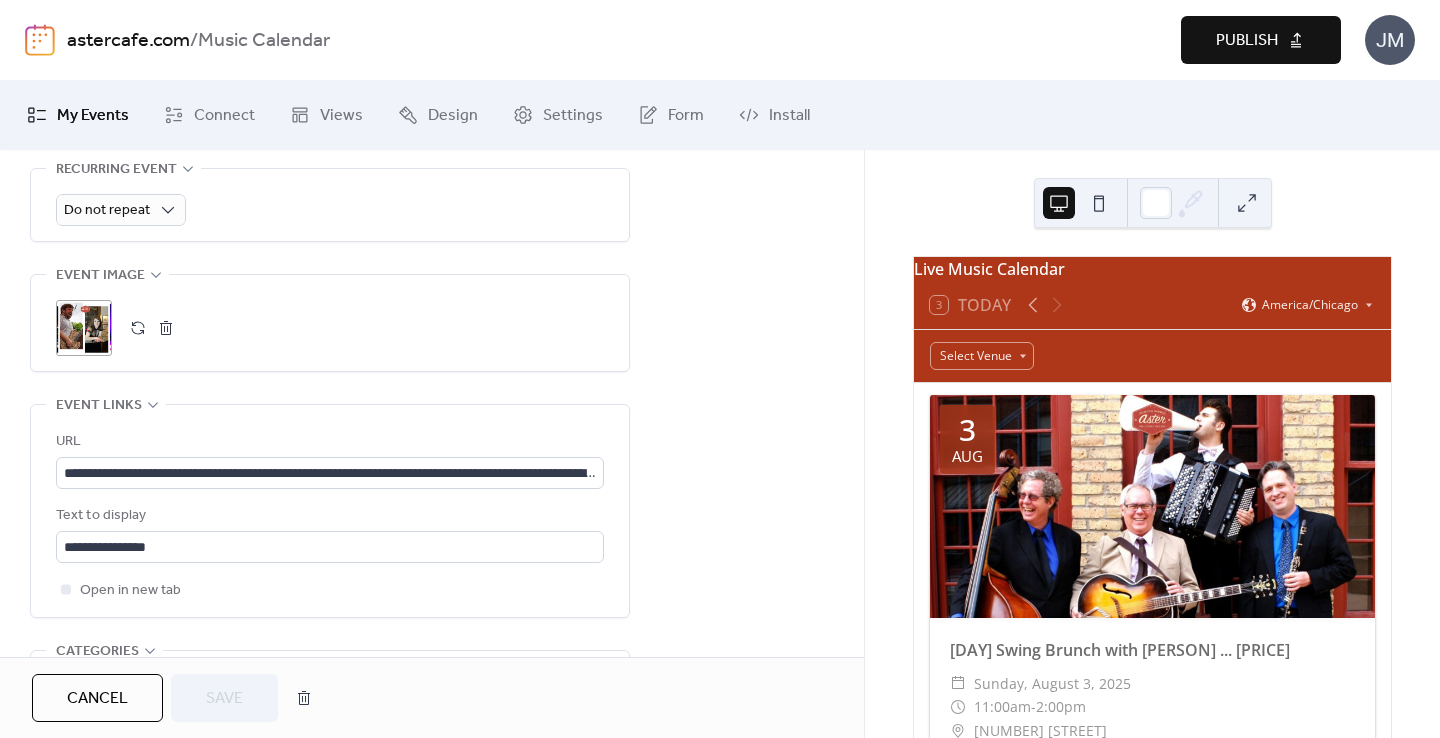 scroll, scrollTop: 927, scrollLeft: 0, axis: vertical 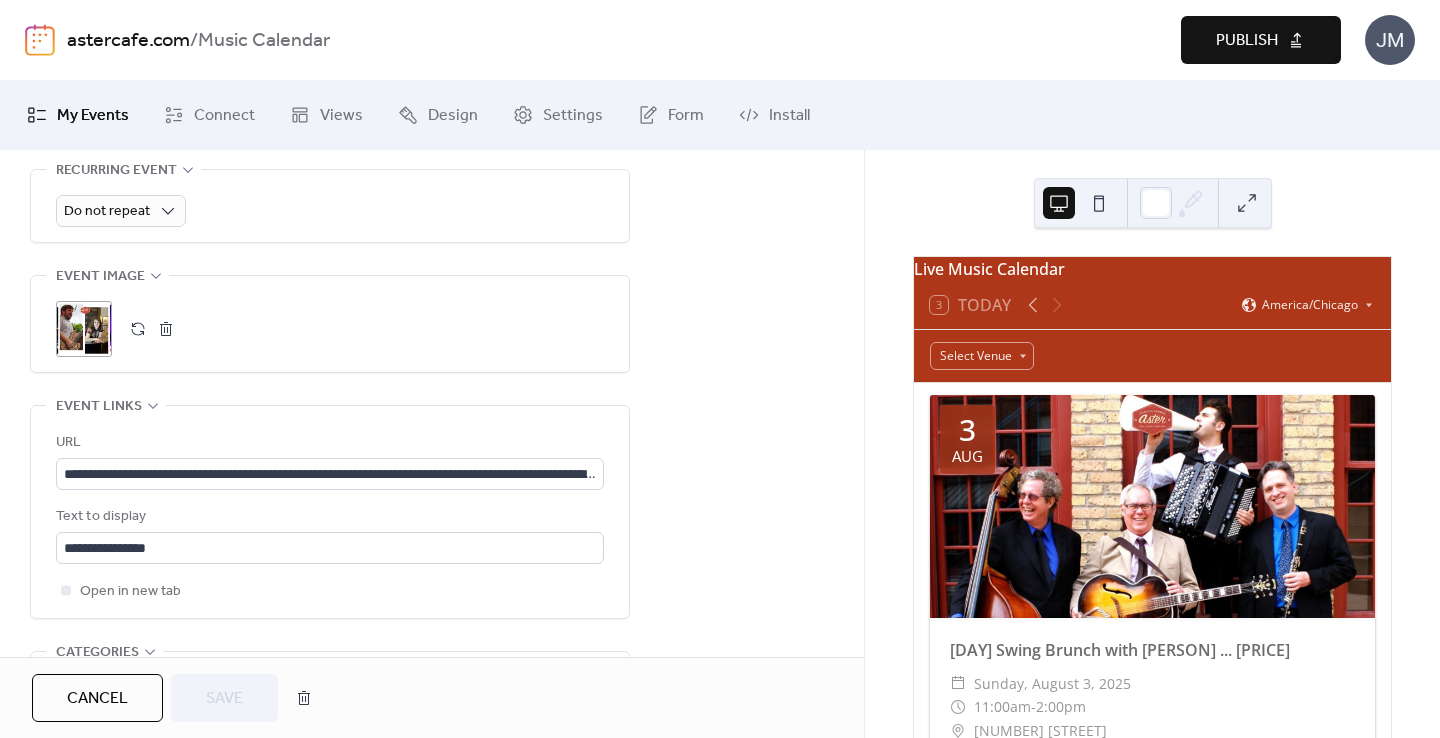 click on ";" at bounding box center (84, 329) 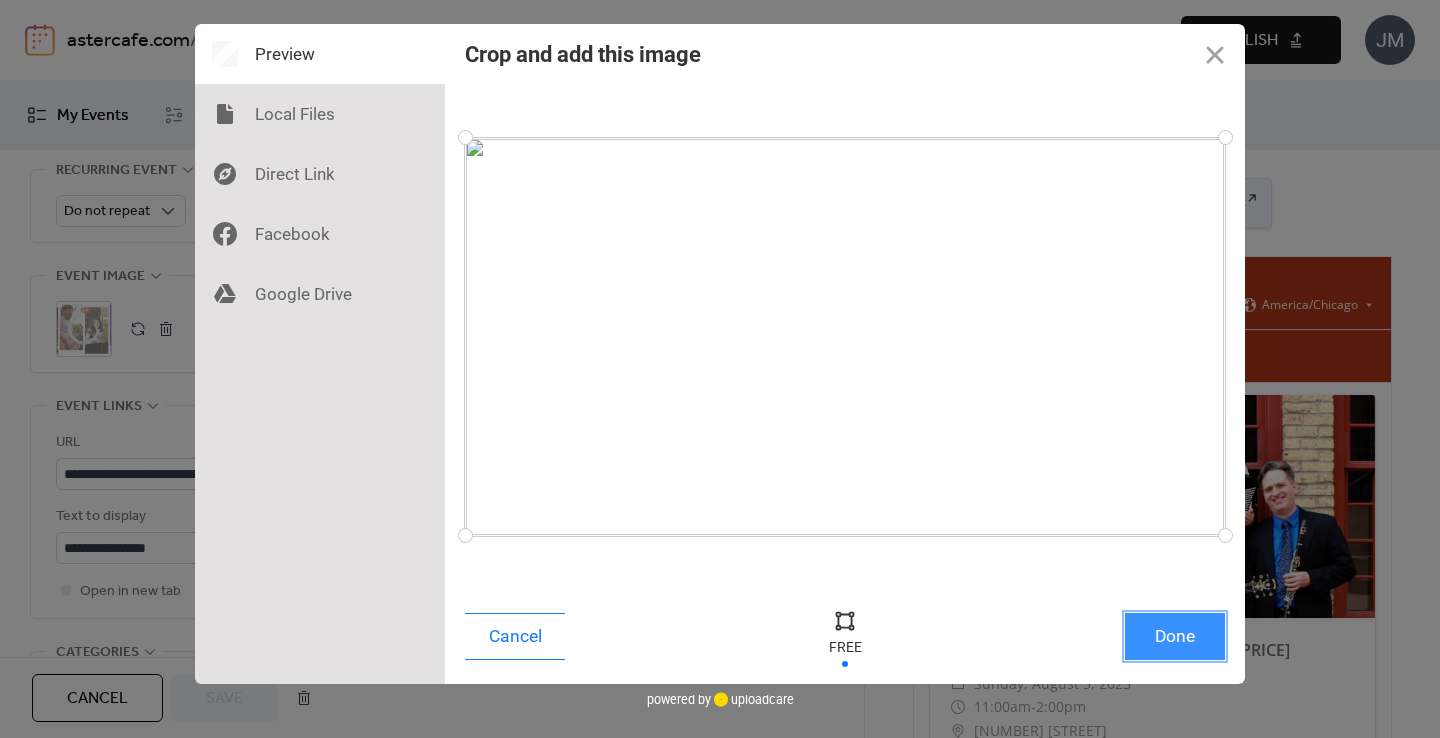 click on "Done" at bounding box center (1175, 636) 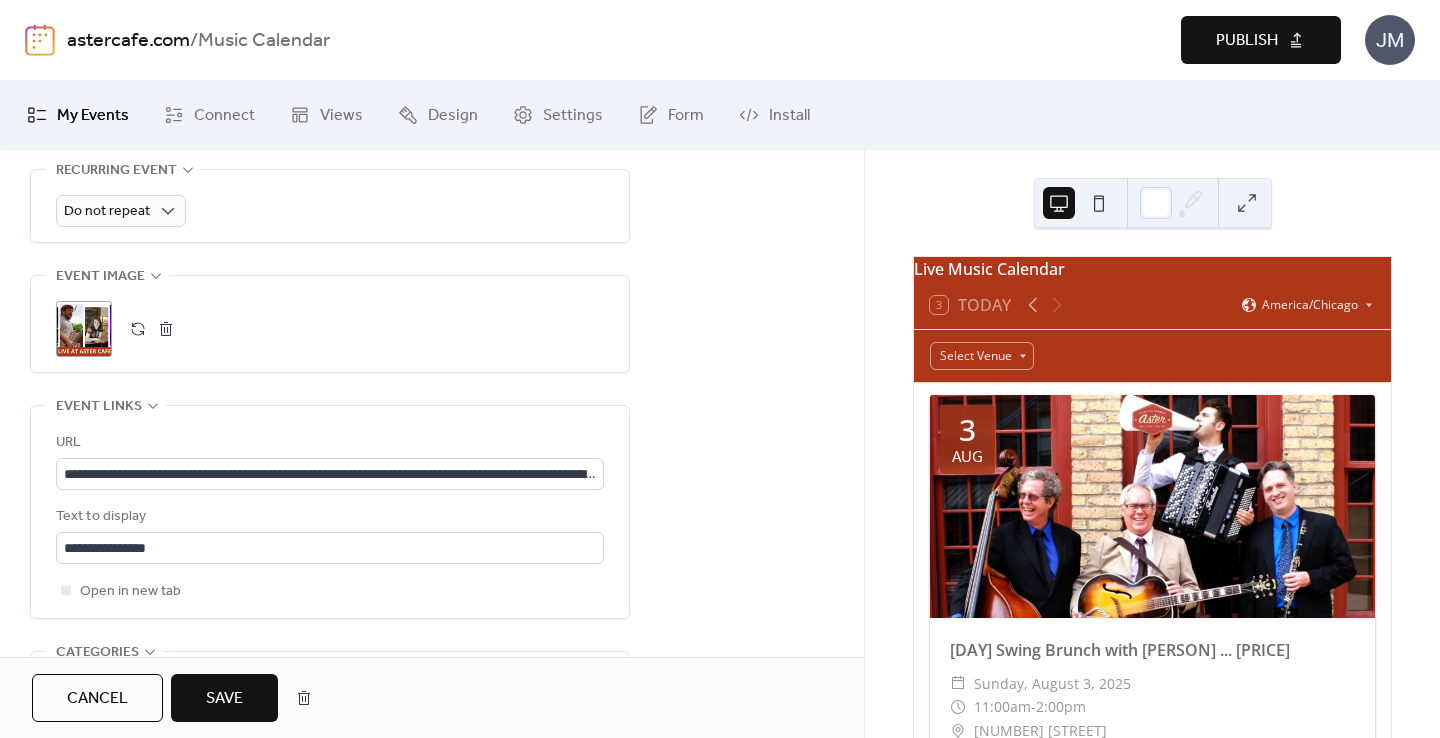click on "Save" at bounding box center (224, 699) 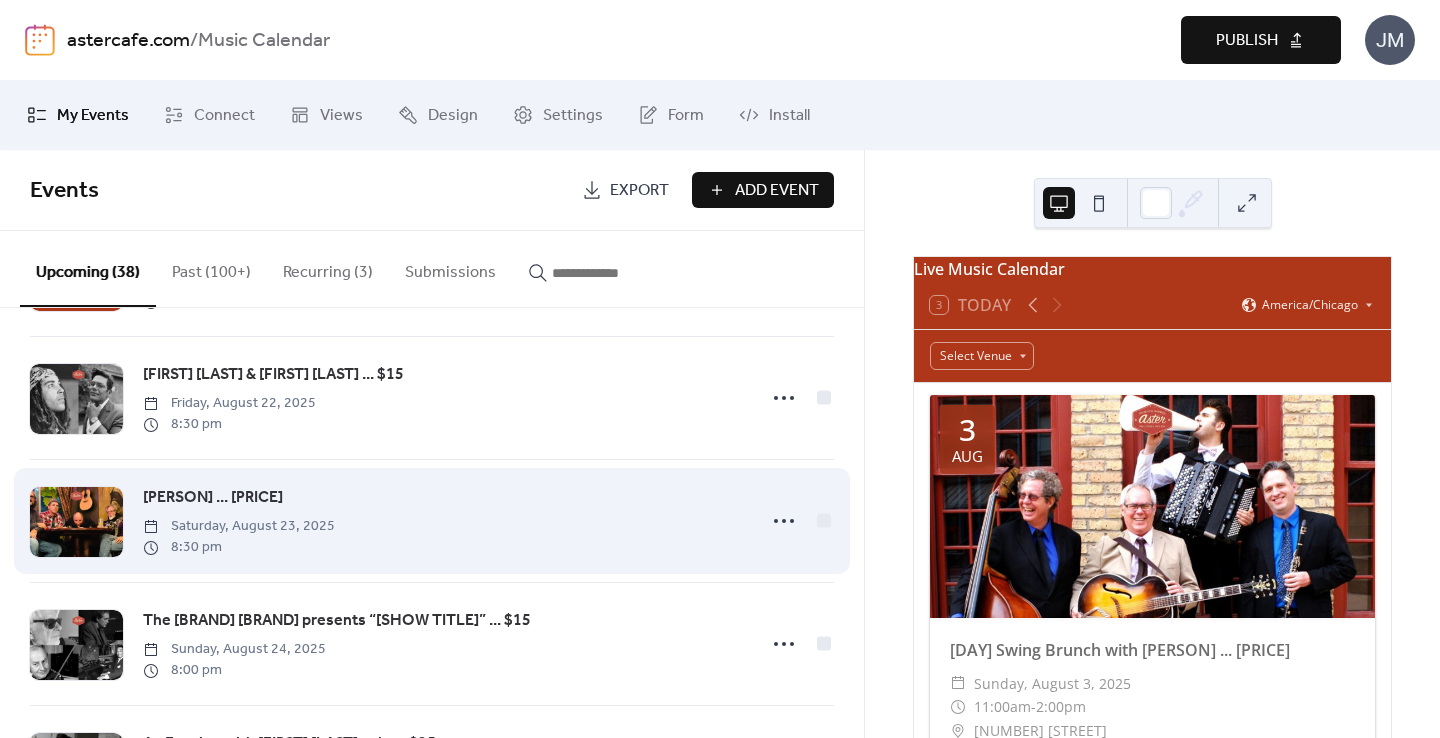scroll, scrollTop: 1465, scrollLeft: 0, axis: vertical 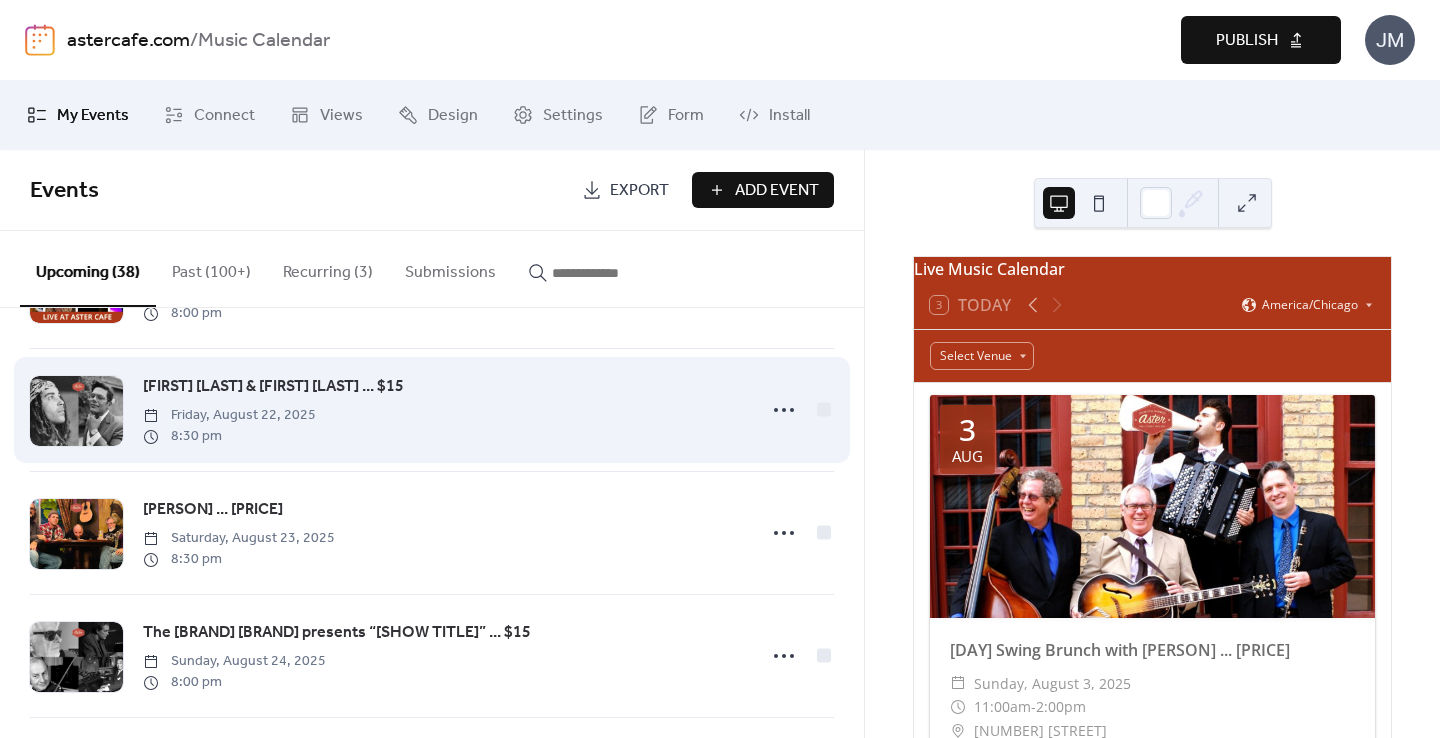 click at bounding box center [76, 411] 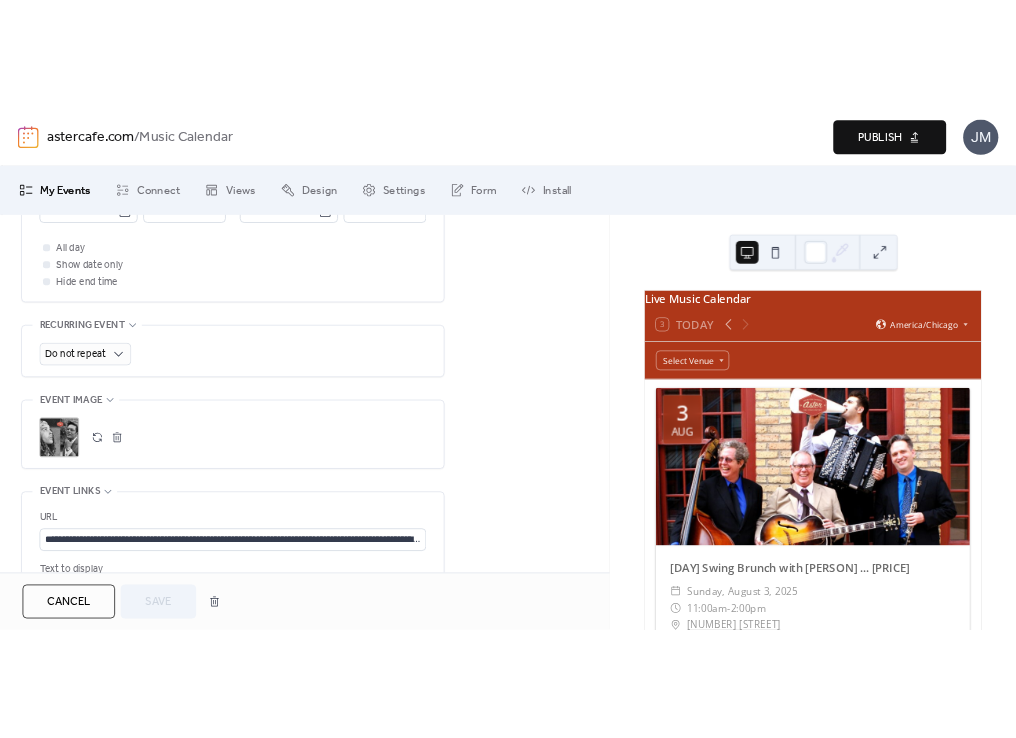 scroll, scrollTop: 831, scrollLeft: 0, axis: vertical 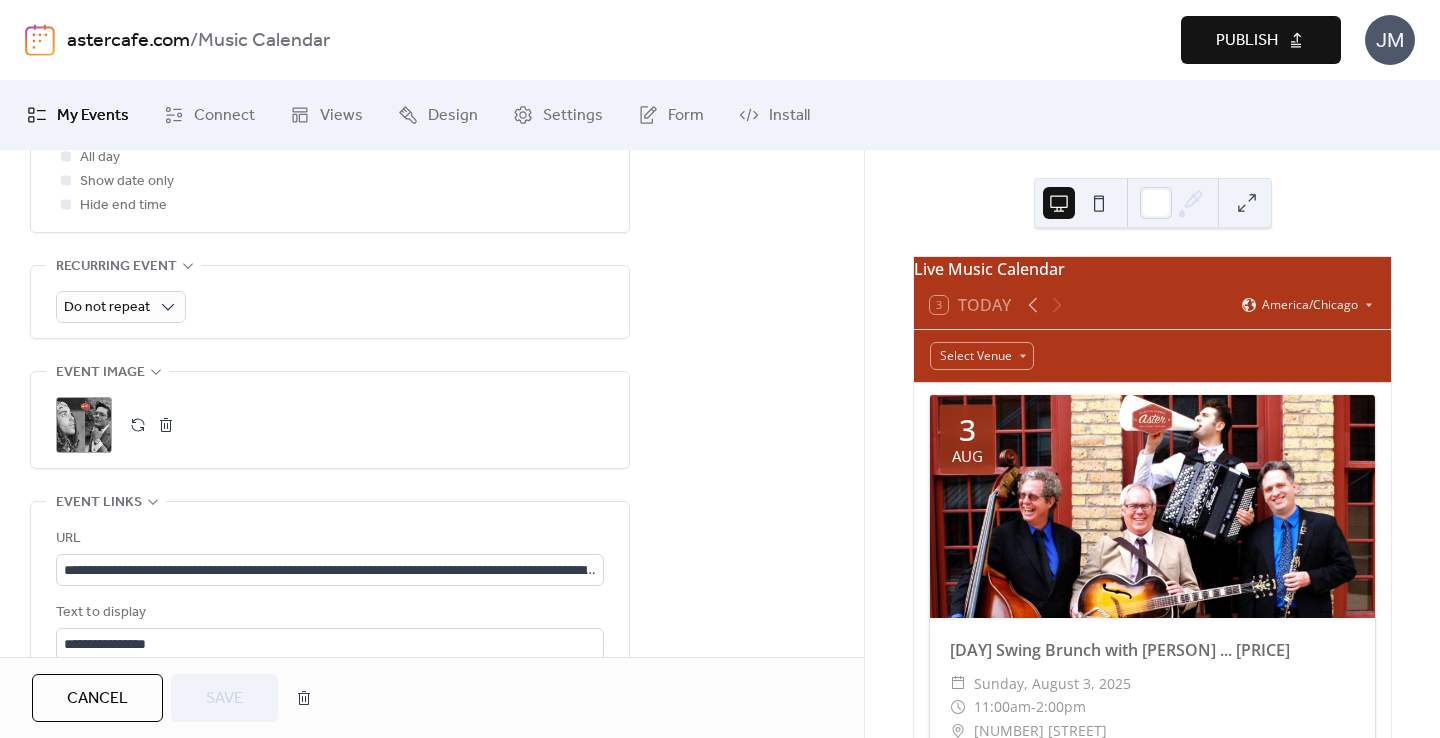 click on ";" at bounding box center (84, 425) 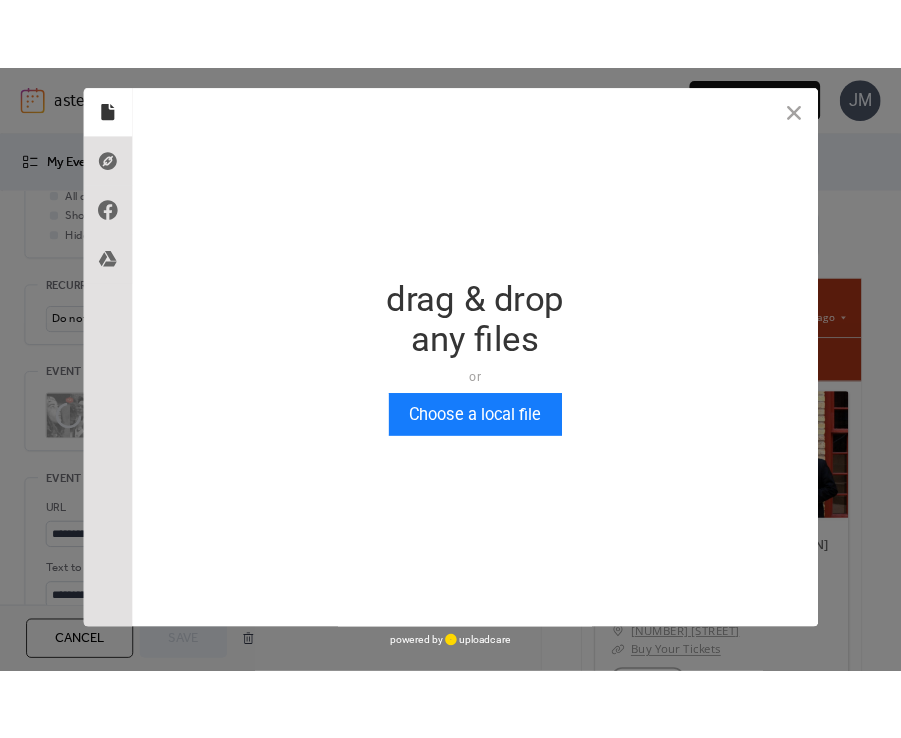 scroll, scrollTop: 938, scrollLeft: 0, axis: vertical 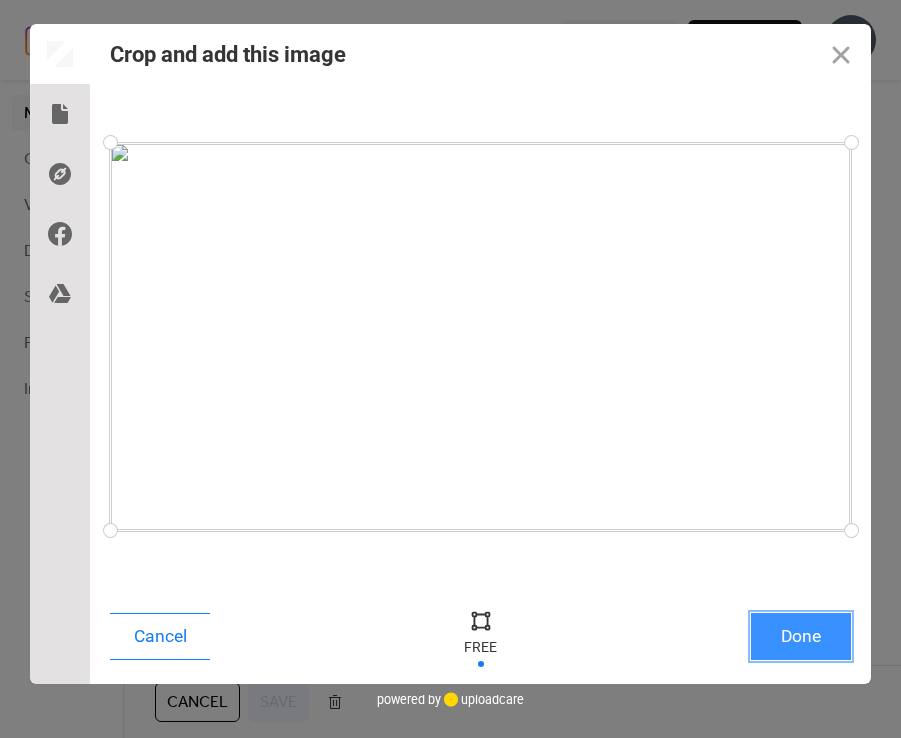 click on "Done" at bounding box center (801, 636) 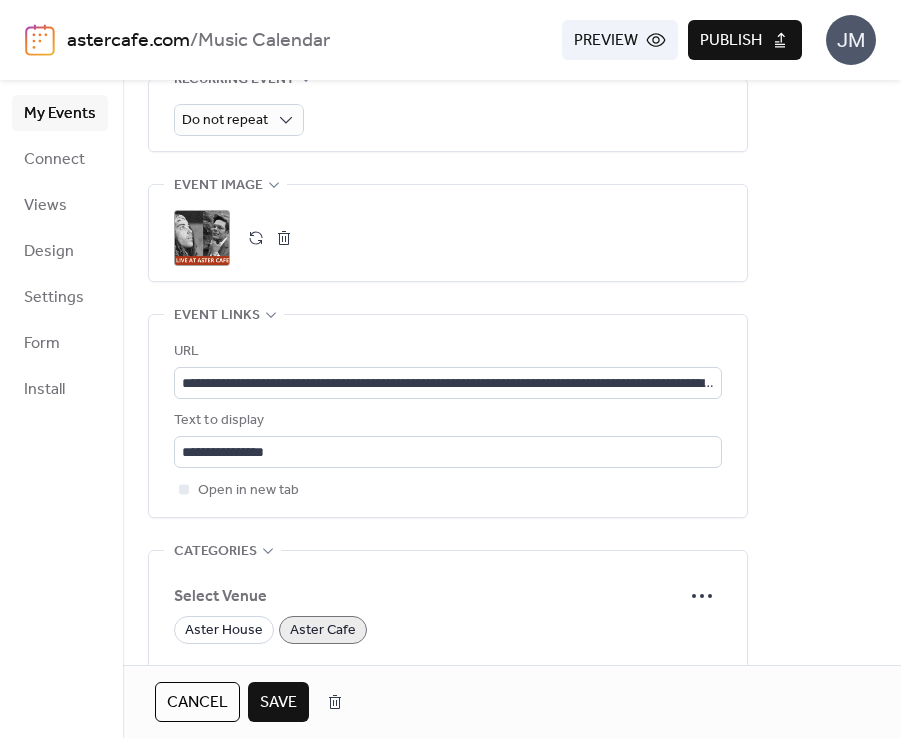 click on "Save" at bounding box center (278, 703) 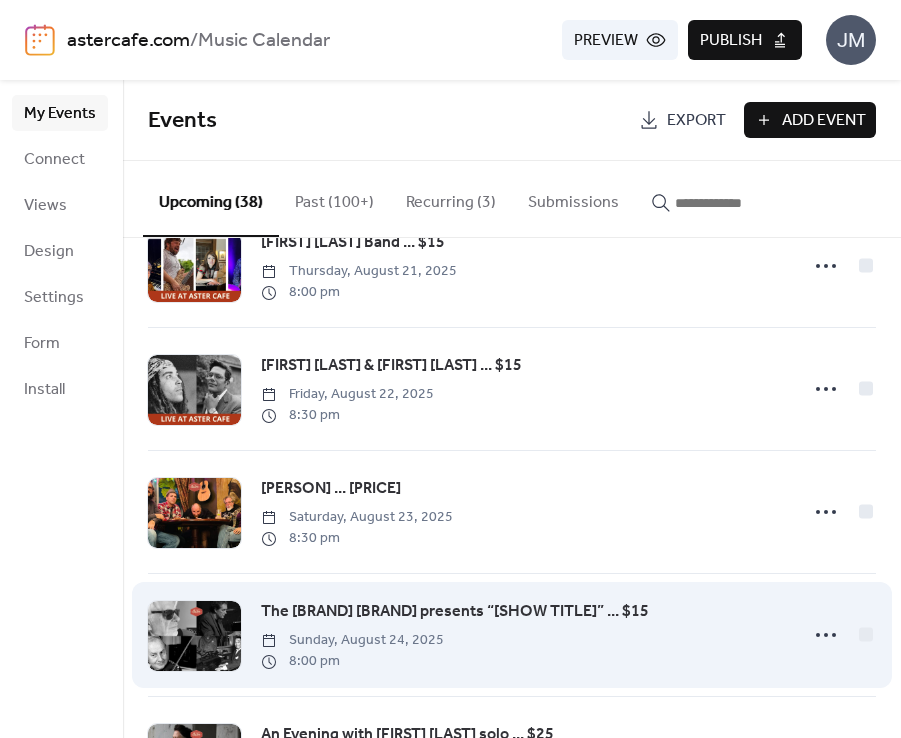scroll, scrollTop: 1403, scrollLeft: 0, axis: vertical 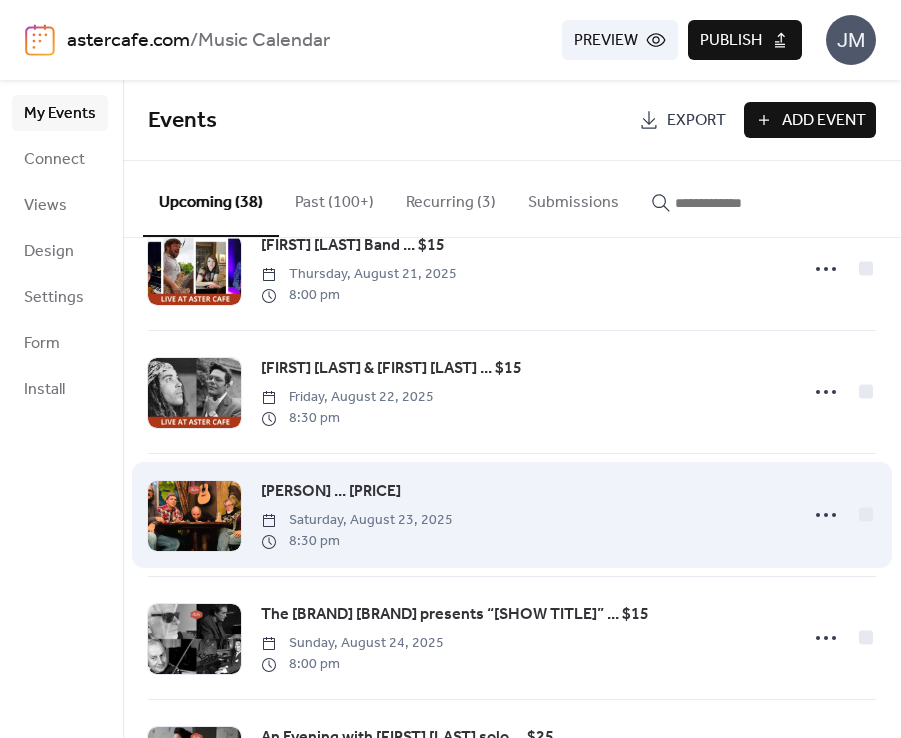 click at bounding box center [194, 516] 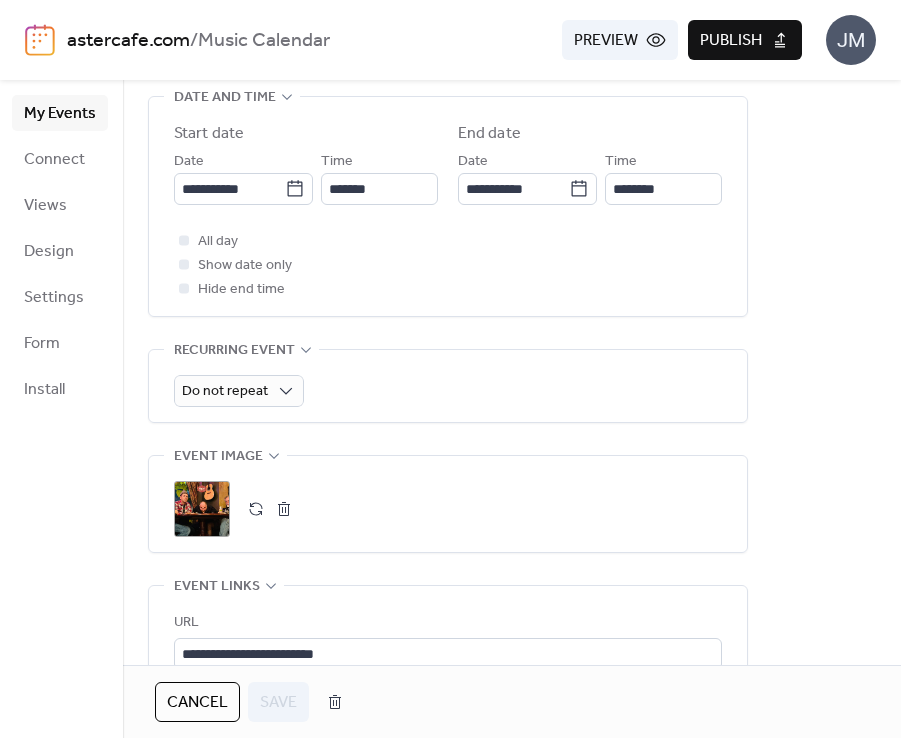 scroll, scrollTop: 672, scrollLeft: 0, axis: vertical 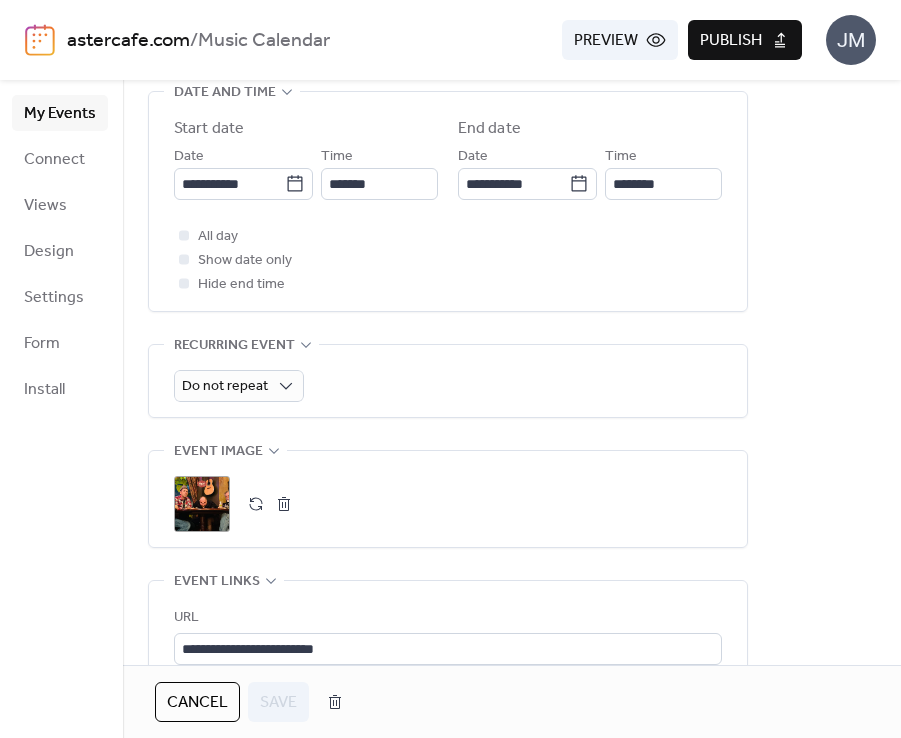 click on ";" at bounding box center (202, 504) 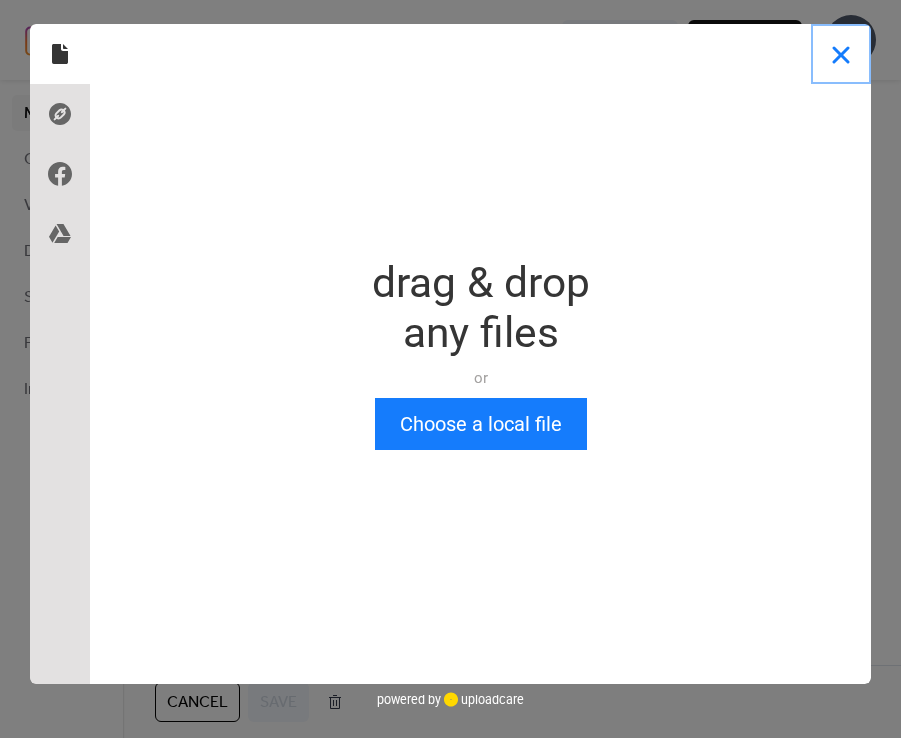 click at bounding box center [841, 54] 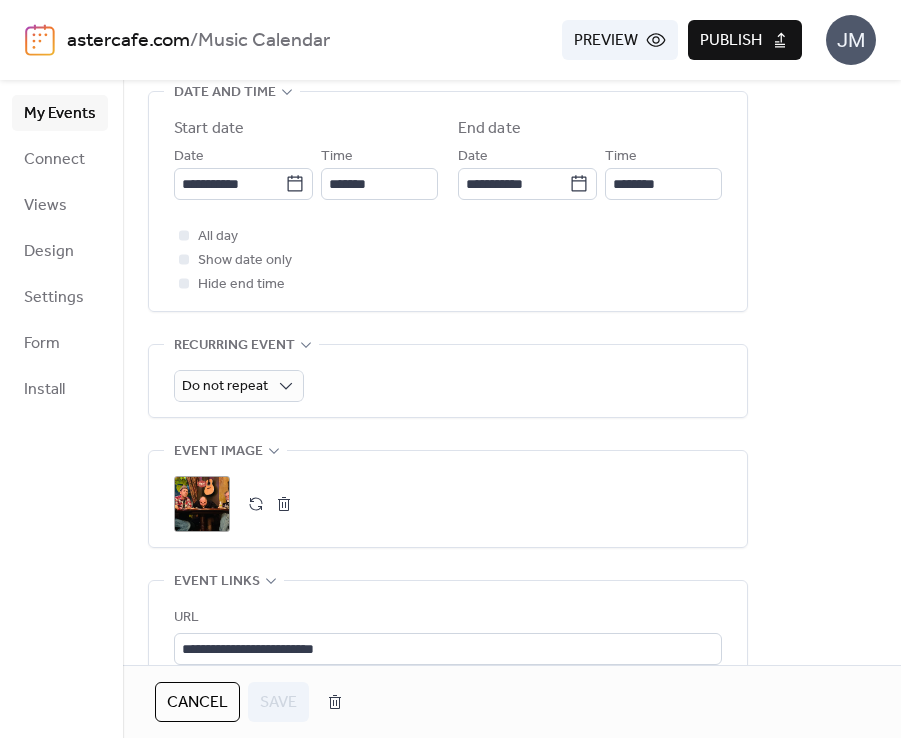 click on ";" at bounding box center [202, 504] 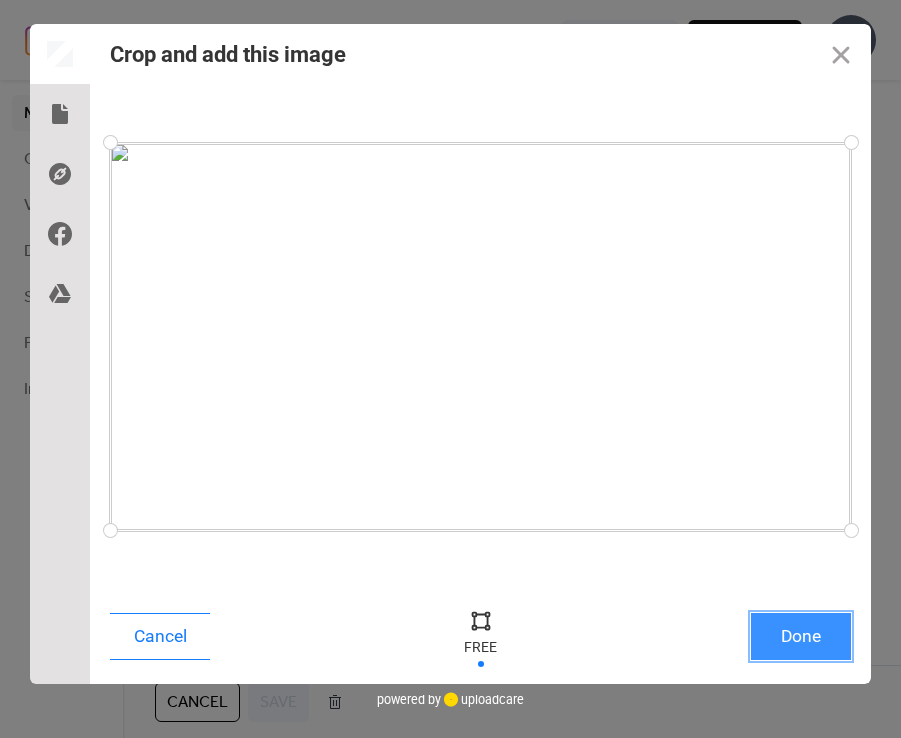 click on "Done" at bounding box center (801, 636) 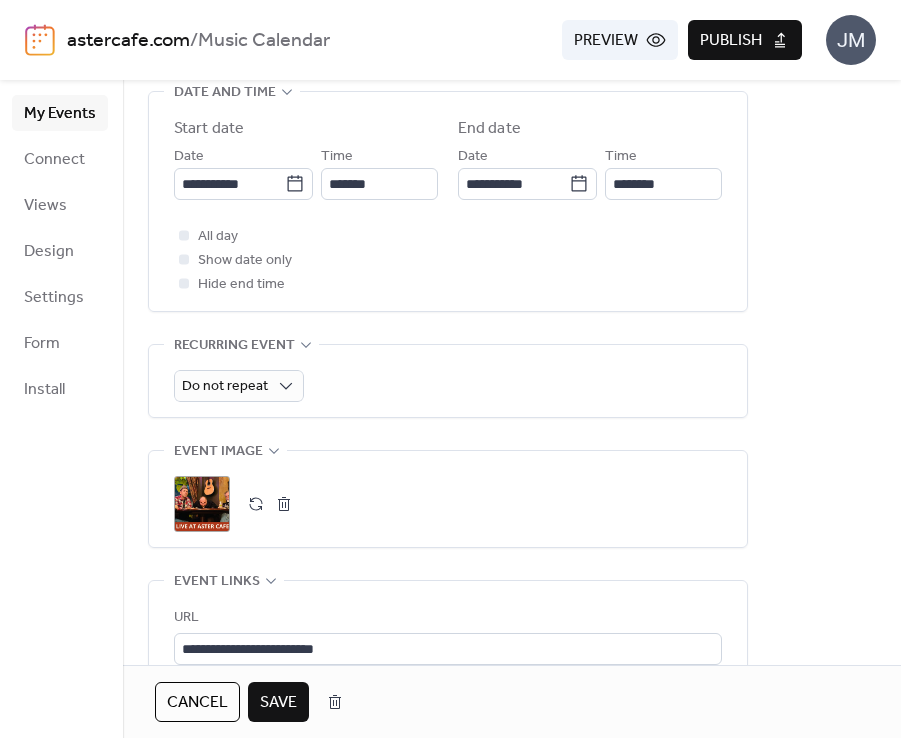 click on "Save" at bounding box center (278, 703) 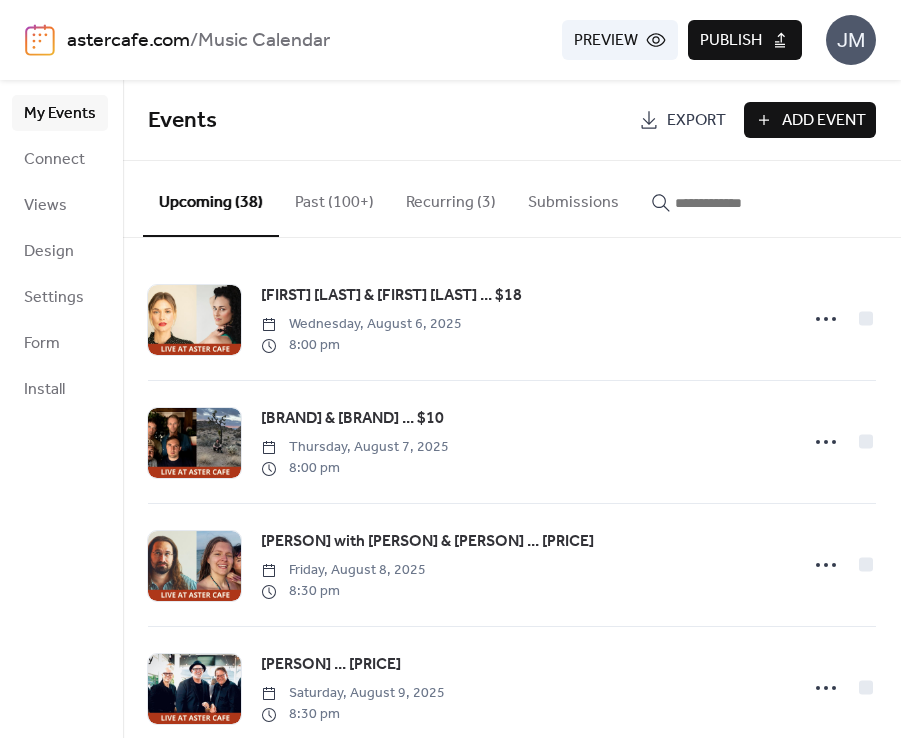 click on "Publish" at bounding box center [731, 41] 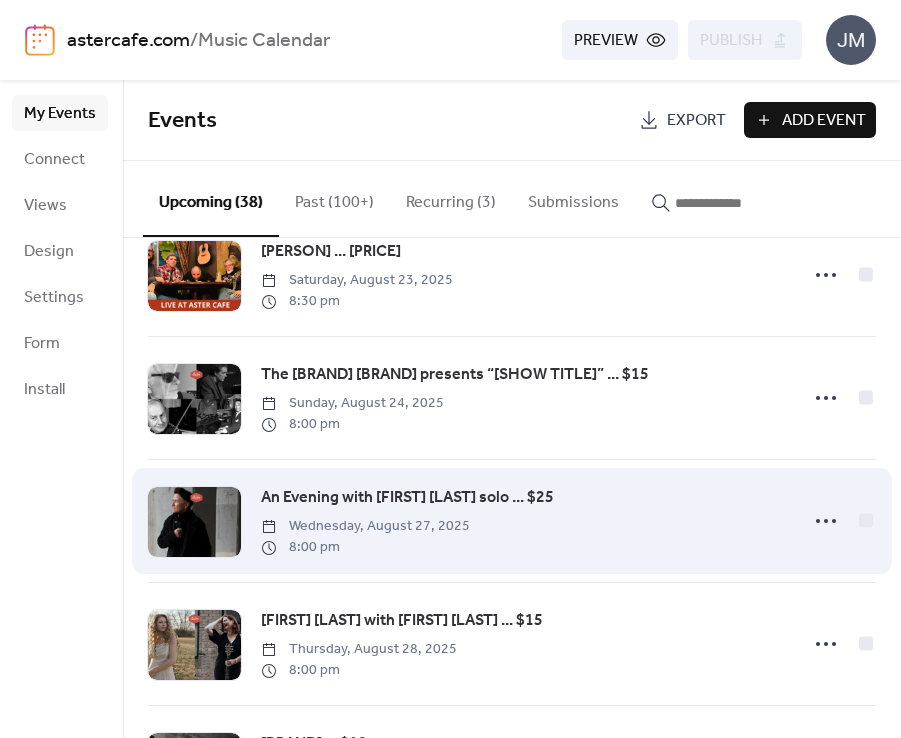 scroll, scrollTop: 1642, scrollLeft: 0, axis: vertical 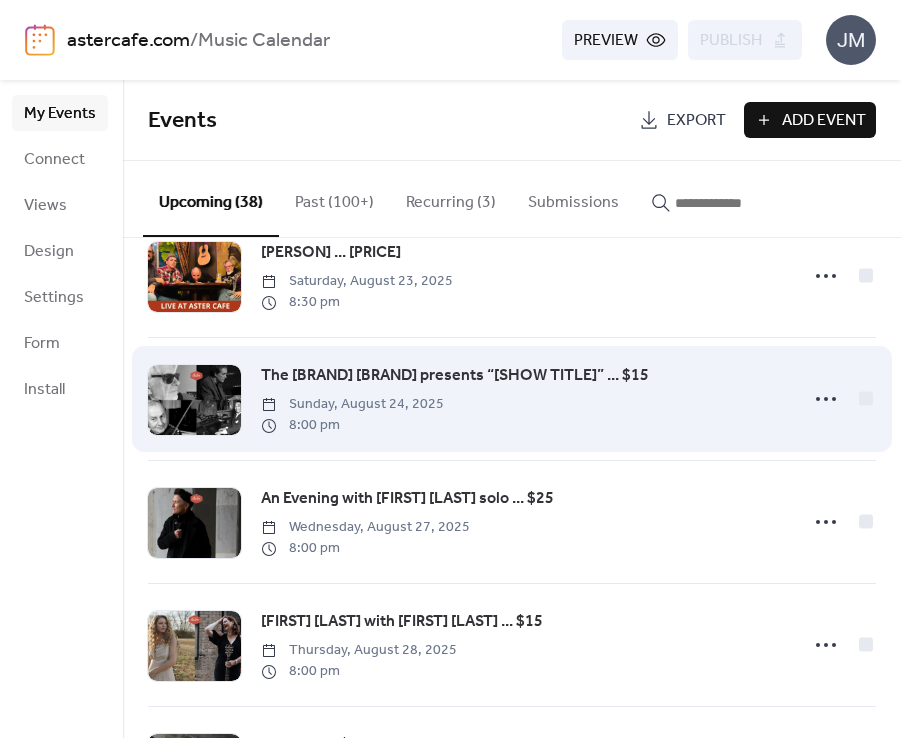 click at bounding box center (194, 400) 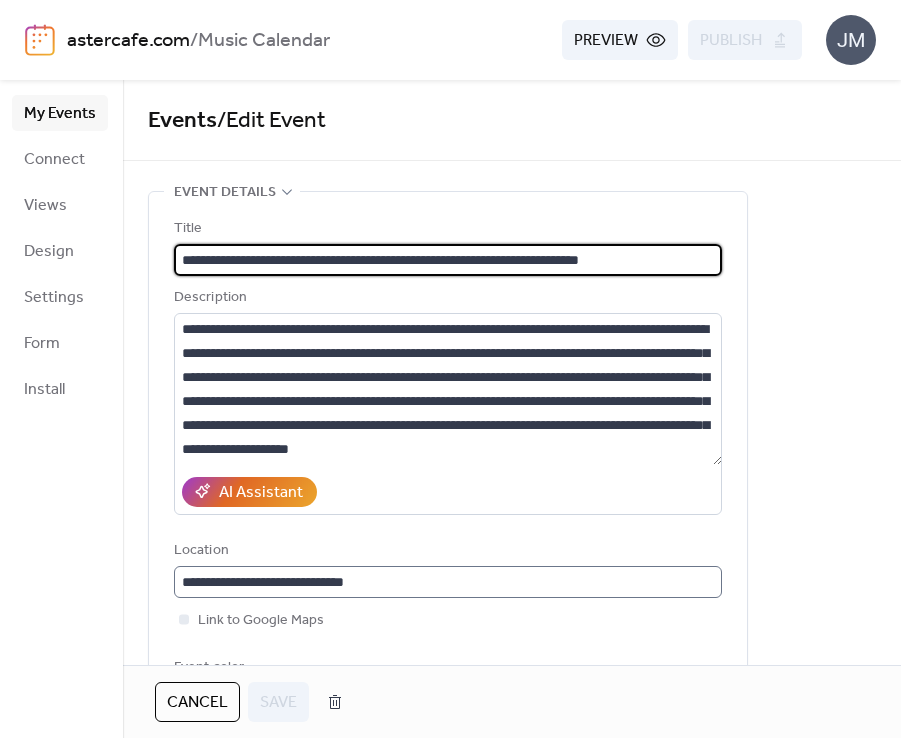 scroll, scrollTop: 1, scrollLeft: 0, axis: vertical 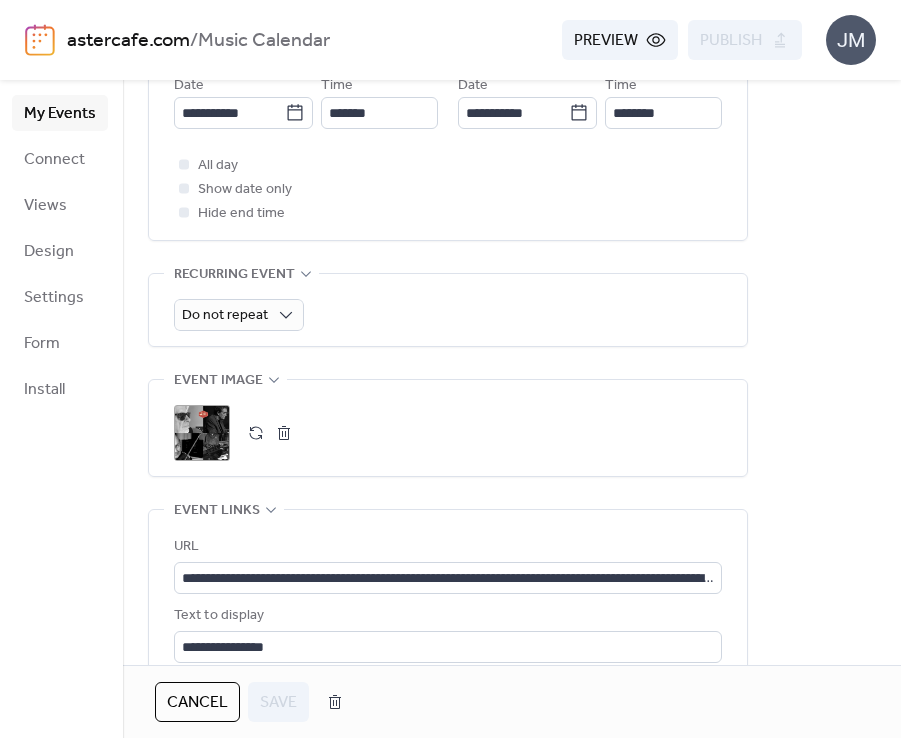 click on ";" at bounding box center (202, 433) 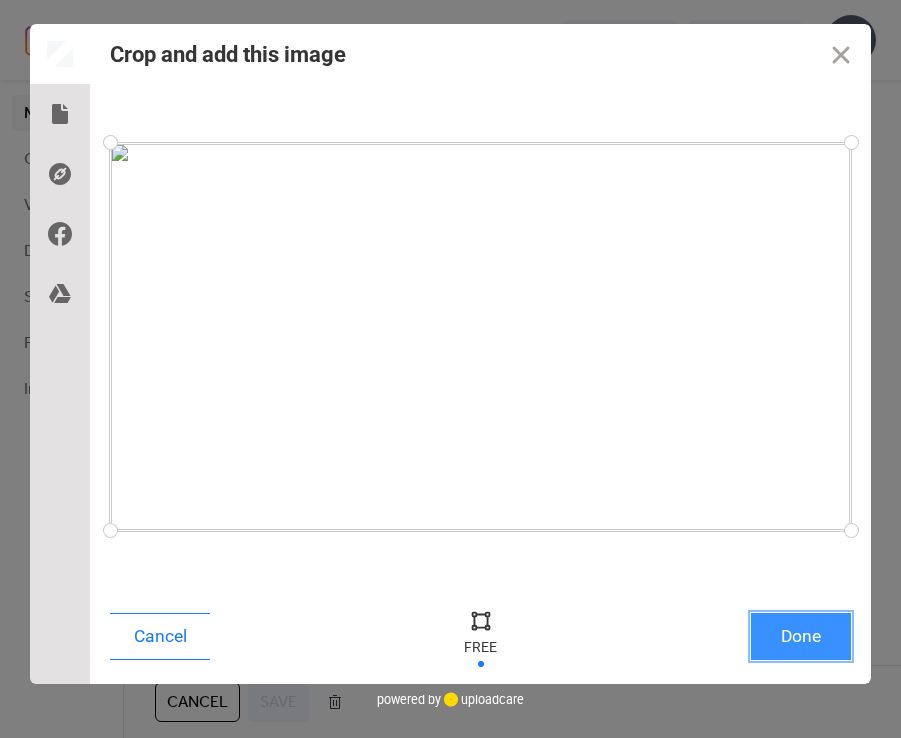 click on "Done" at bounding box center [801, 636] 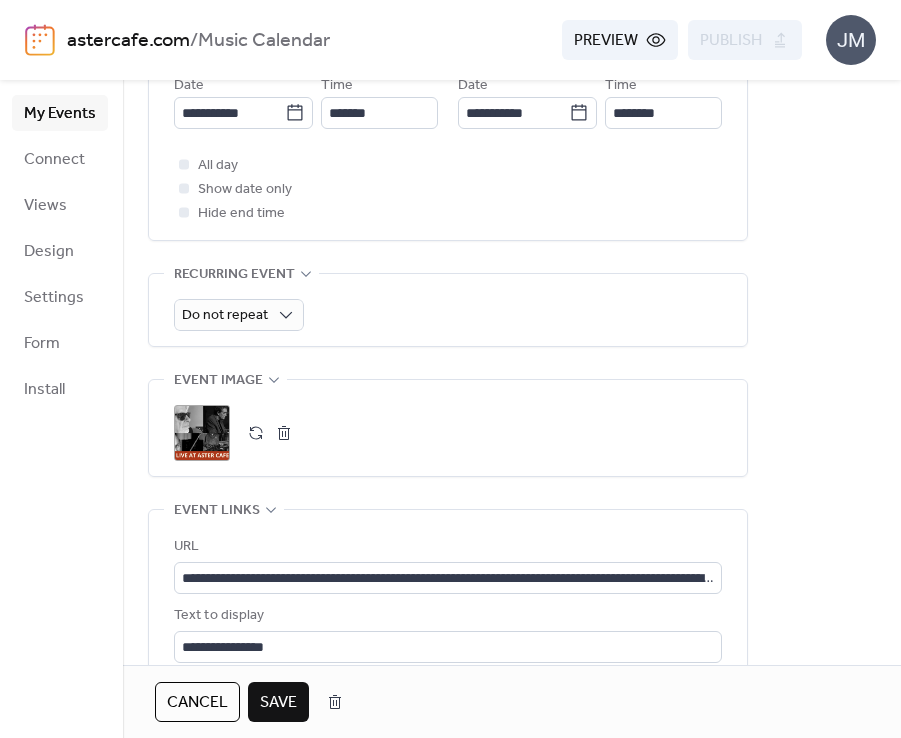 click on "Save" at bounding box center (278, 702) 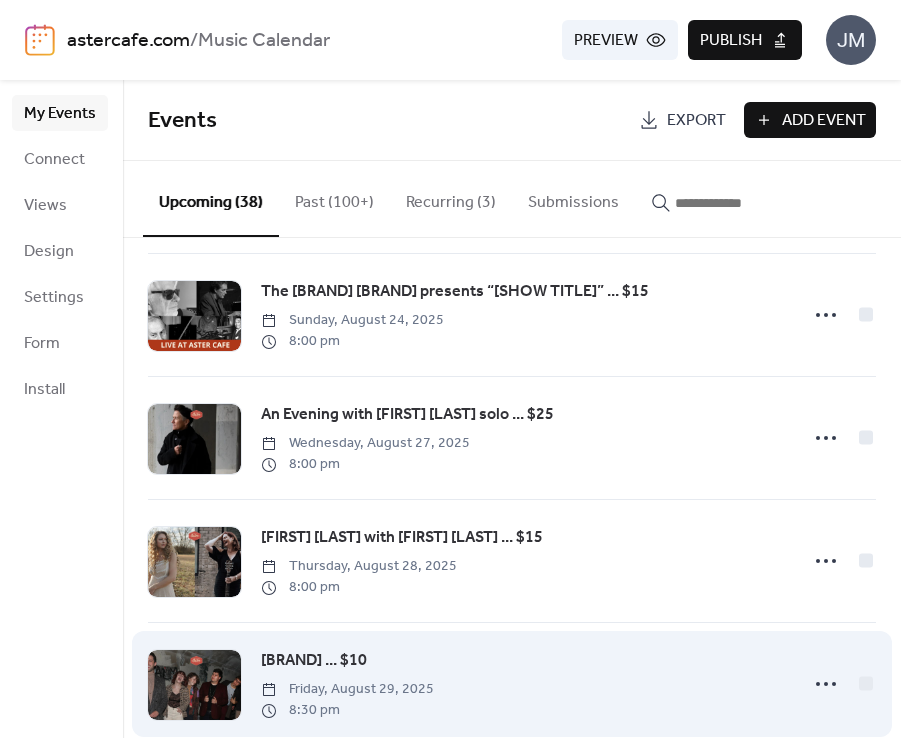 scroll, scrollTop: 1727, scrollLeft: 0, axis: vertical 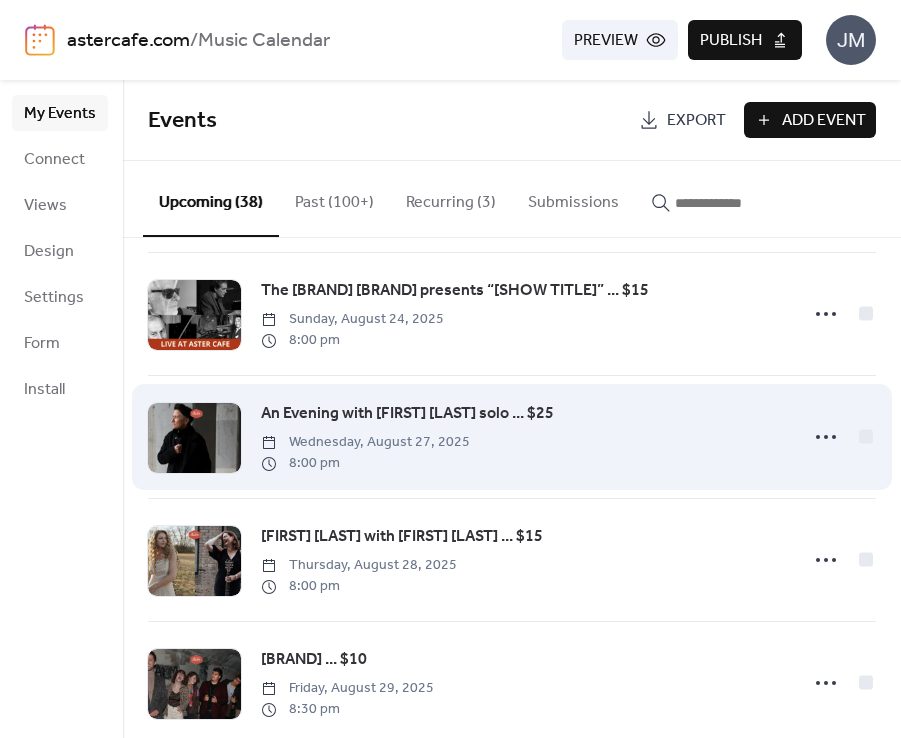 click at bounding box center [194, 438] 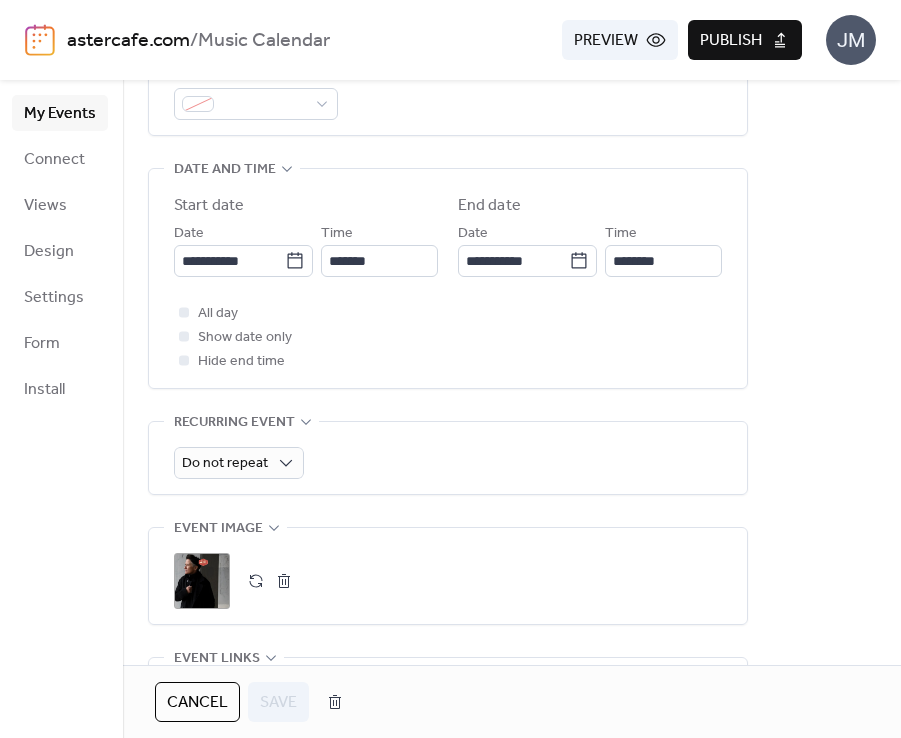 scroll, scrollTop: 710, scrollLeft: 0, axis: vertical 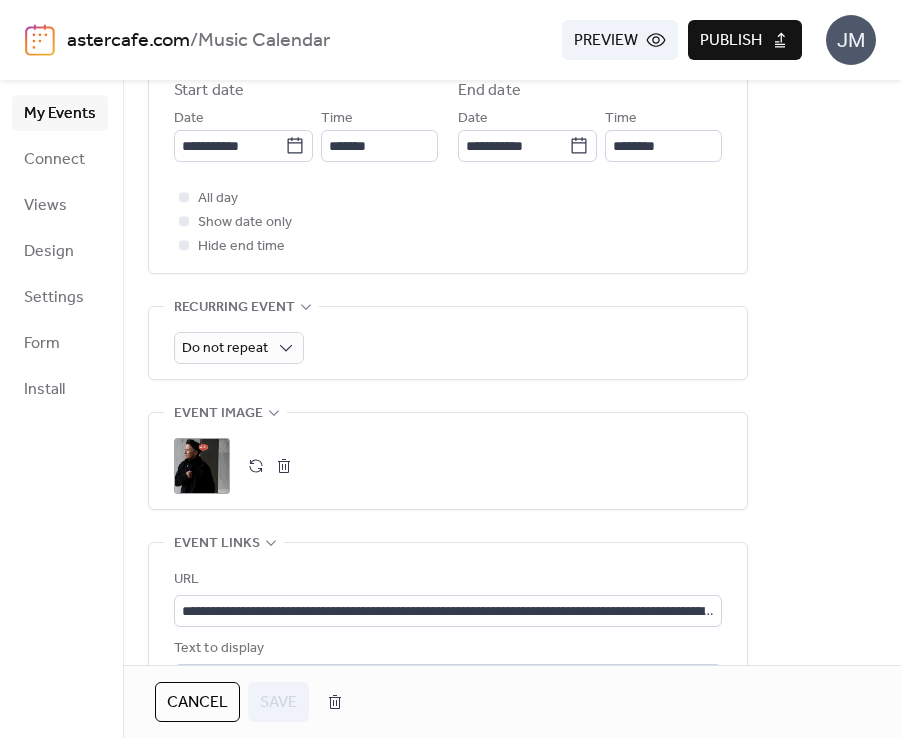 click on ";" at bounding box center [202, 466] 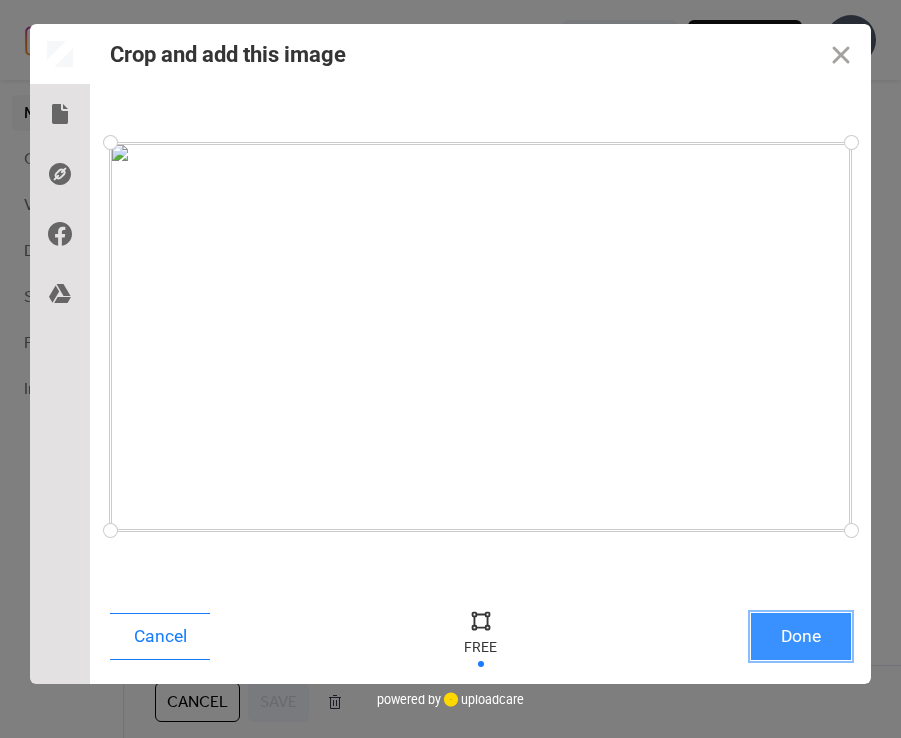click on "Done" at bounding box center (801, 636) 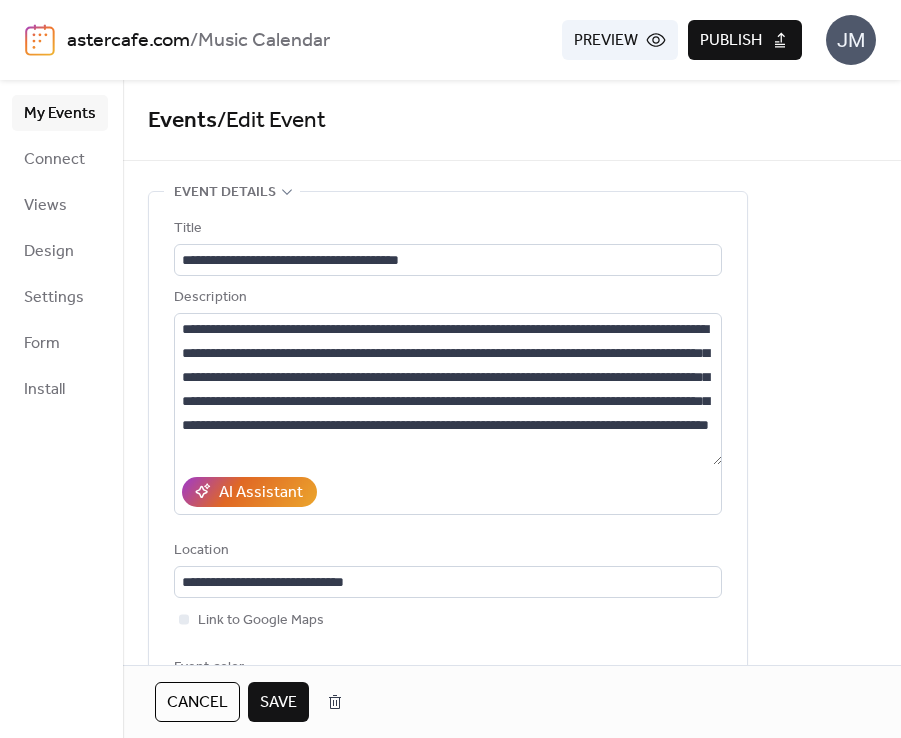 scroll, scrollTop: 1097, scrollLeft: 0, axis: vertical 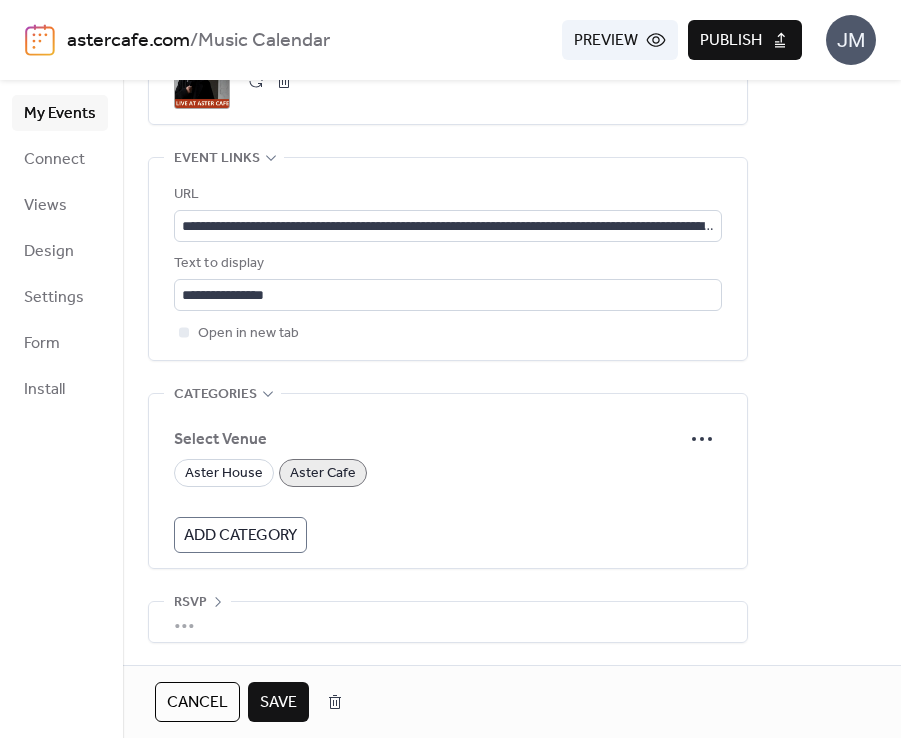 click on "Save" at bounding box center (278, 703) 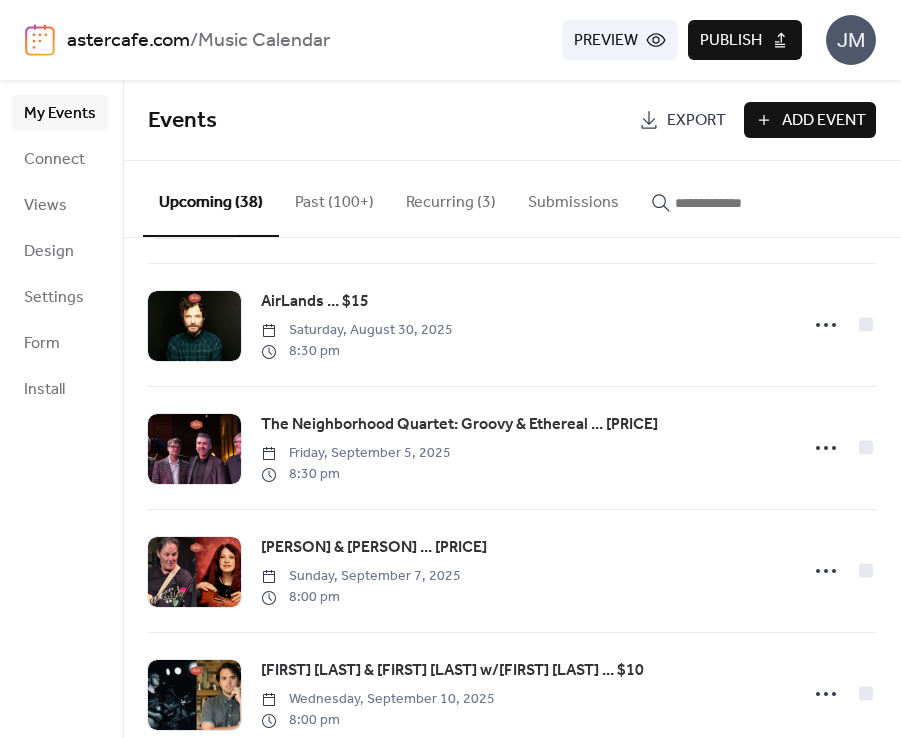 scroll, scrollTop: 1856, scrollLeft: 0, axis: vertical 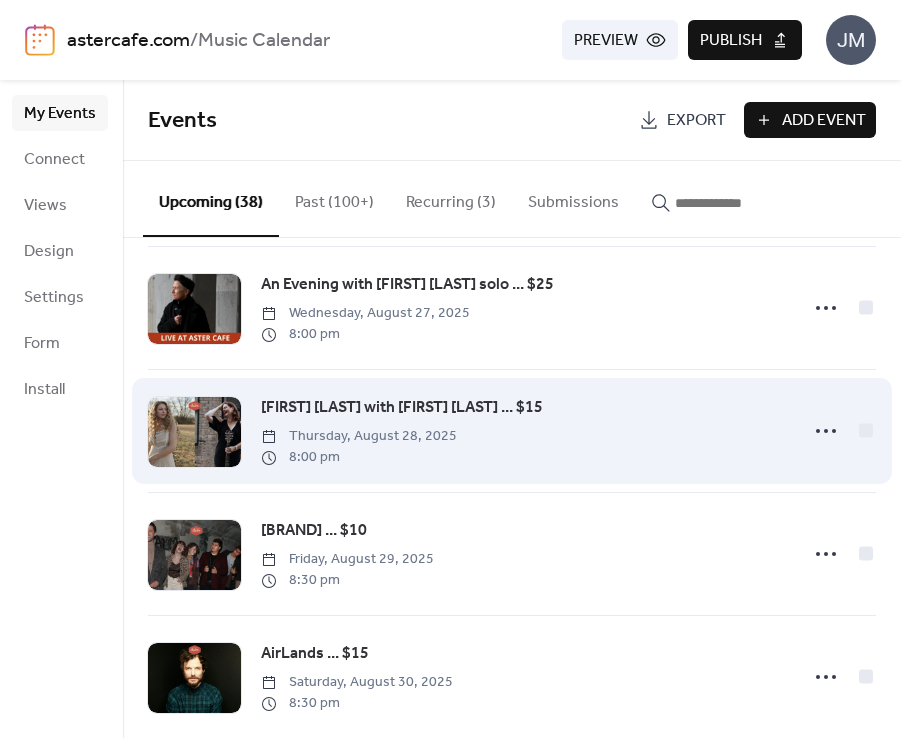 click at bounding box center (194, 432) 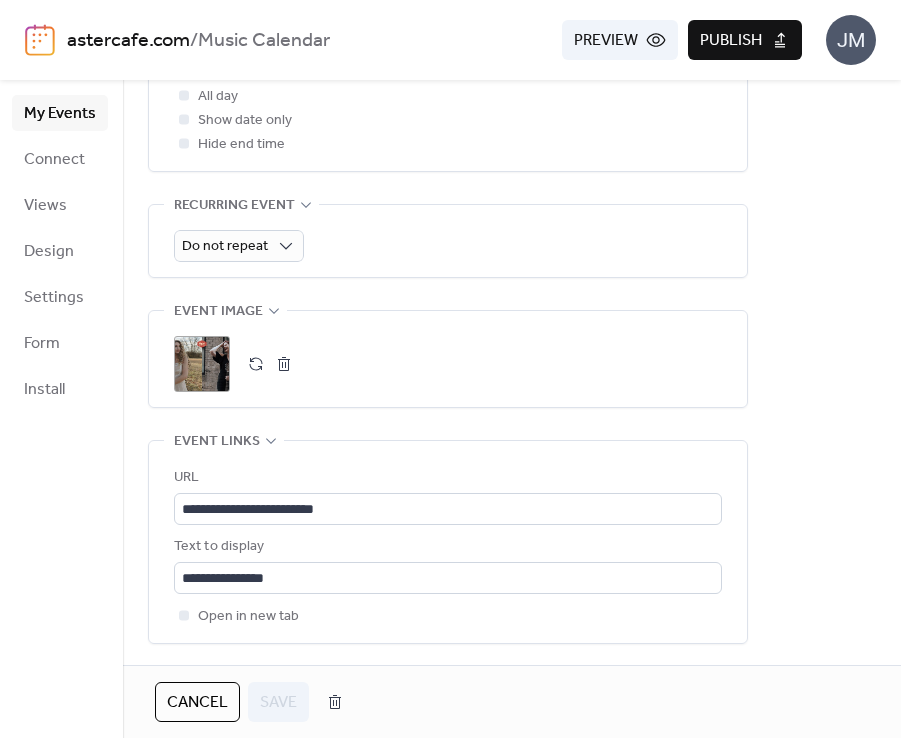 scroll, scrollTop: 820, scrollLeft: 0, axis: vertical 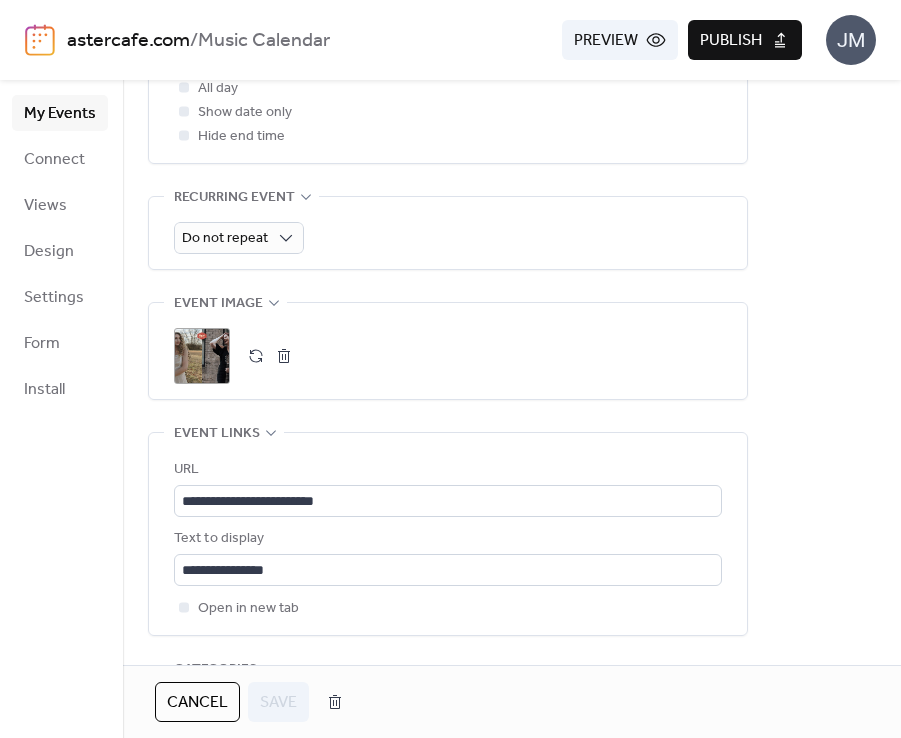 click on ";" at bounding box center (202, 356) 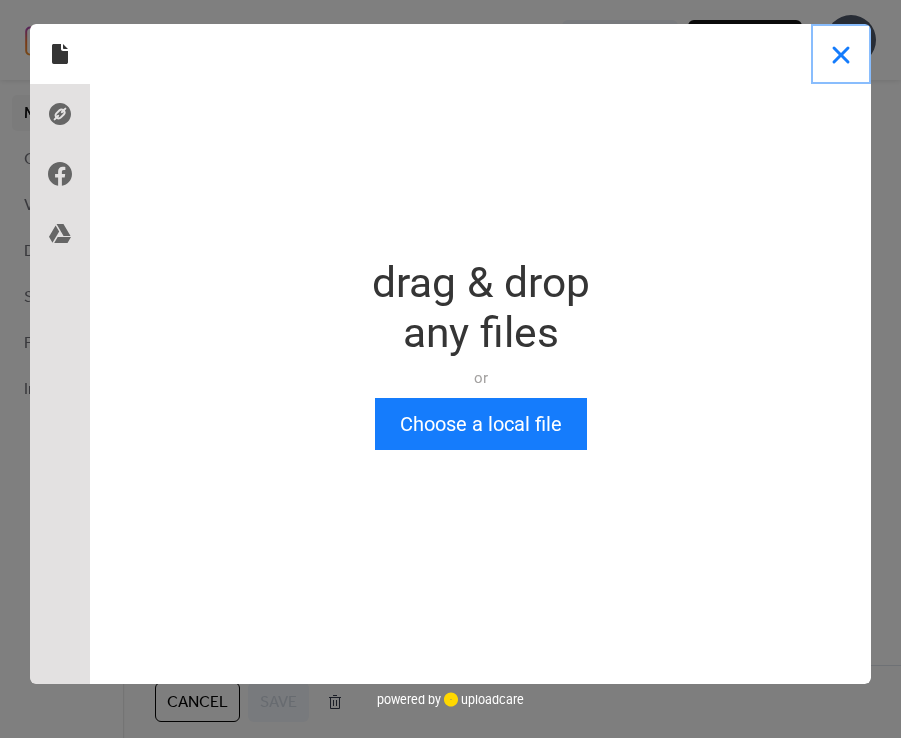 click at bounding box center (841, 54) 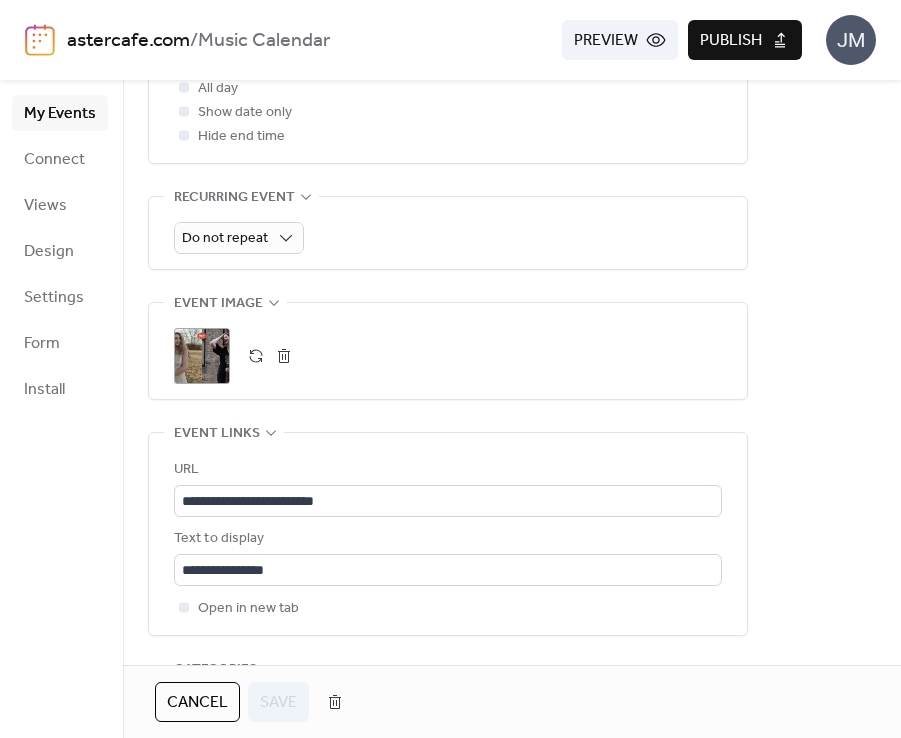 click on "Cancel" at bounding box center [197, 703] 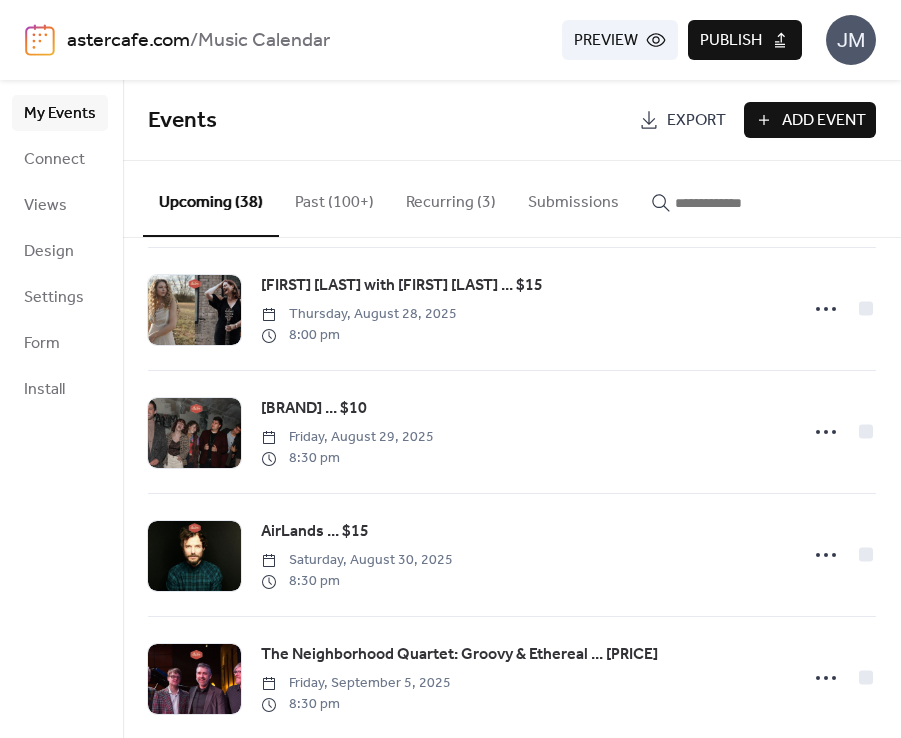 scroll, scrollTop: 2034, scrollLeft: 0, axis: vertical 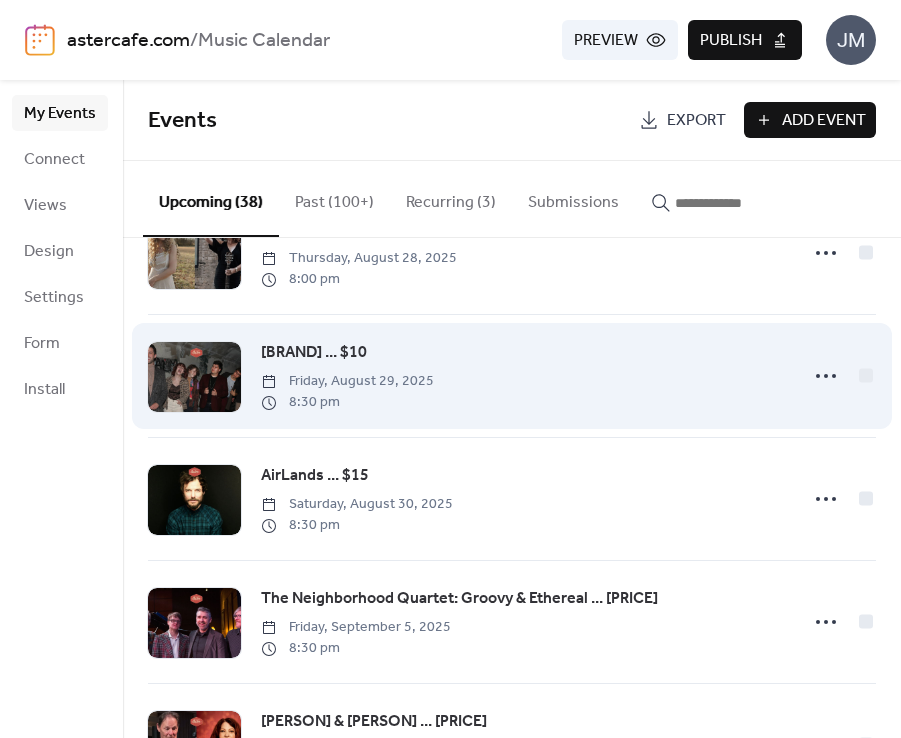 click at bounding box center (194, 377) 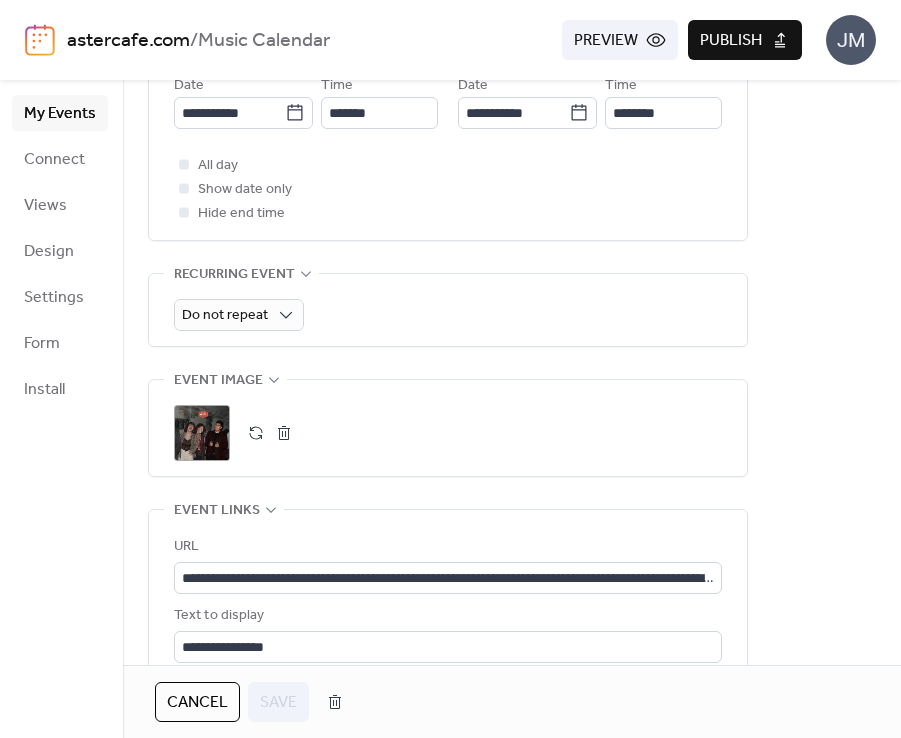 scroll, scrollTop: 784, scrollLeft: 0, axis: vertical 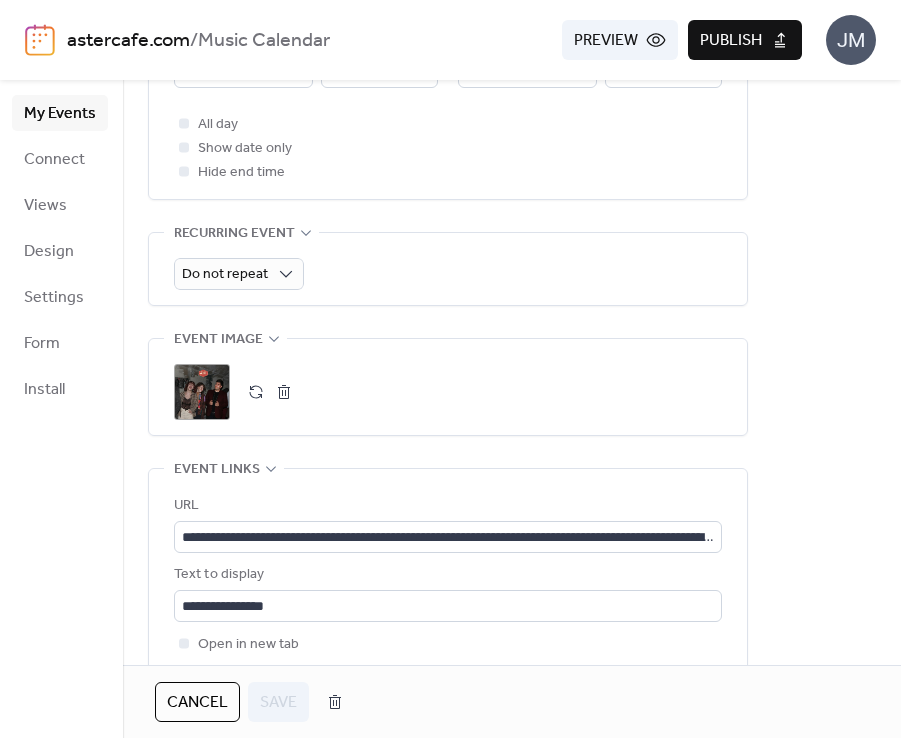 click on ";" at bounding box center [202, 392] 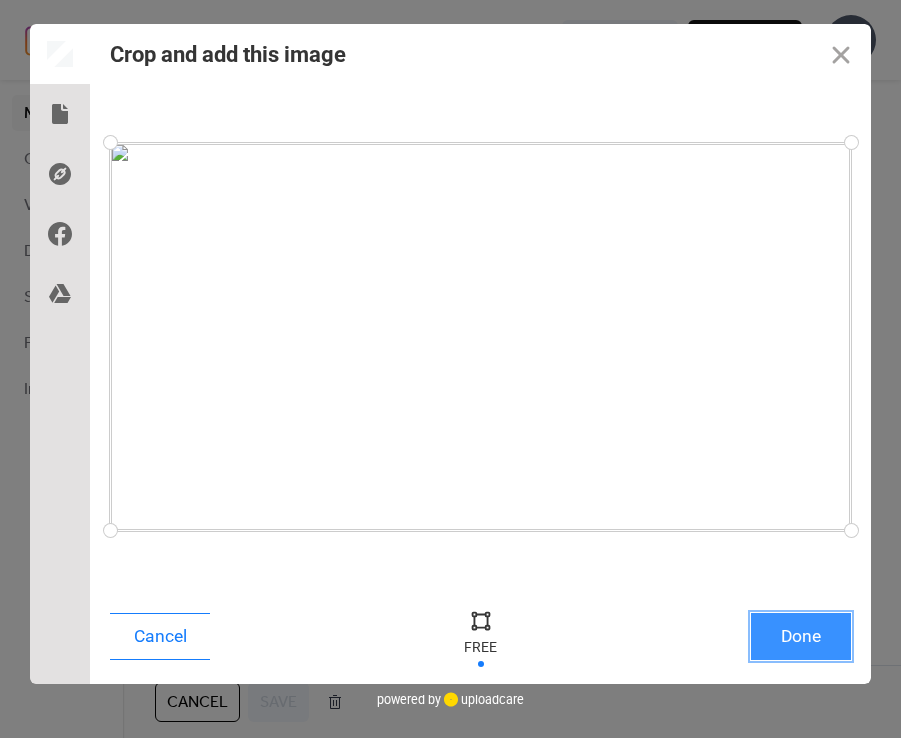 click on "Done" at bounding box center [801, 636] 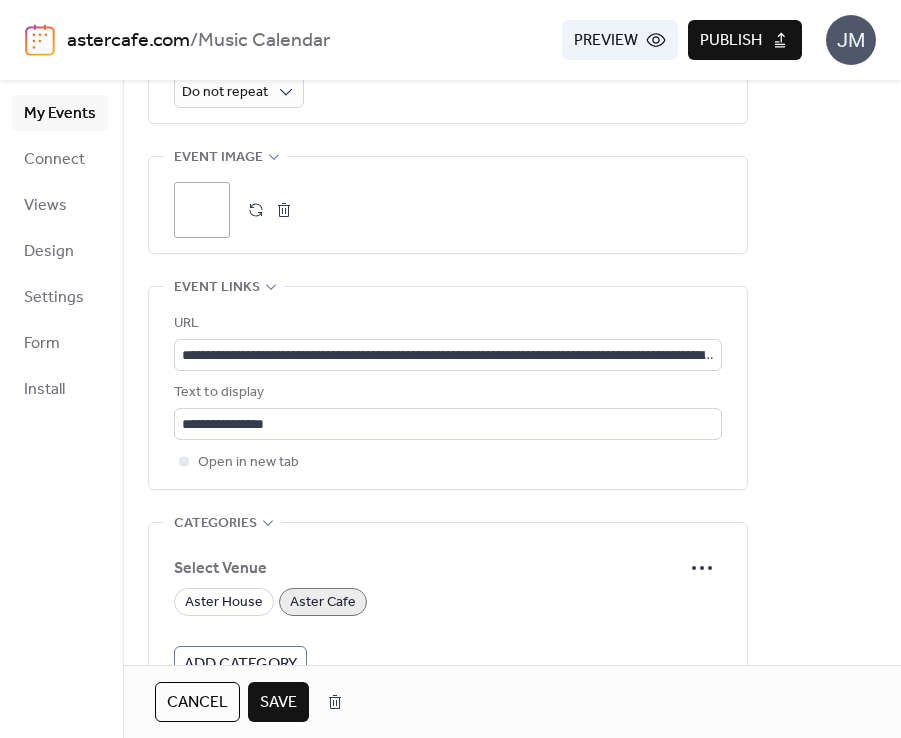 scroll, scrollTop: 970, scrollLeft: 0, axis: vertical 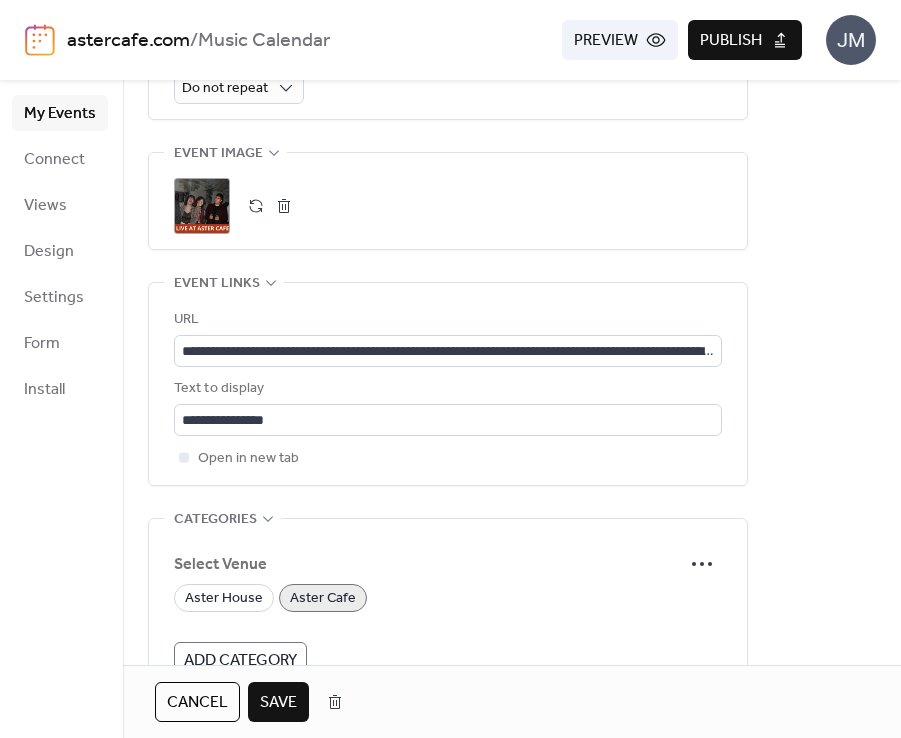 click on "Save" at bounding box center (278, 703) 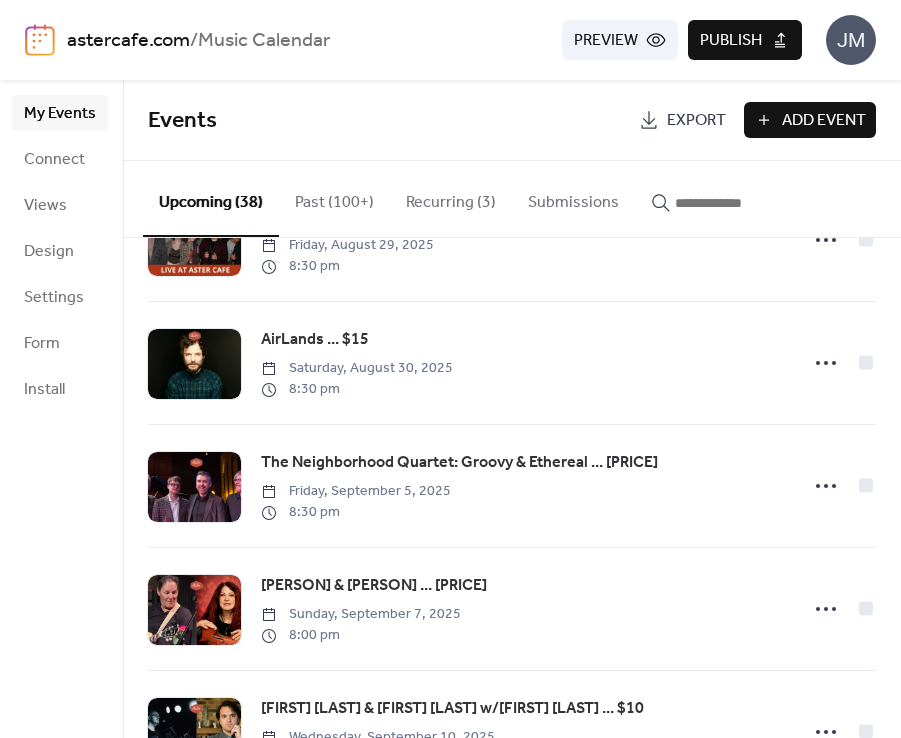 scroll, scrollTop: 2188, scrollLeft: 0, axis: vertical 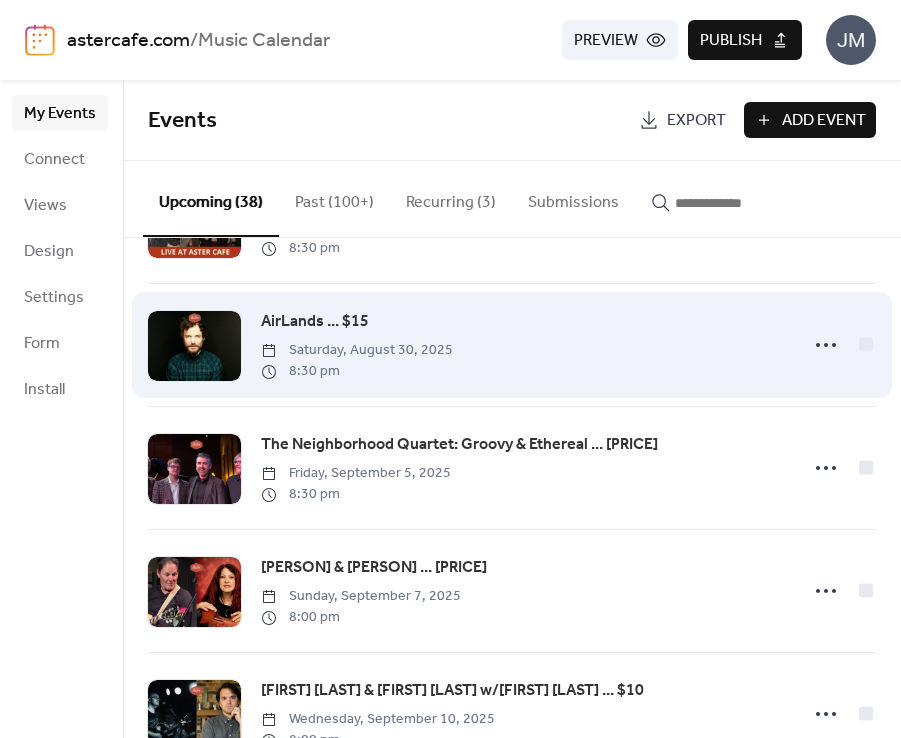 click at bounding box center (194, 346) 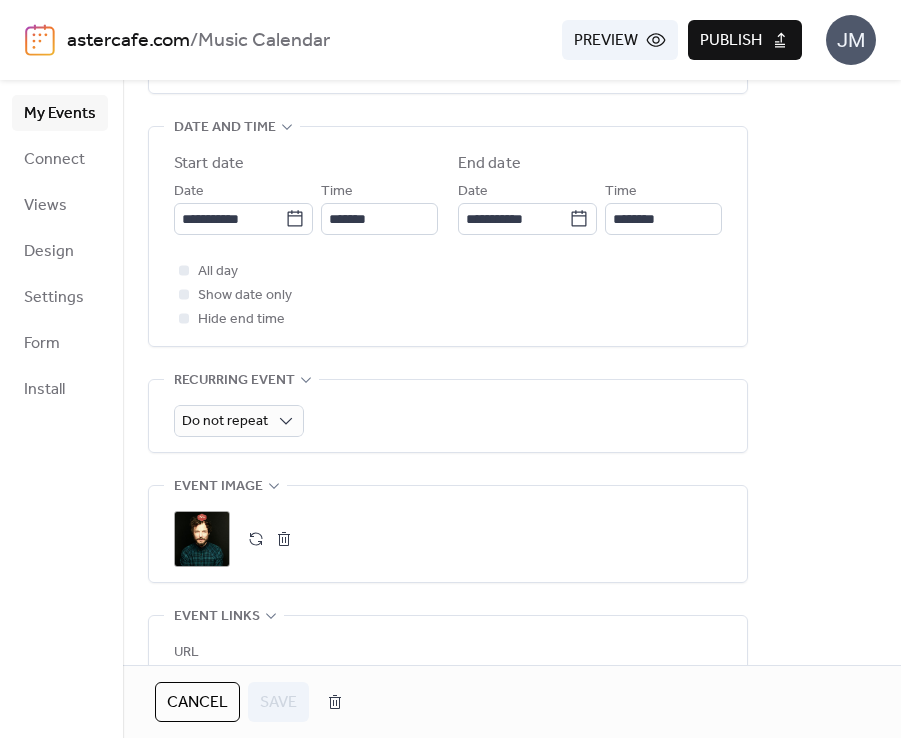 scroll, scrollTop: 650, scrollLeft: 0, axis: vertical 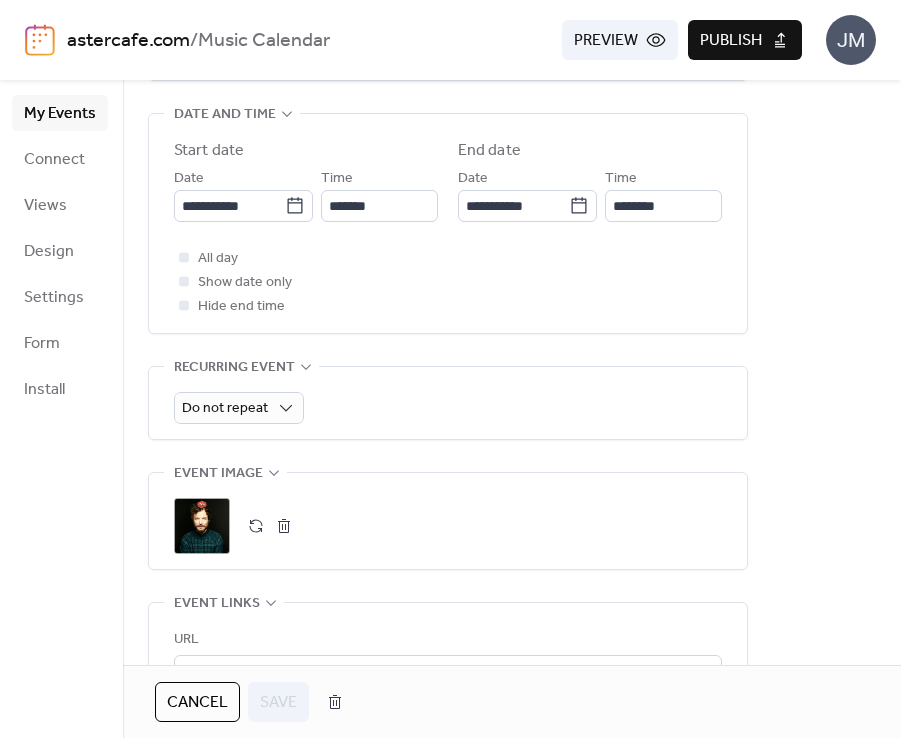 click at bounding box center [284, 526] 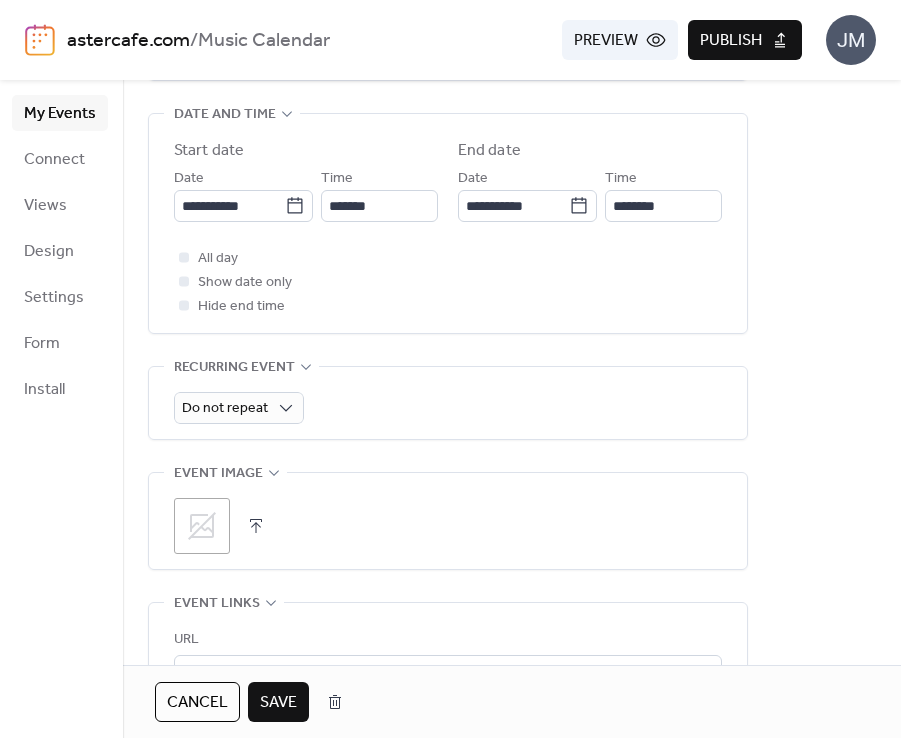 click 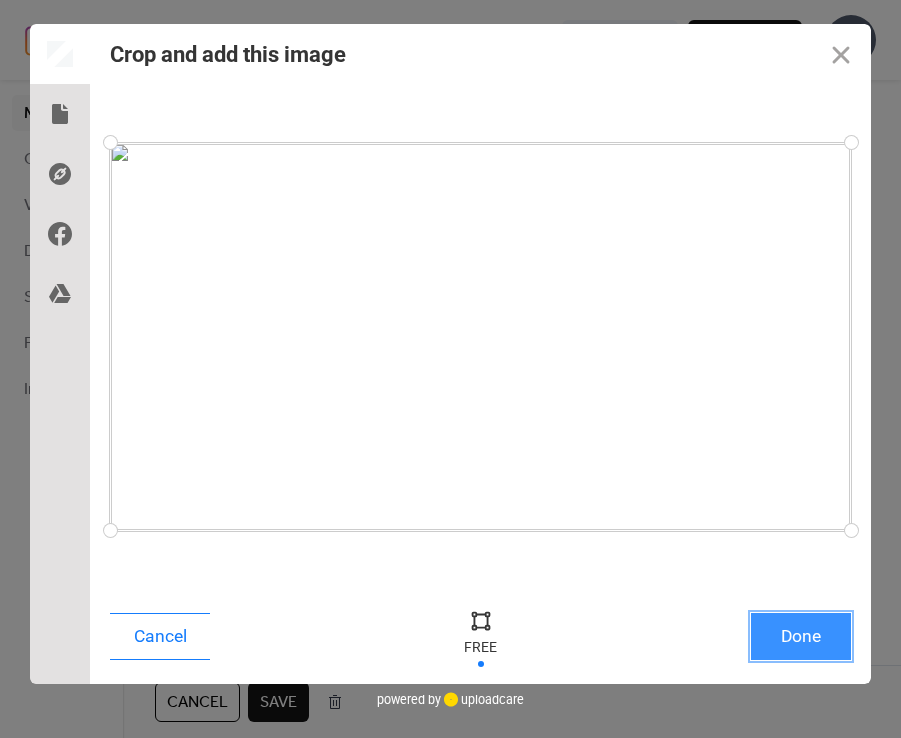 click on "Done" at bounding box center [801, 636] 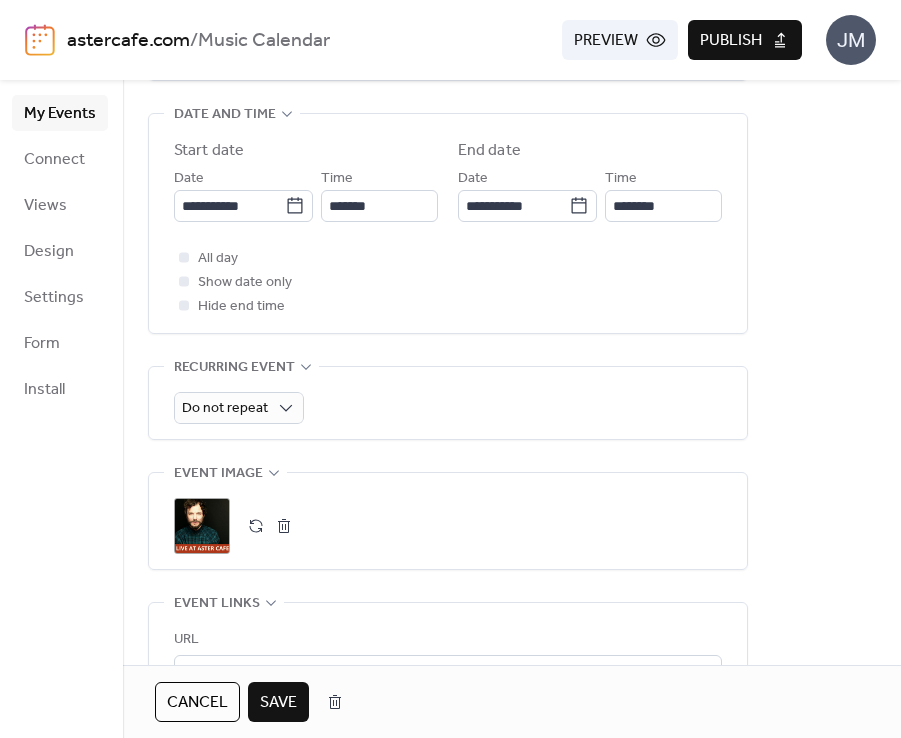 click on "Save" at bounding box center (278, 703) 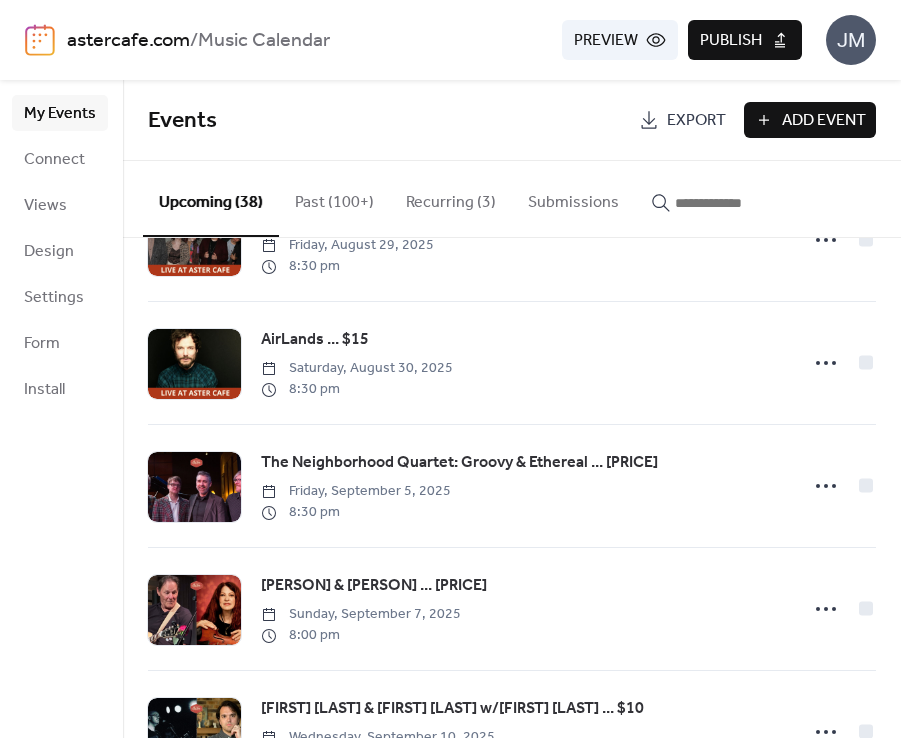 scroll, scrollTop: 2386, scrollLeft: 0, axis: vertical 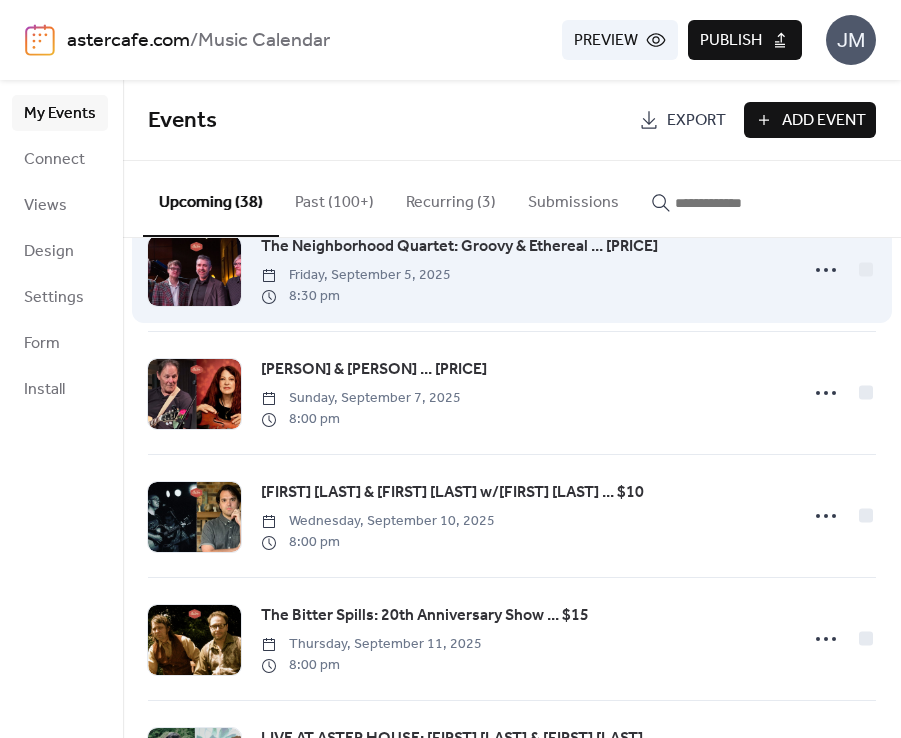 click at bounding box center [194, 271] 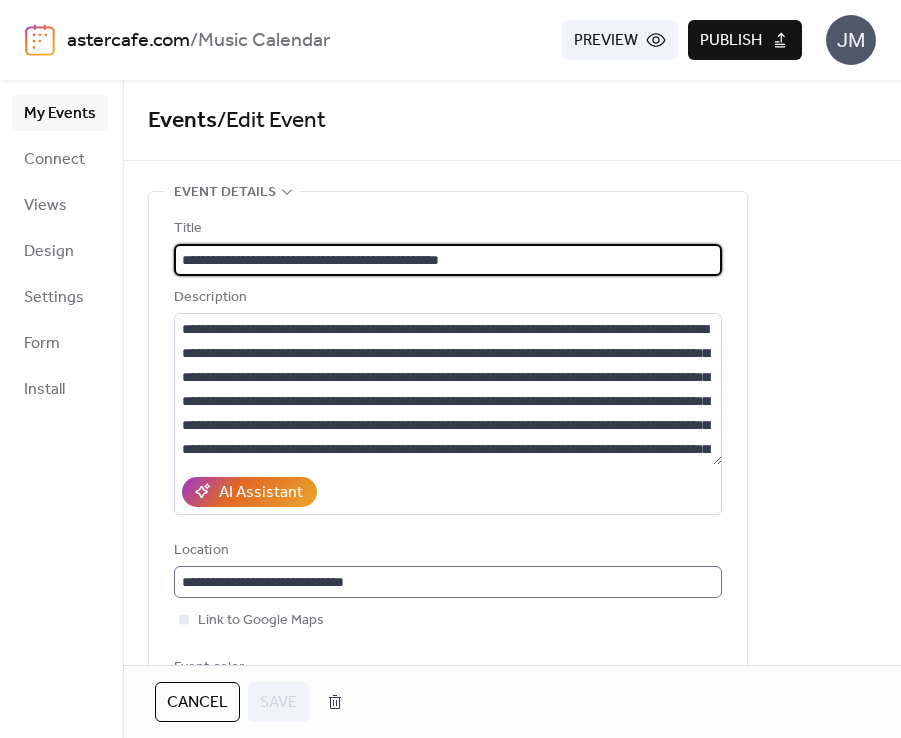 scroll, scrollTop: 1, scrollLeft: 0, axis: vertical 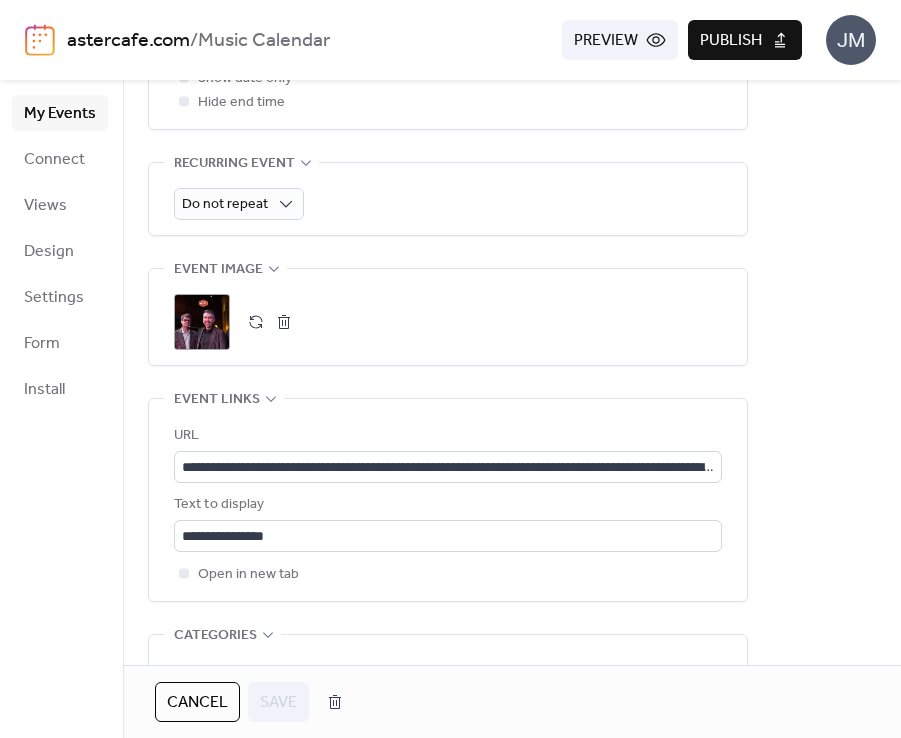 click at bounding box center [284, 322] 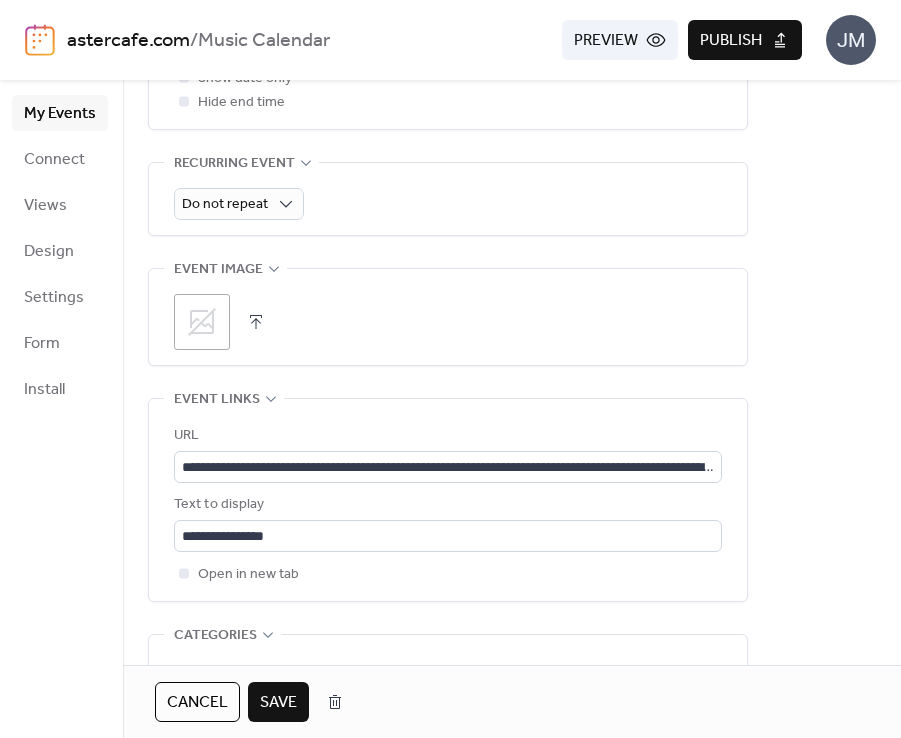 click on "Cancel" at bounding box center (197, 703) 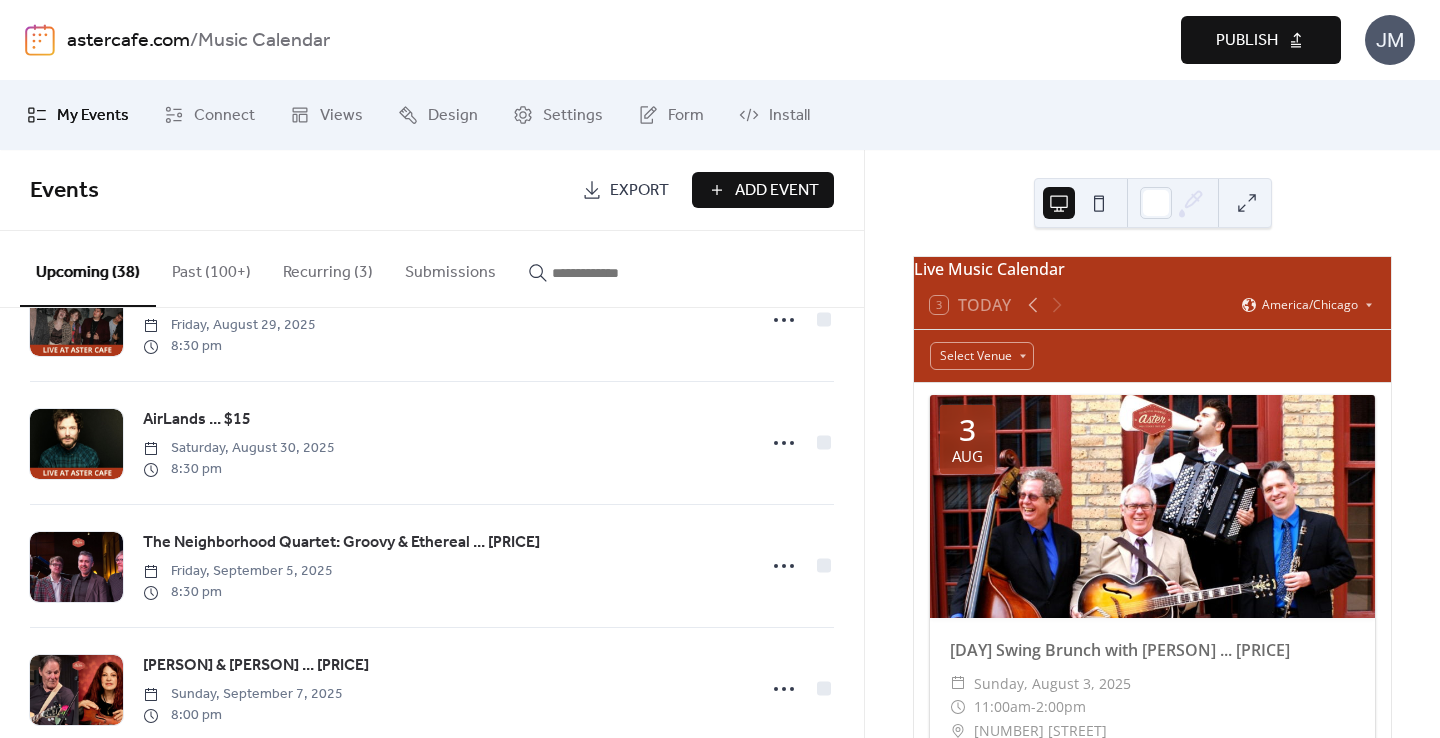 scroll, scrollTop: 2356, scrollLeft: 0, axis: vertical 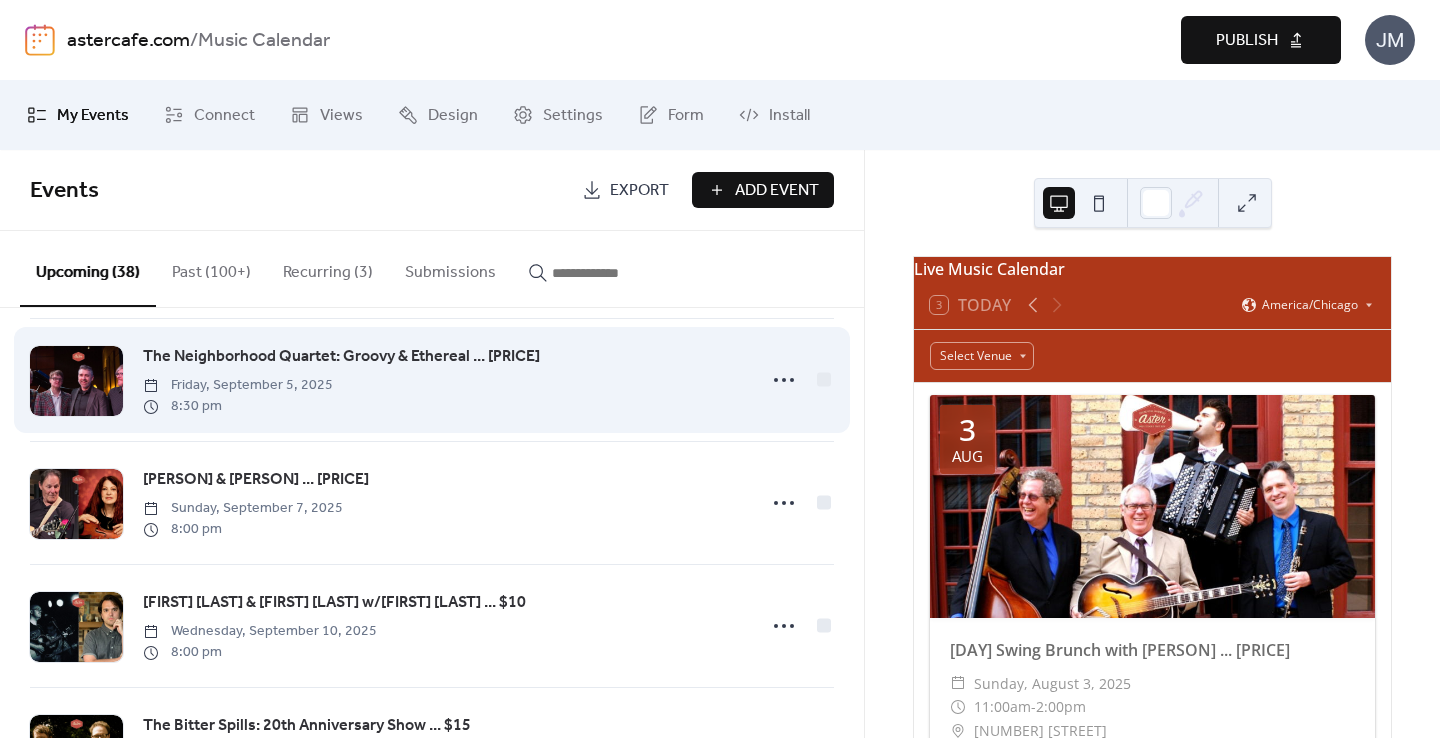click at bounding box center (76, 381) 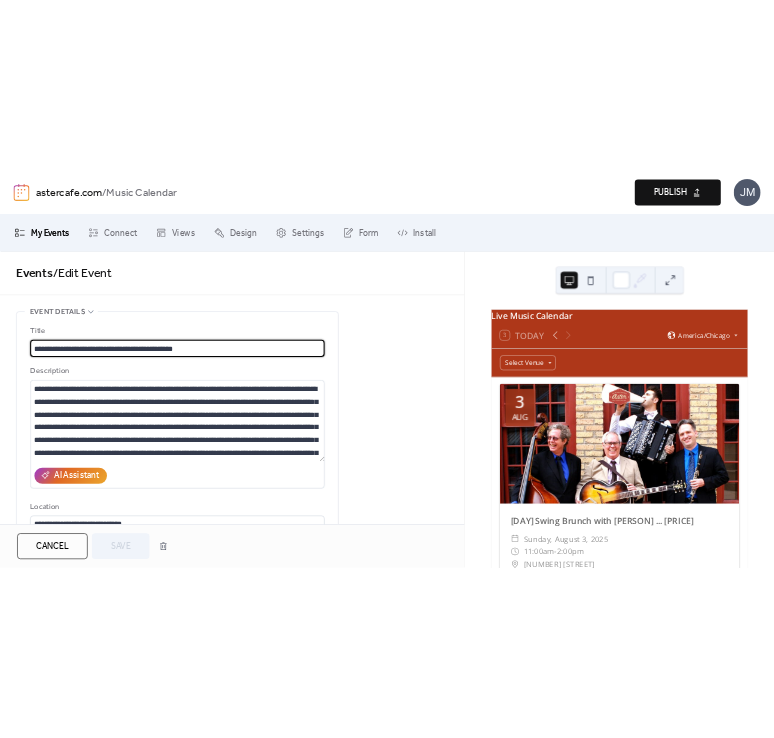 scroll, scrollTop: 805, scrollLeft: 0, axis: vertical 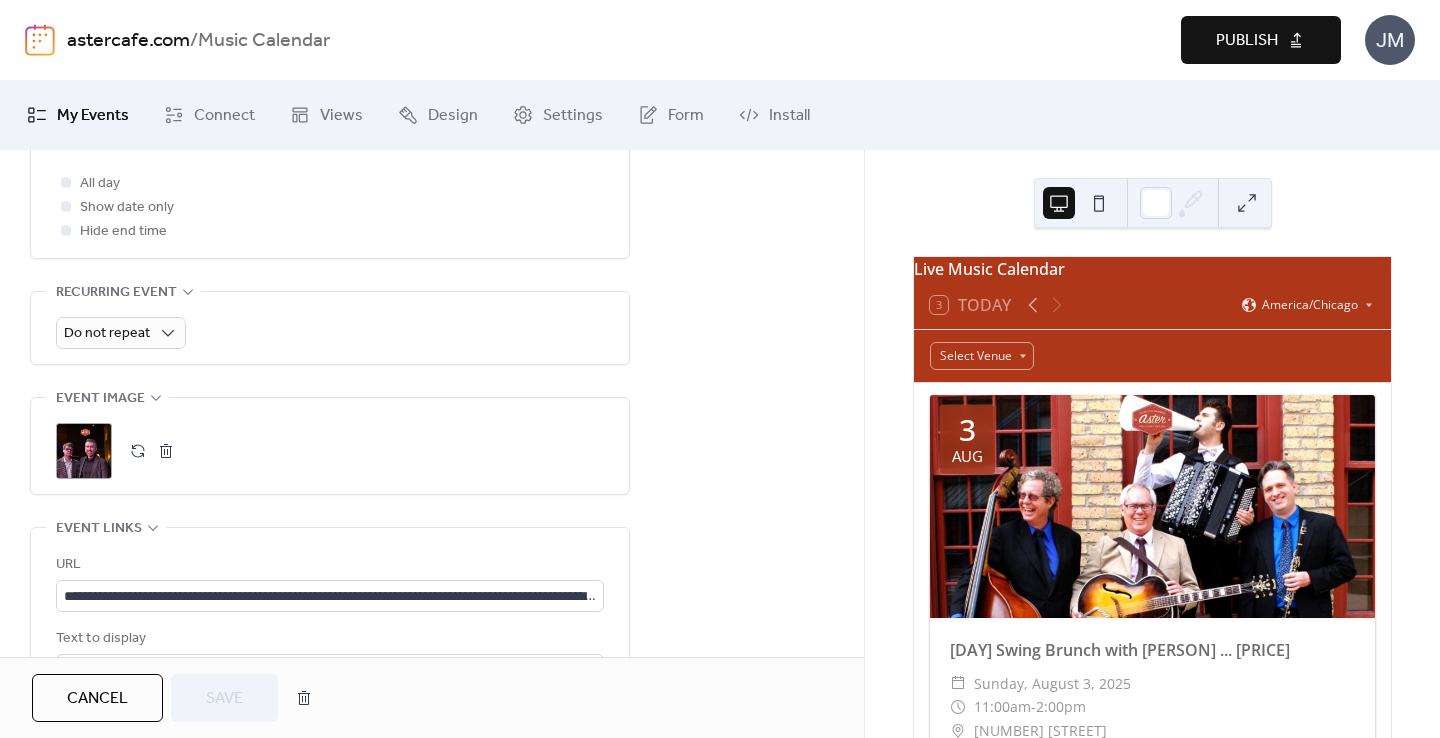 click on ";" at bounding box center (84, 451) 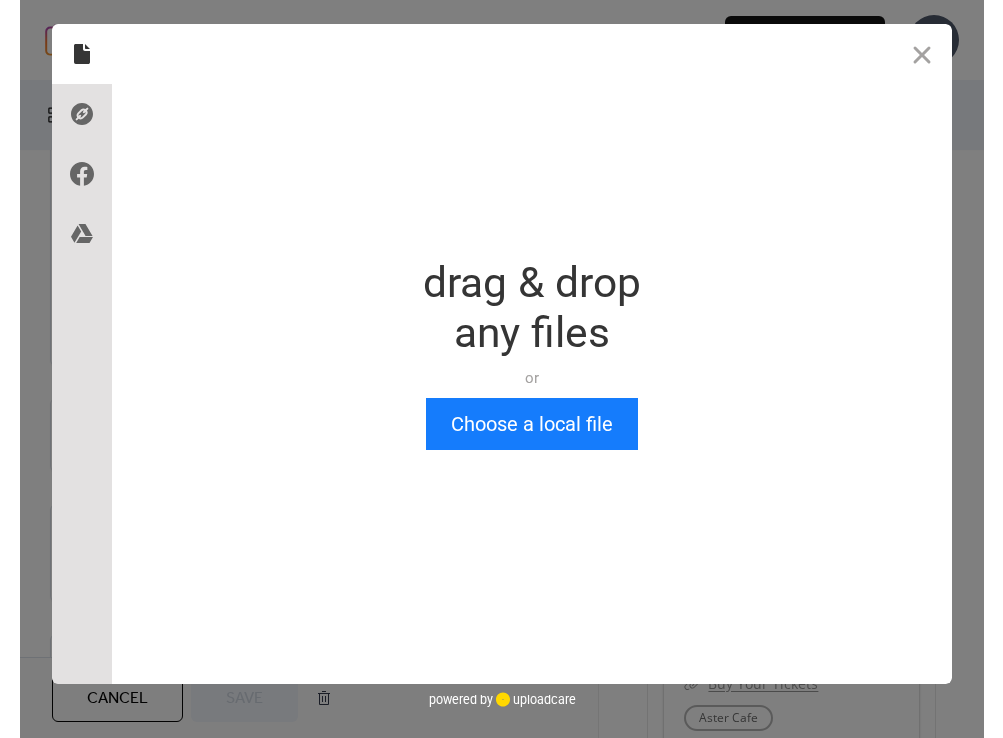 scroll, scrollTop: 912, scrollLeft: 0, axis: vertical 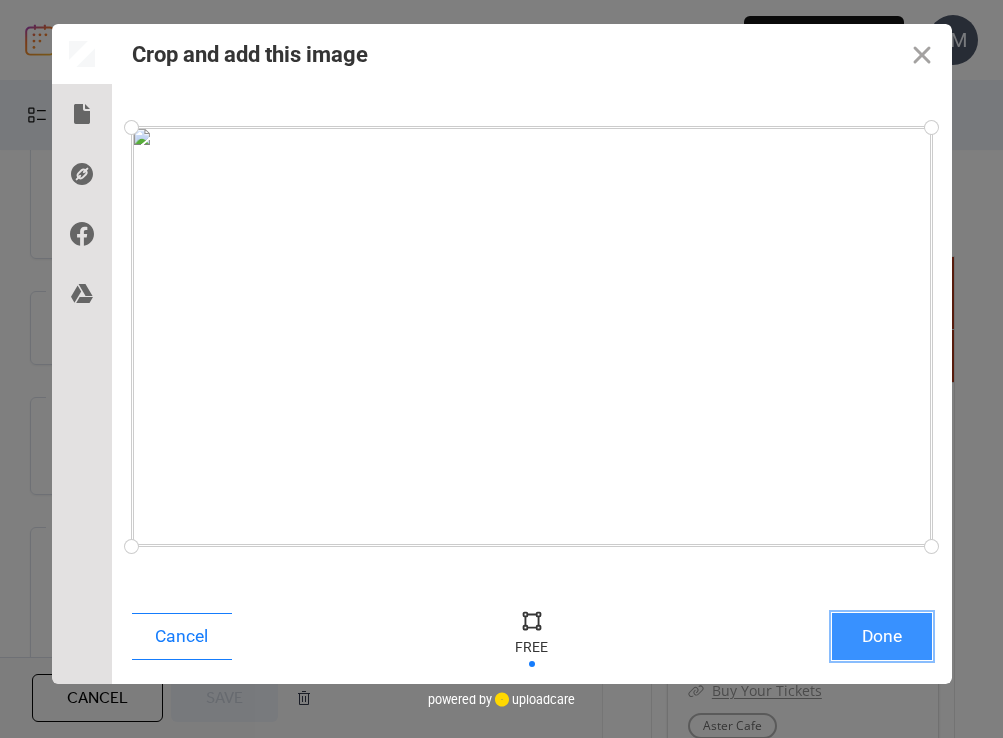 click on "Done" at bounding box center [882, 636] 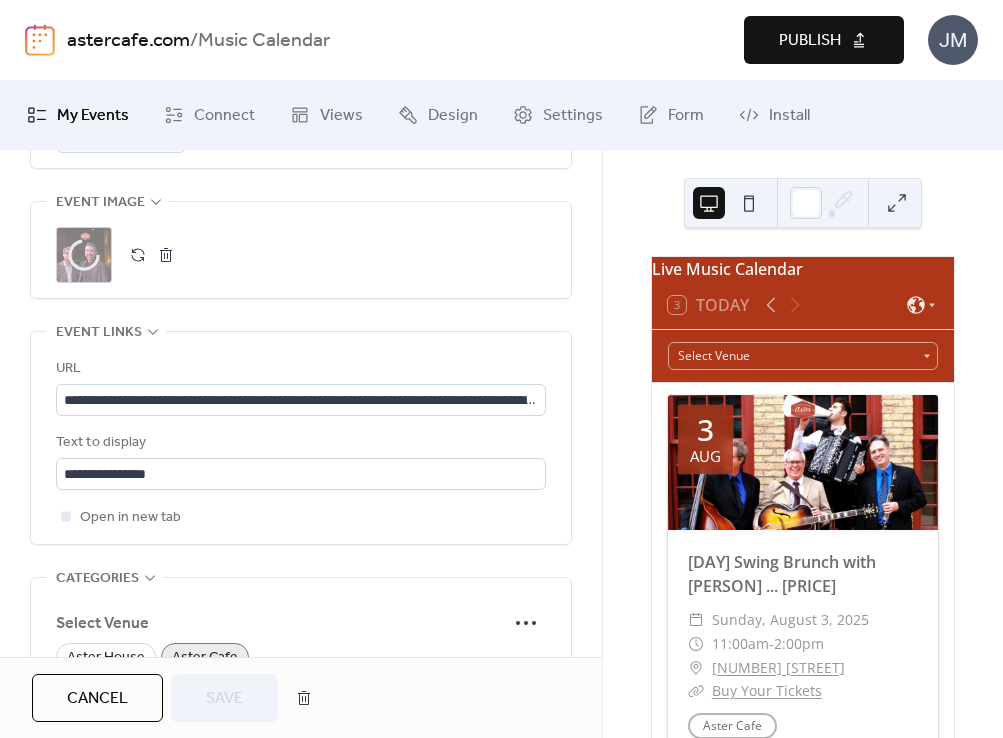 scroll, scrollTop: 1120, scrollLeft: 0, axis: vertical 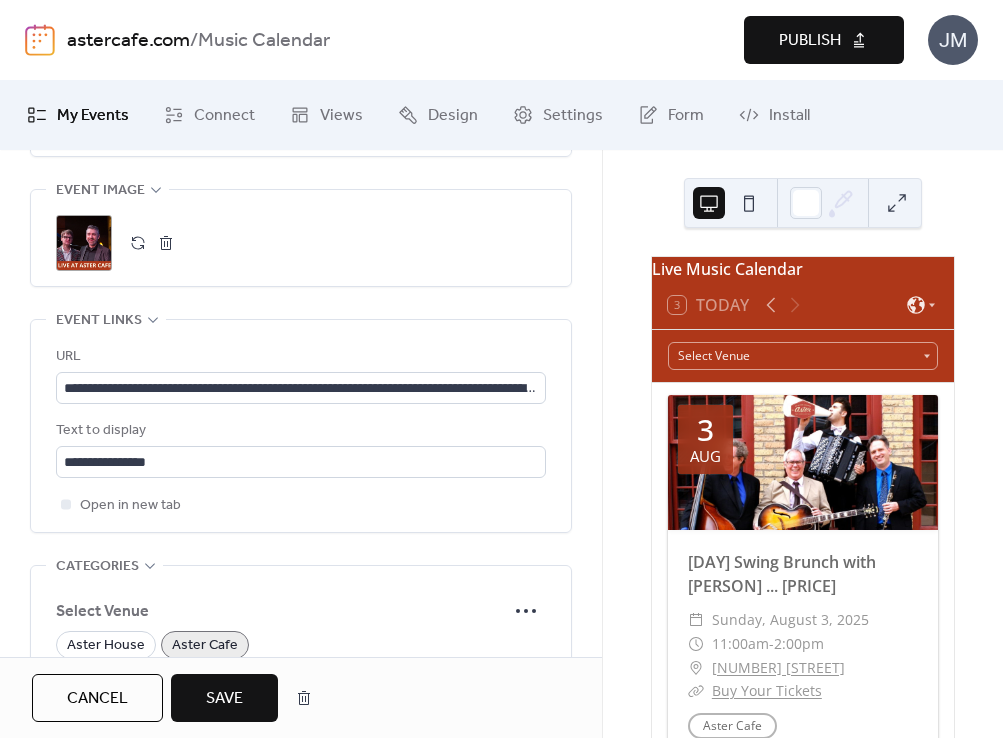 click on "Save" at bounding box center (224, 698) 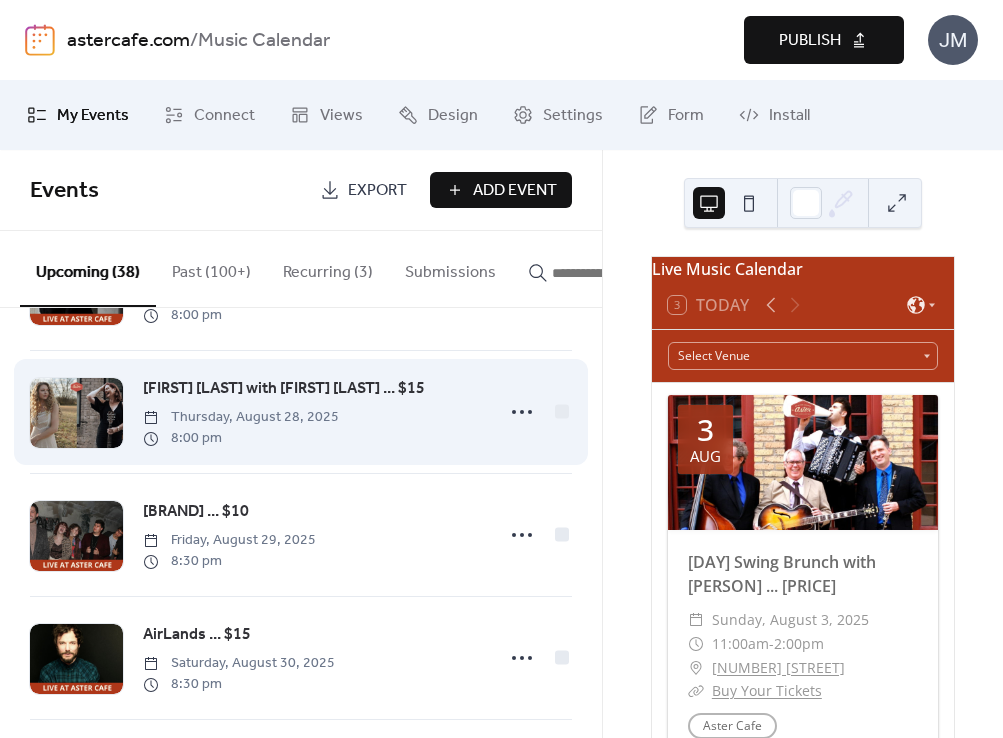 scroll, scrollTop: 1966, scrollLeft: 0, axis: vertical 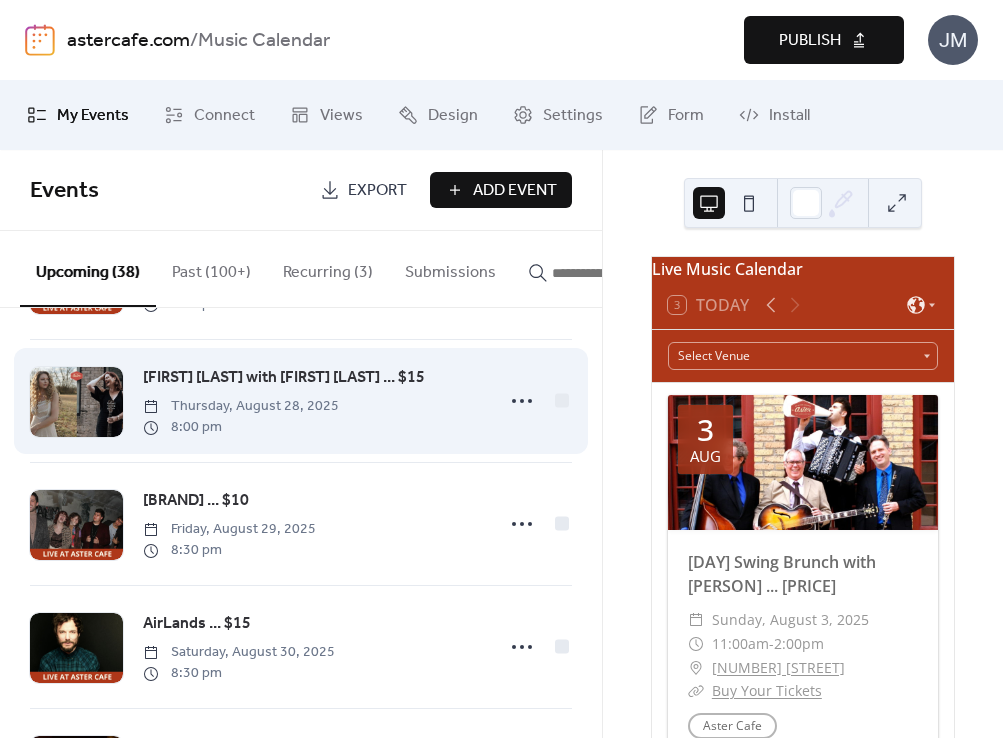 click on "[FIRST] [LAST] with [FIRST] [LAST] ... $15" at bounding box center [284, 378] 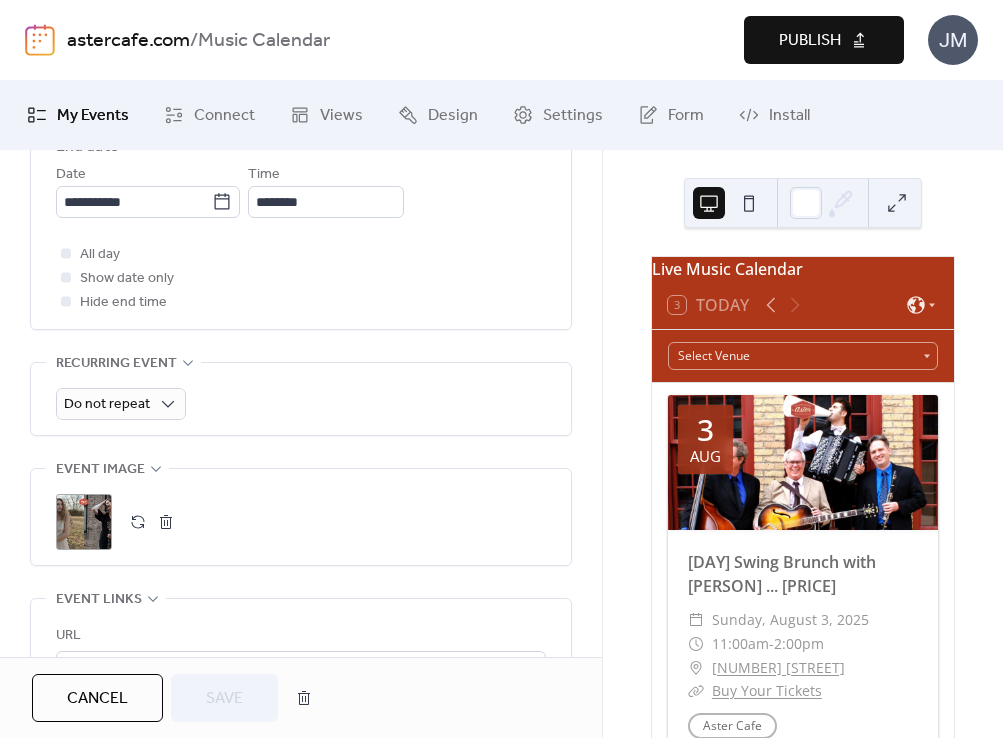 scroll, scrollTop: 957, scrollLeft: 0, axis: vertical 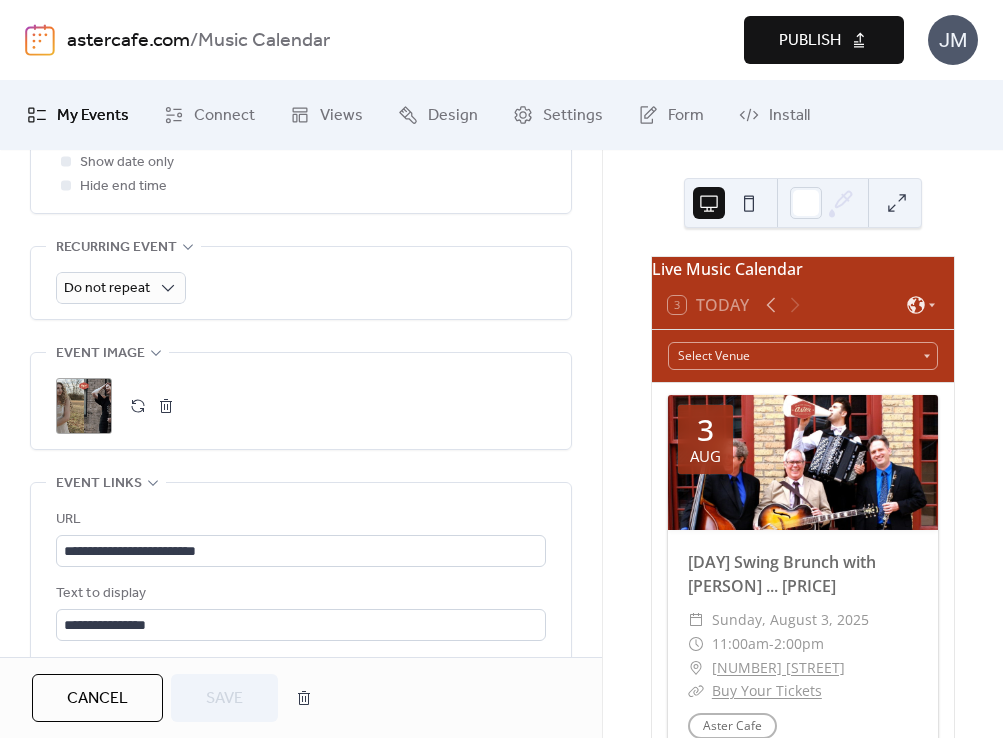 click on ";" at bounding box center (84, 406) 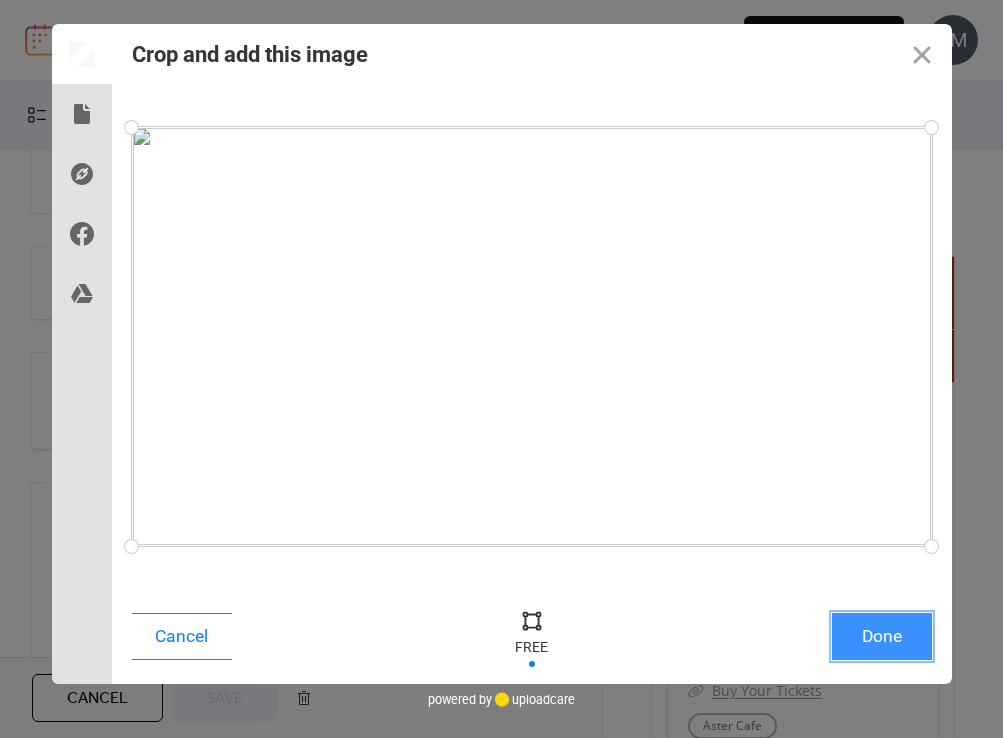 click on "Done" at bounding box center (882, 636) 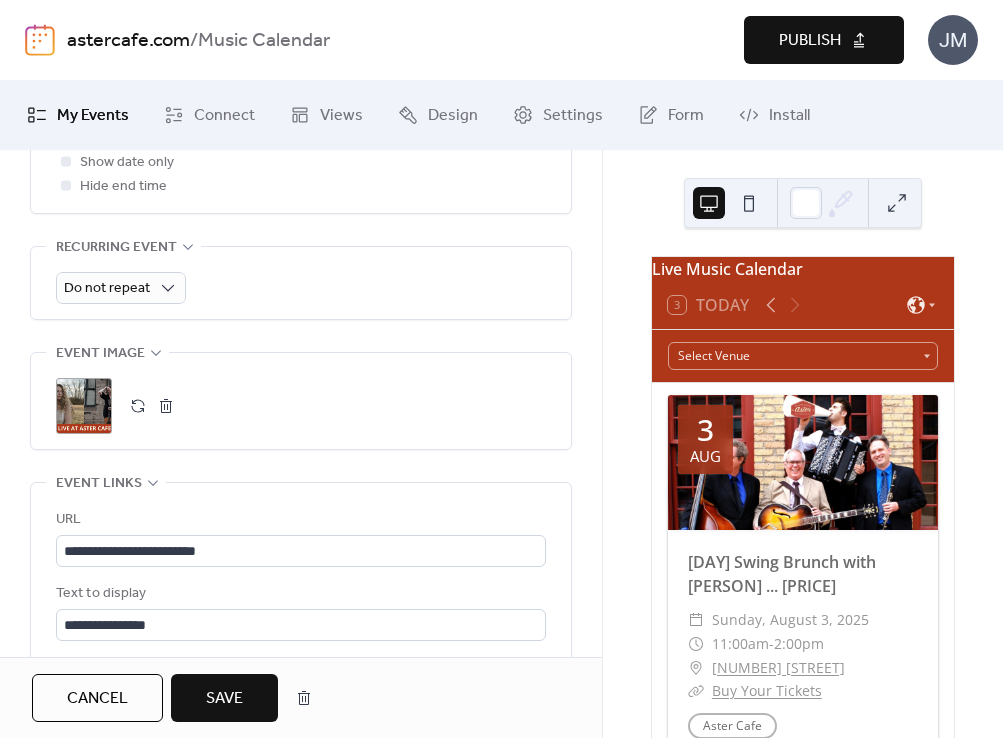 click on "Save" at bounding box center (224, 698) 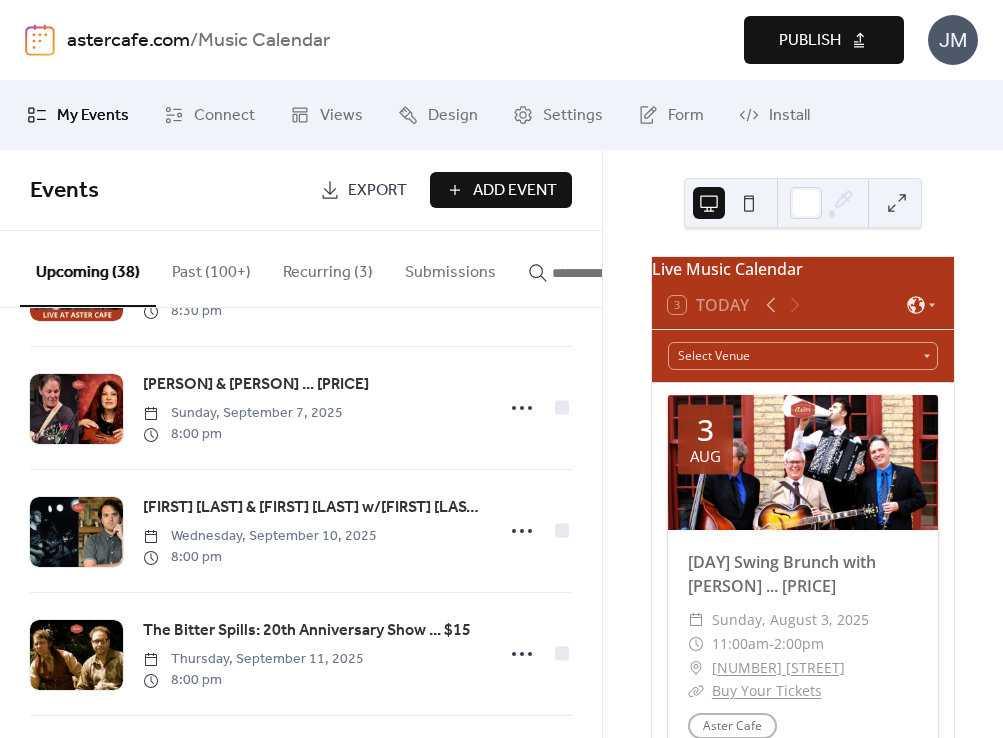 scroll, scrollTop: 2440, scrollLeft: 0, axis: vertical 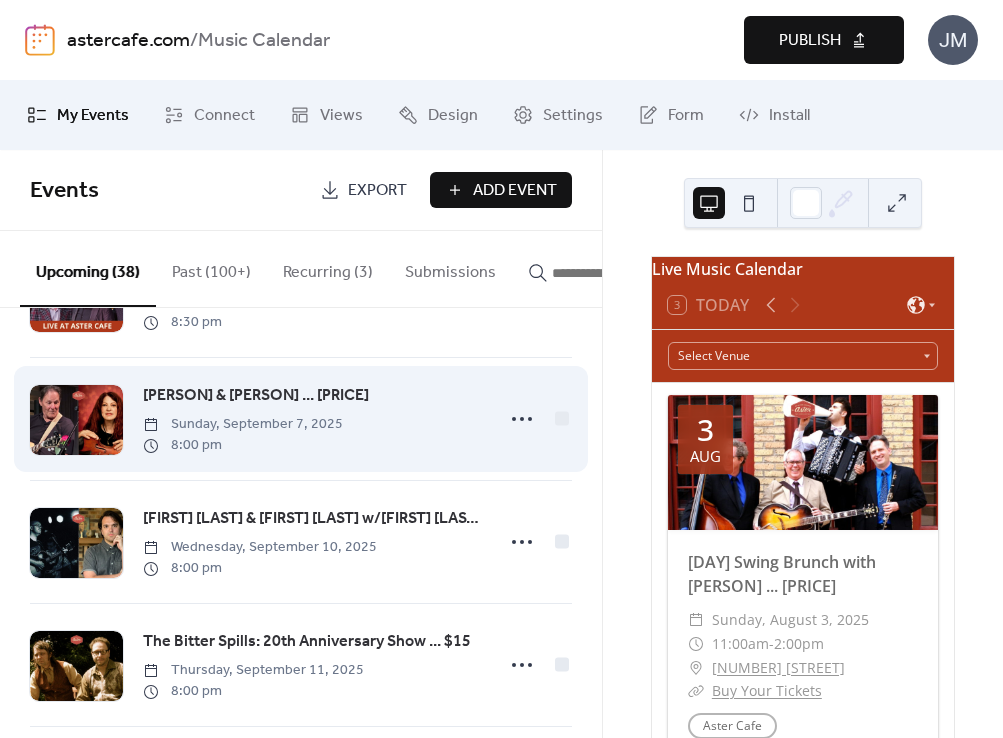 click at bounding box center [76, 420] 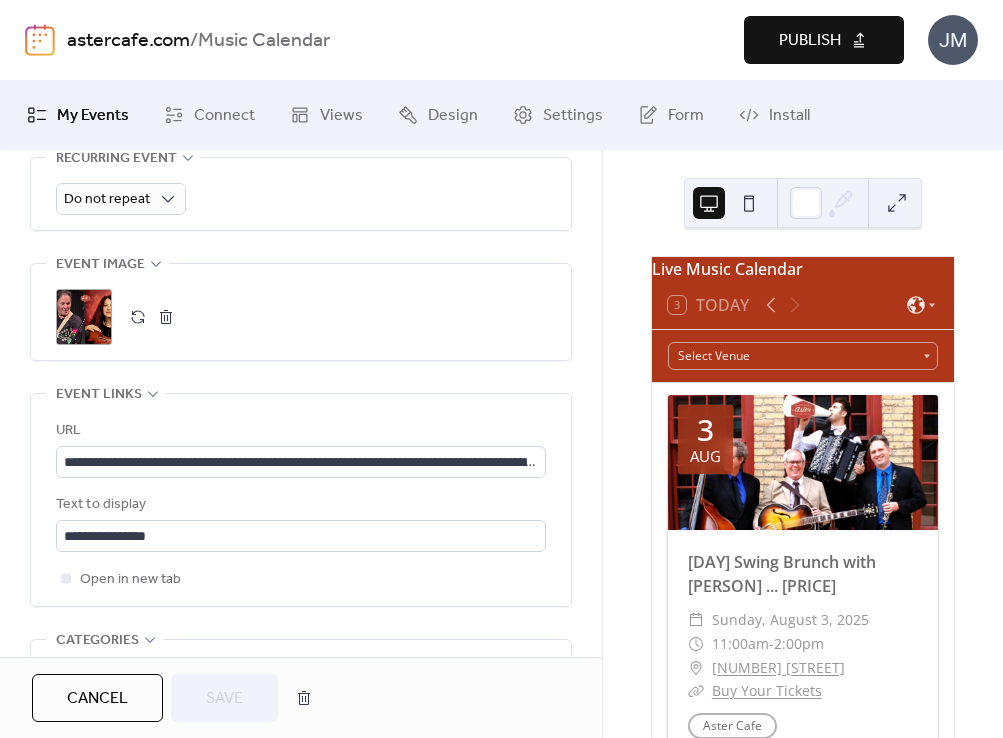 scroll, scrollTop: 1055, scrollLeft: 0, axis: vertical 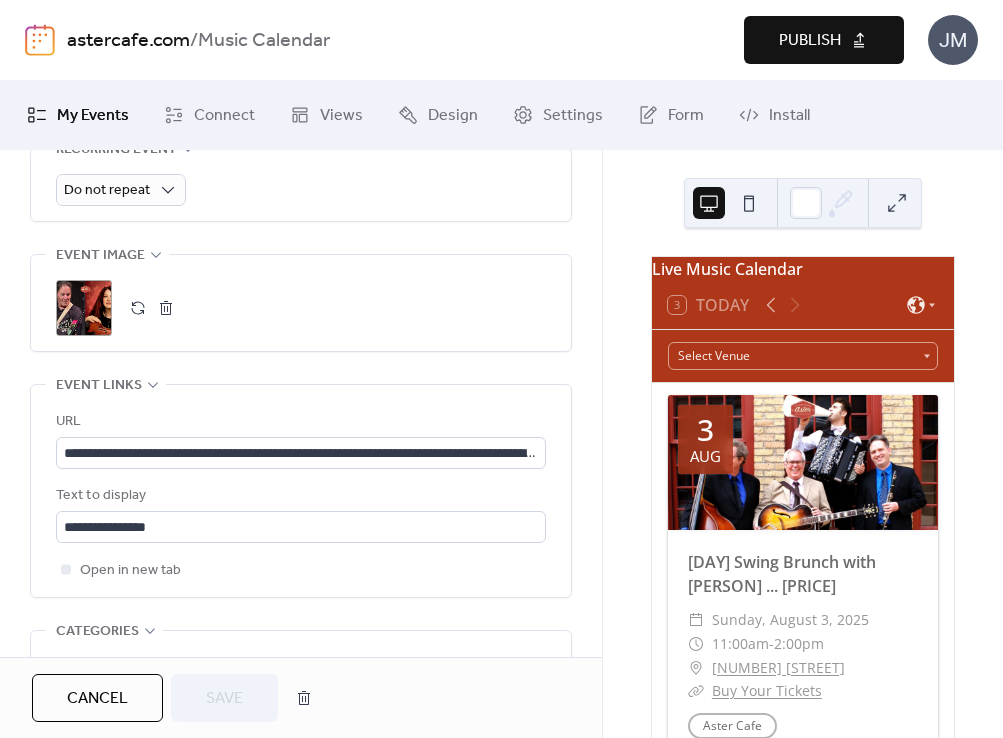 click on ";" at bounding box center [84, 308] 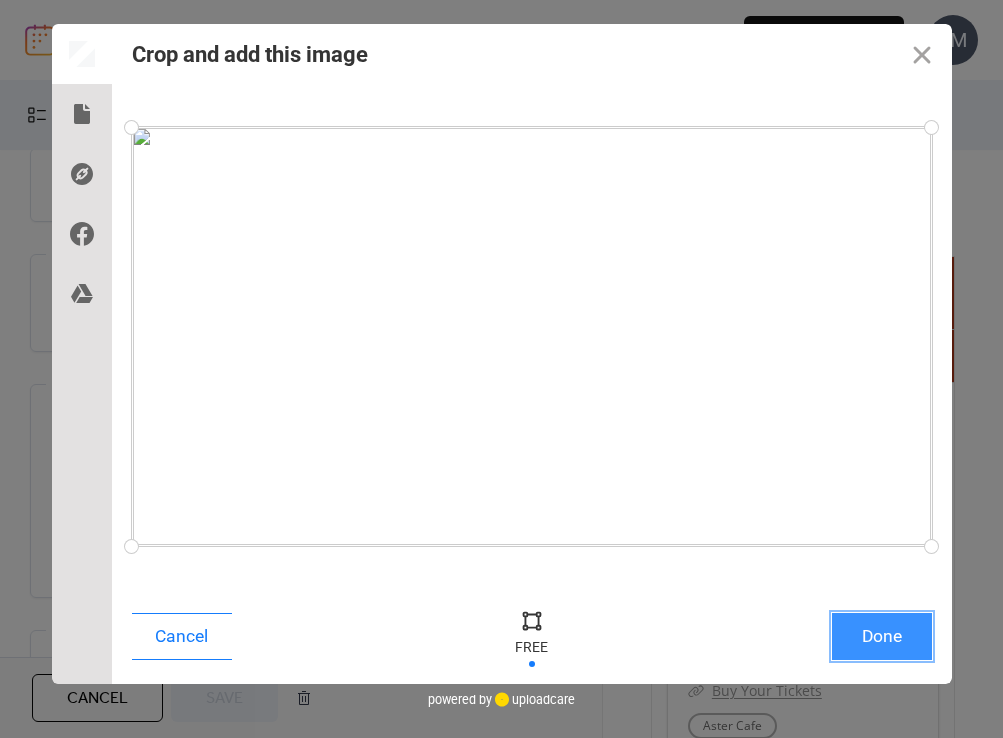 click on "Done" at bounding box center (882, 636) 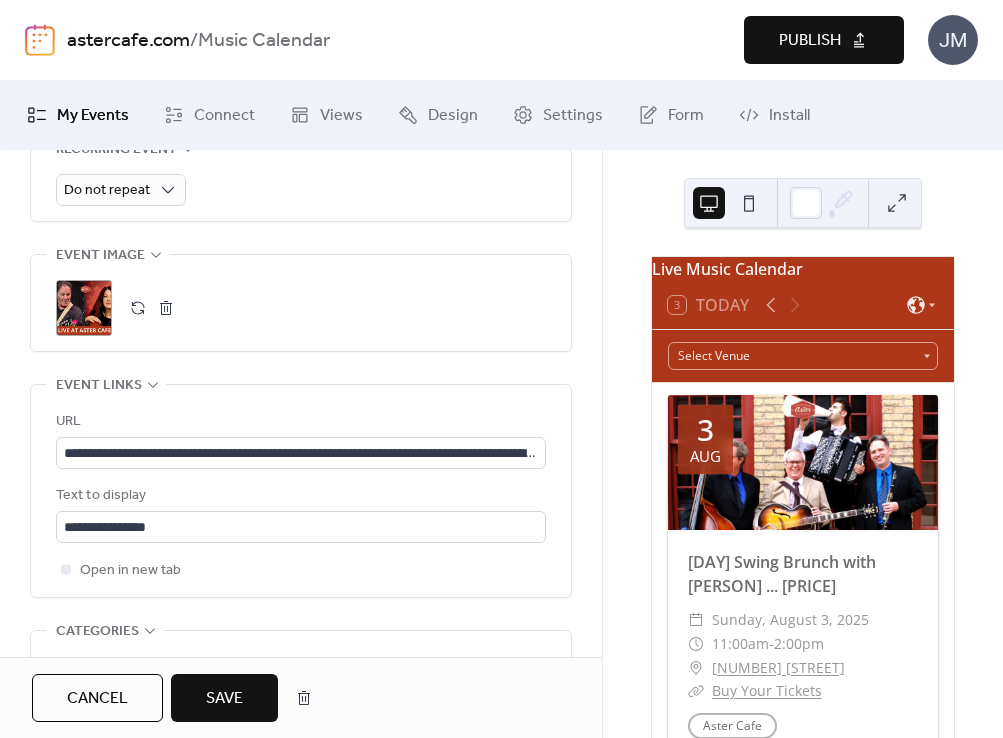 click on "Save" at bounding box center [224, 698] 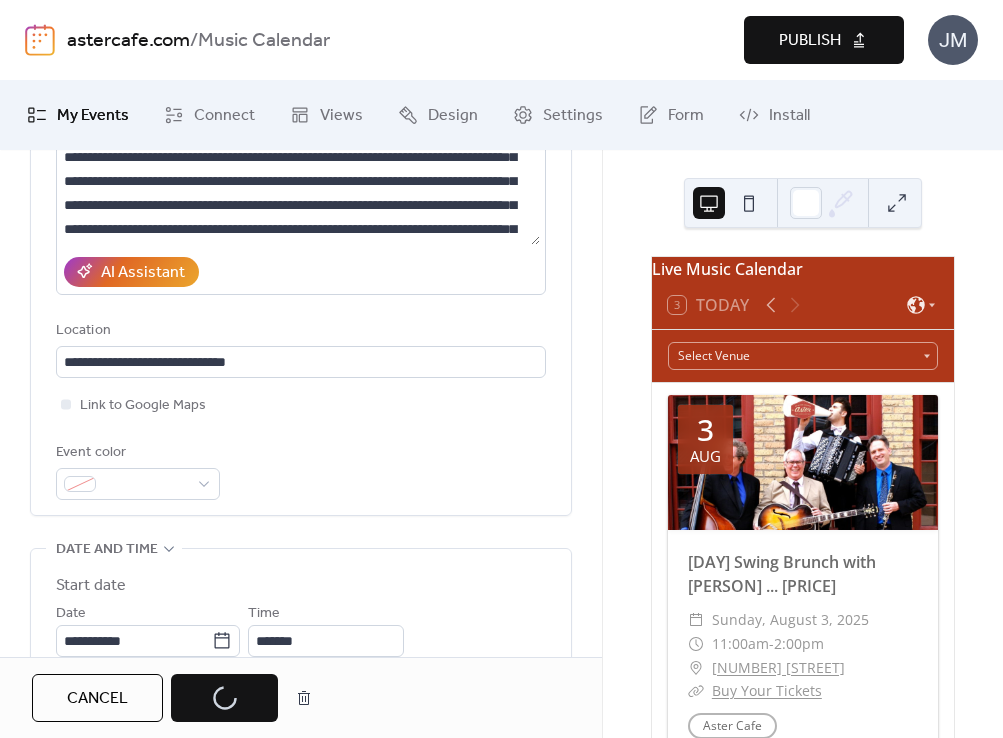 scroll, scrollTop: 0, scrollLeft: 0, axis: both 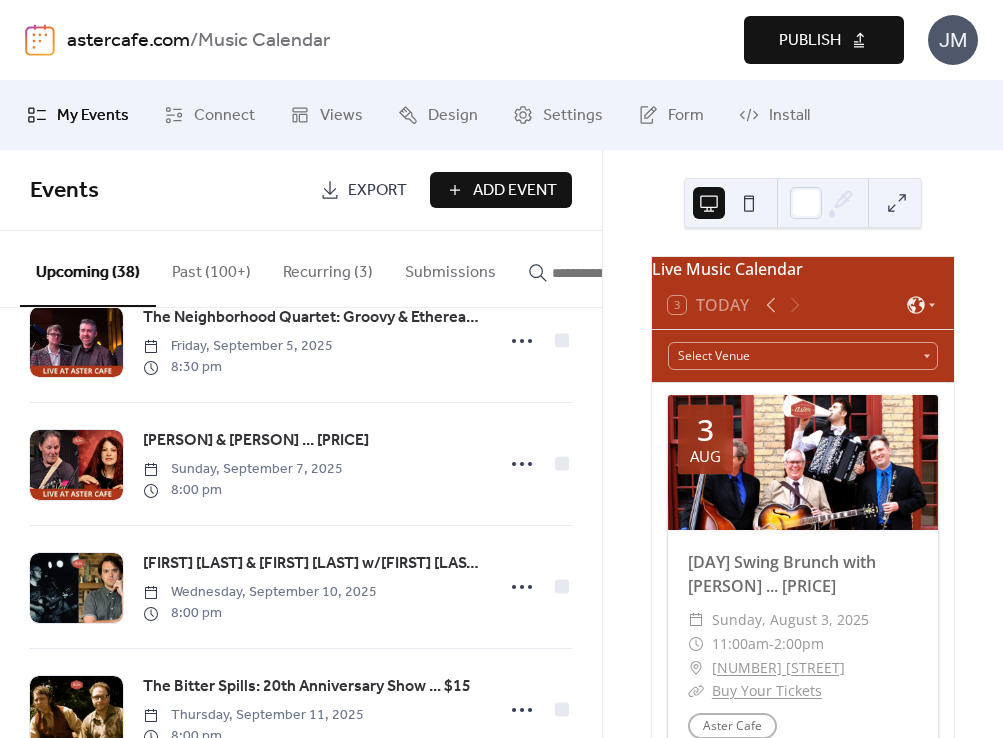 click on "Publish" at bounding box center [824, 40] 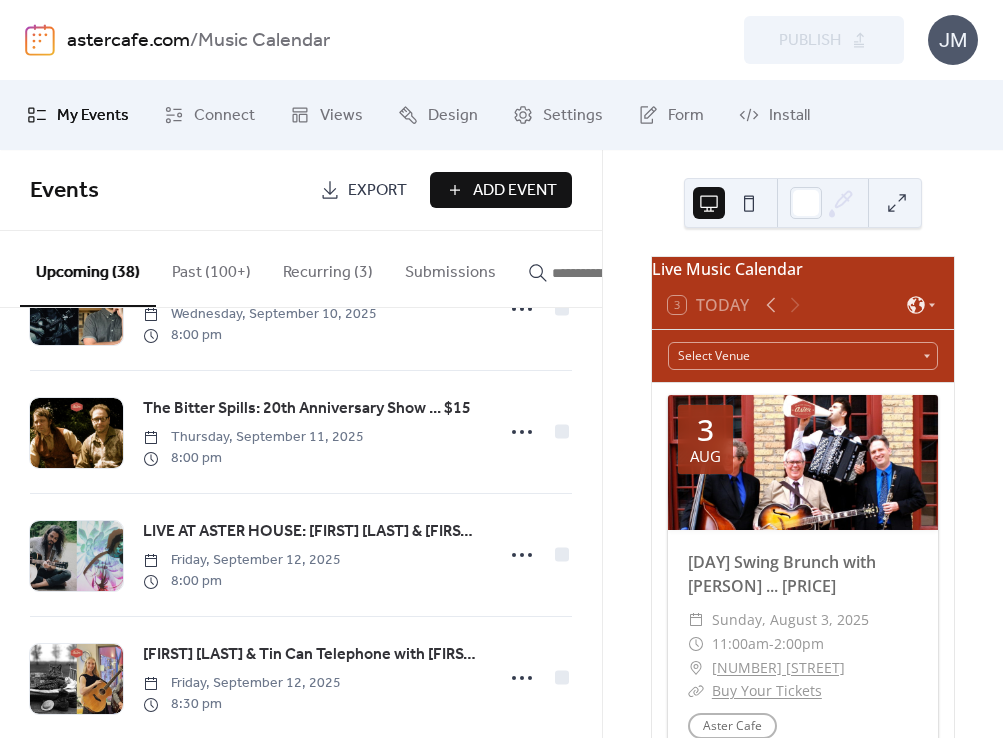 scroll, scrollTop: 2606, scrollLeft: 0, axis: vertical 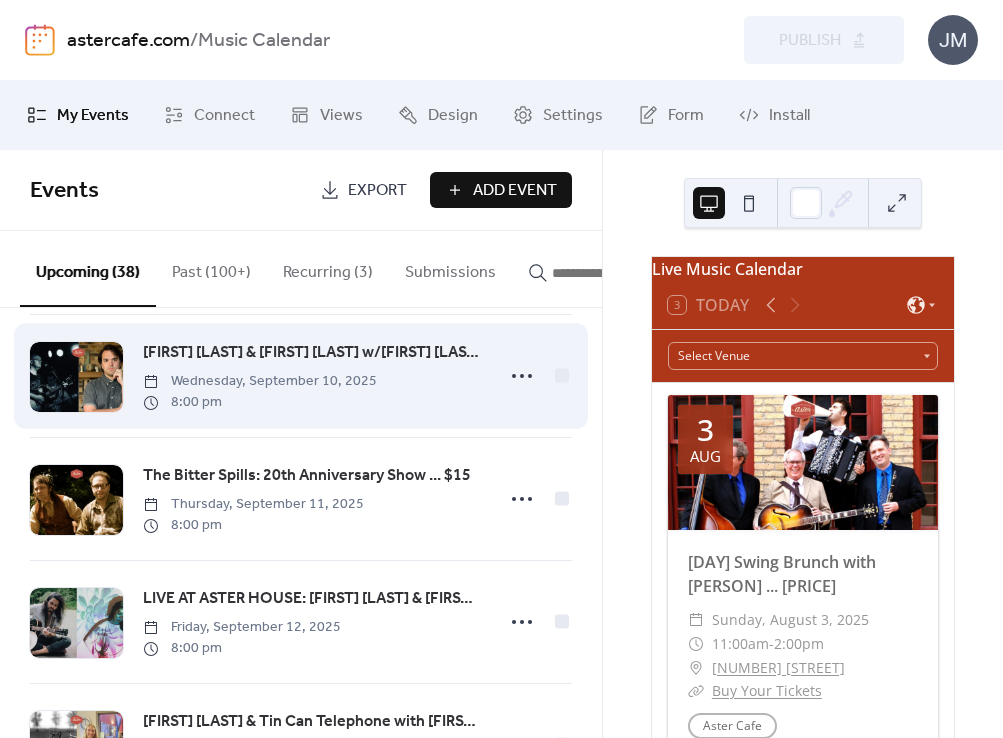 click at bounding box center [76, 377] 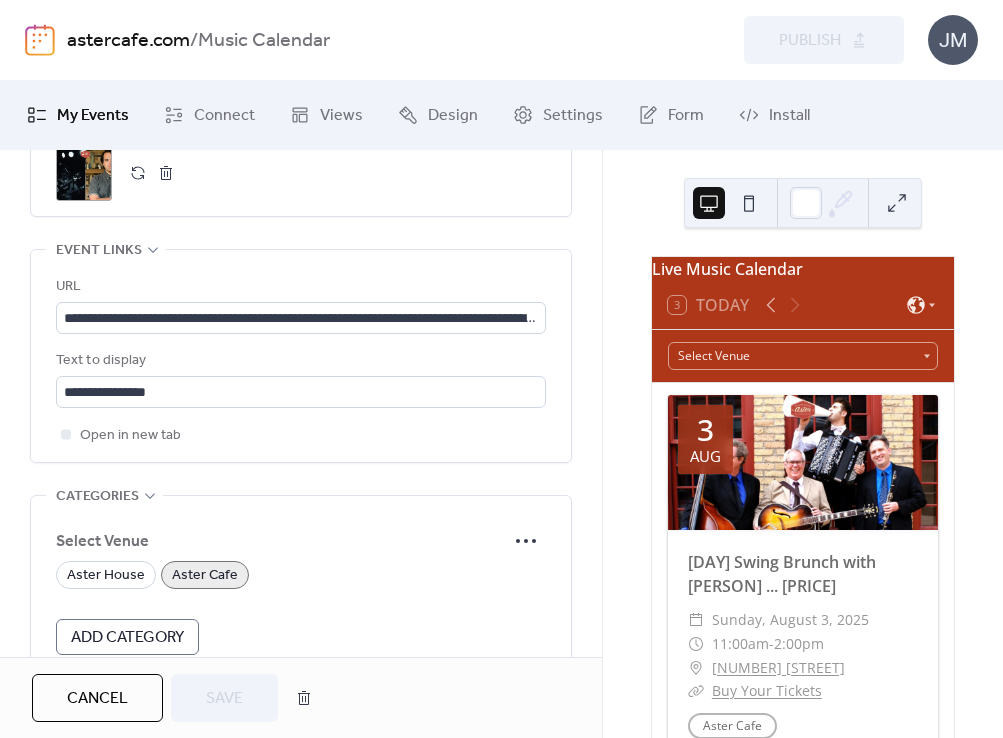 scroll, scrollTop: 1185, scrollLeft: 0, axis: vertical 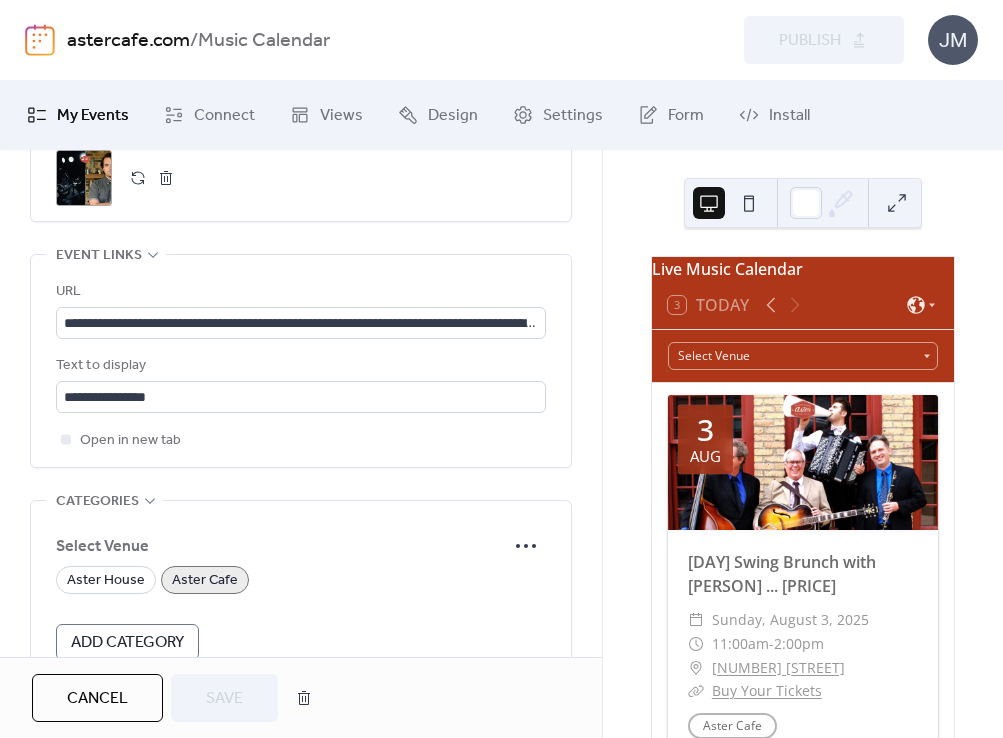 click at bounding box center (166, 178) 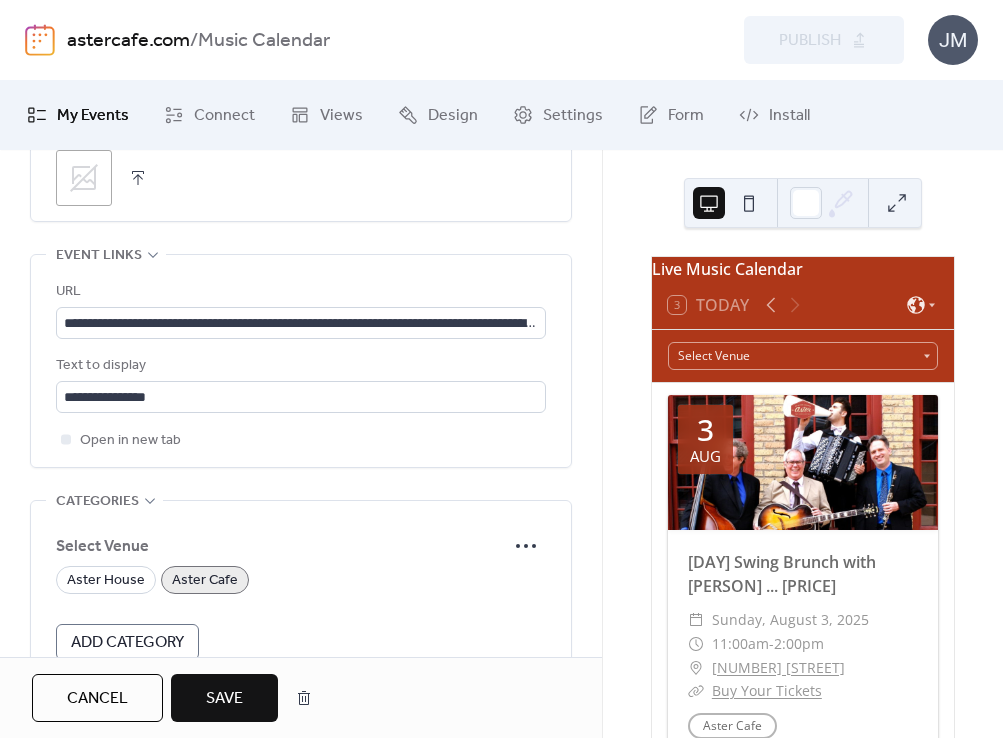 click 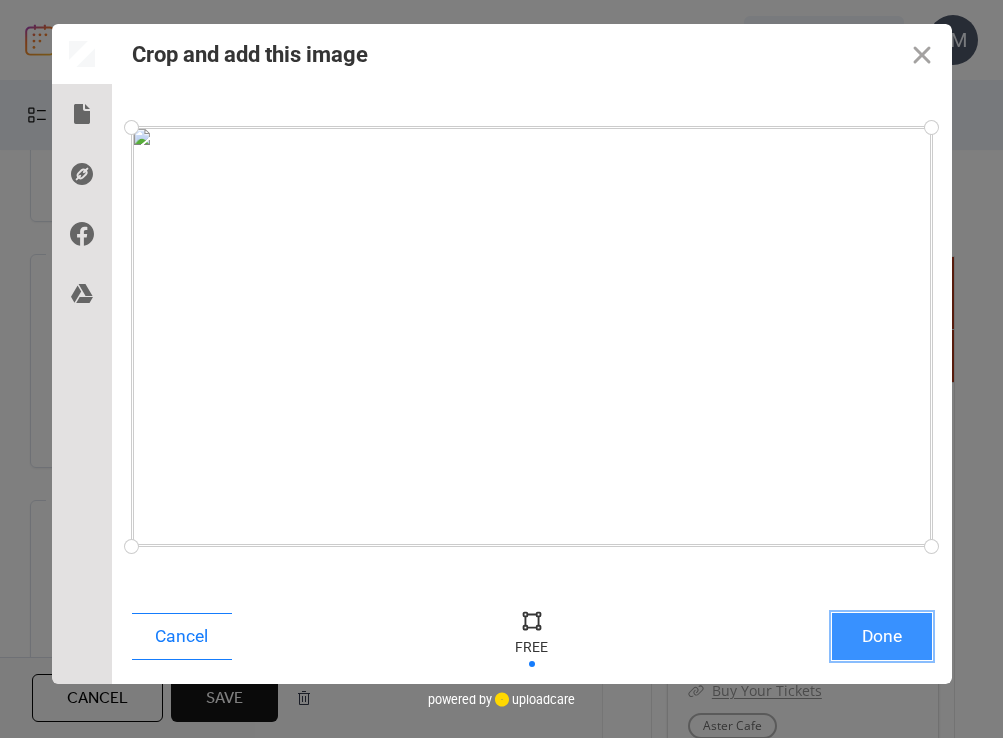 click on "Done" at bounding box center (882, 636) 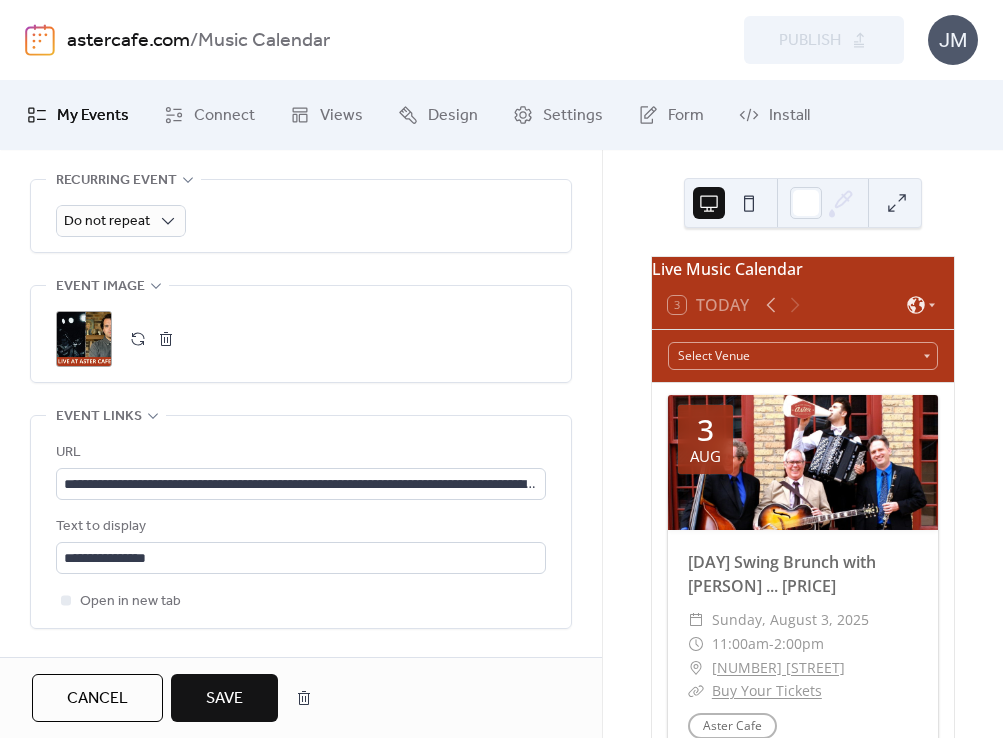 scroll, scrollTop: 1024, scrollLeft: 0, axis: vertical 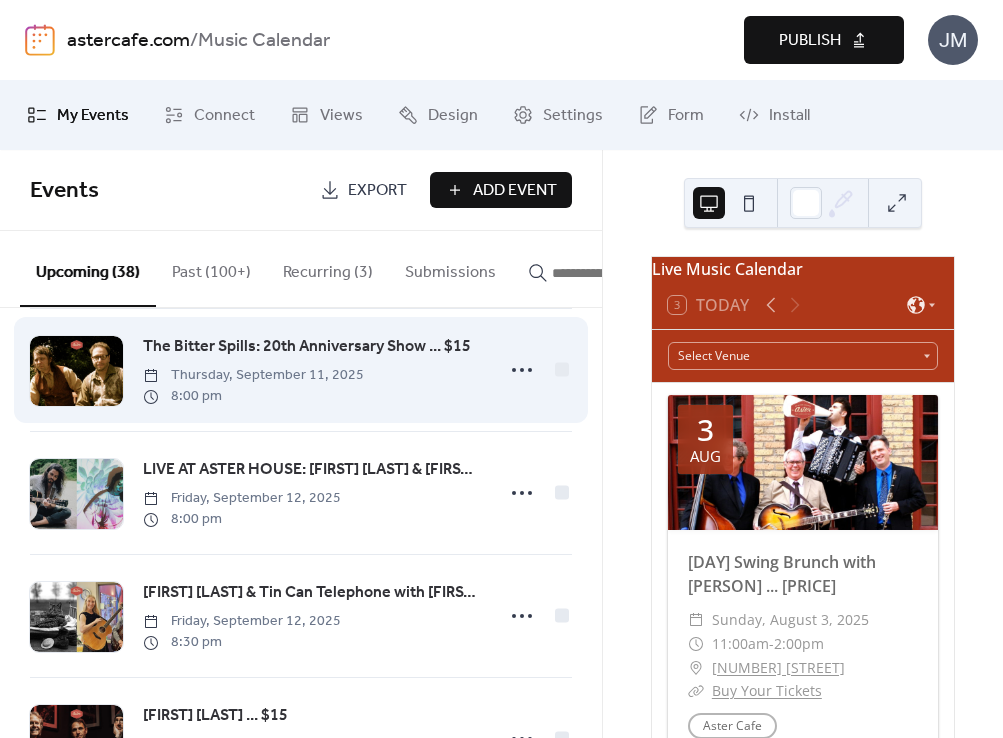click at bounding box center (76, 371) 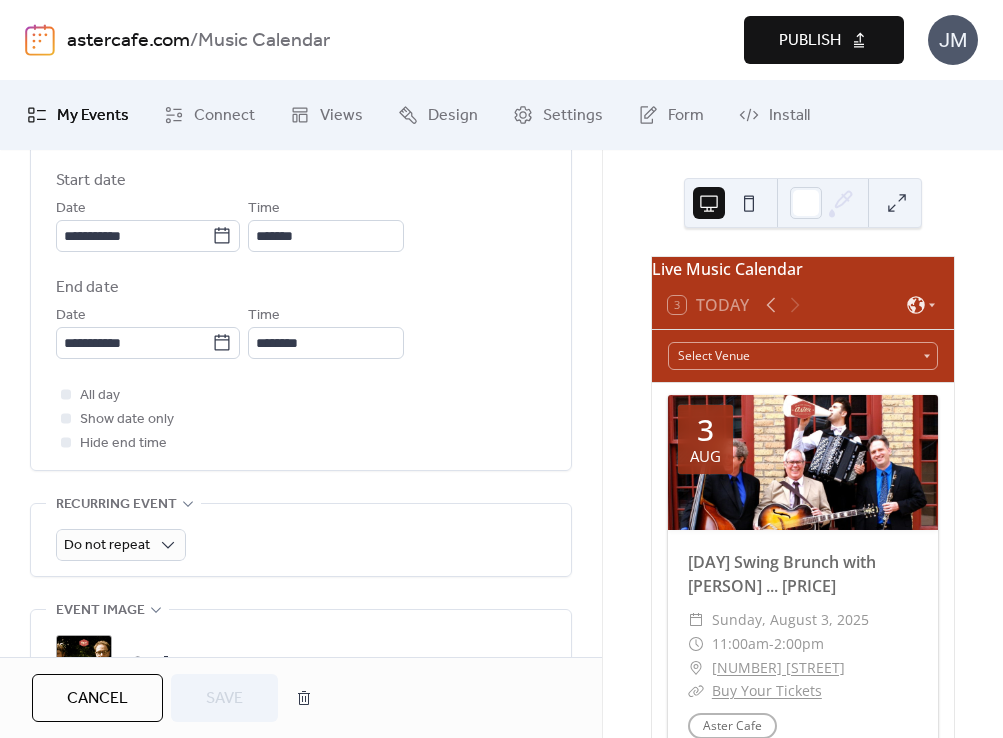 scroll, scrollTop: 1014, scrollLeft: 0, axis: vertical 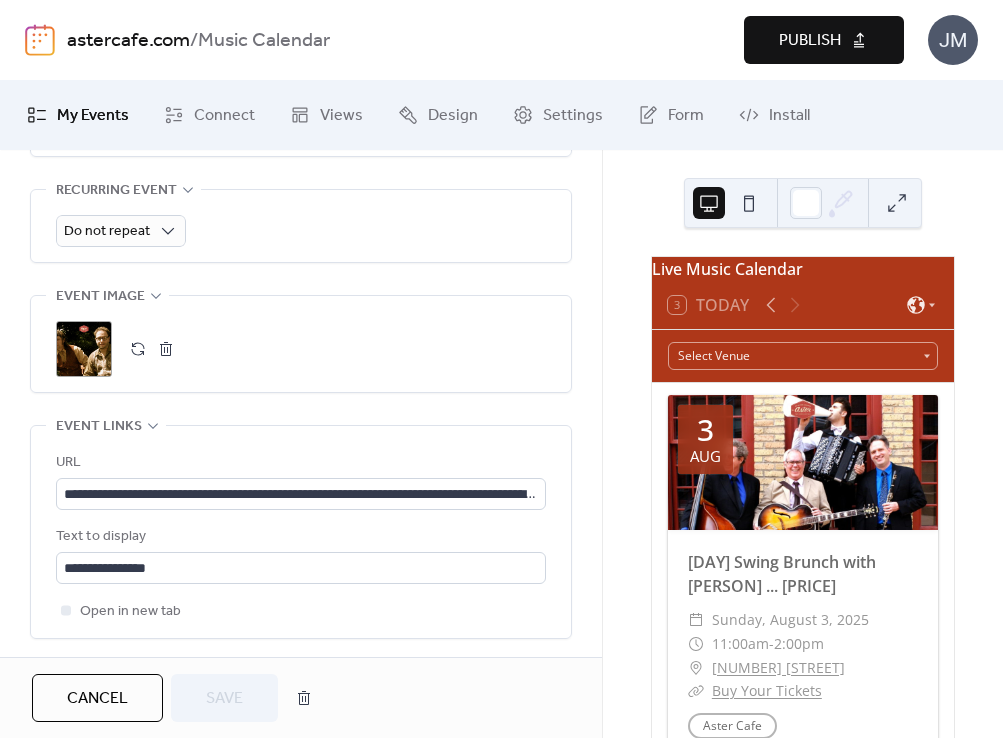 click at bounding box center [166, 349] 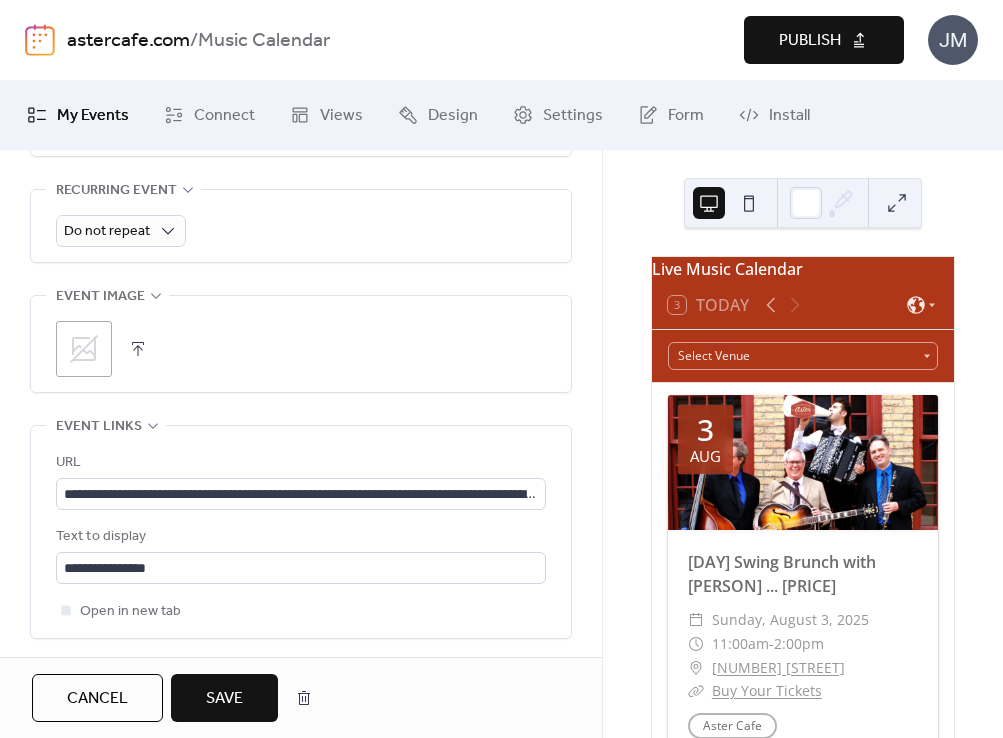 click on ";" at bounding box center (301, 344) 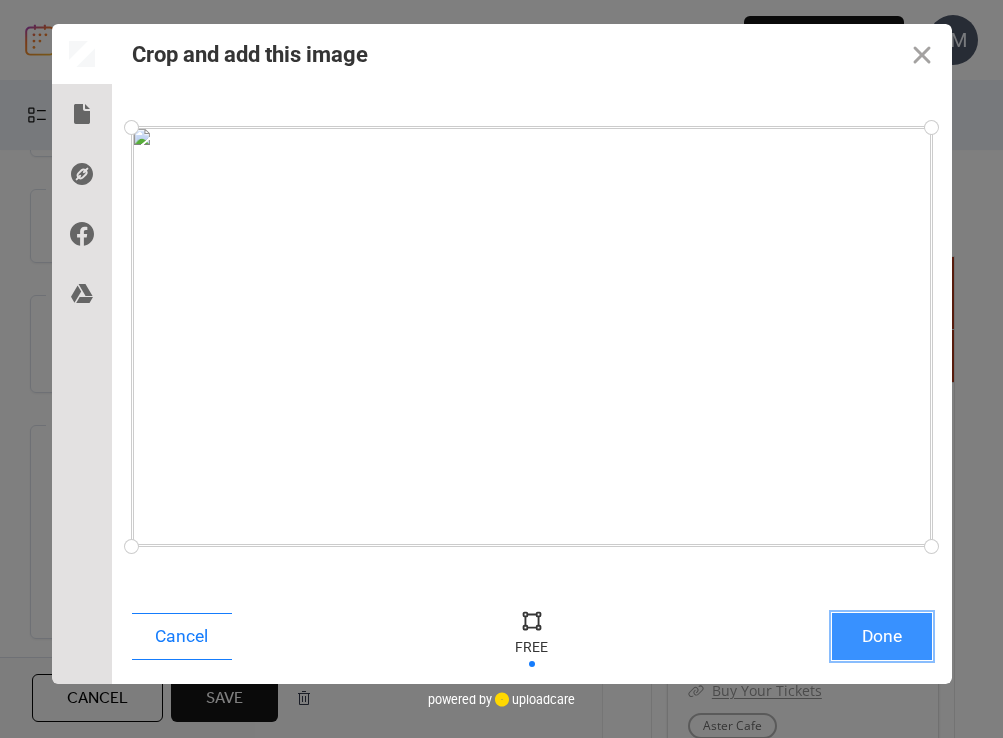 click on "Done" at bounding box center [882, 636] 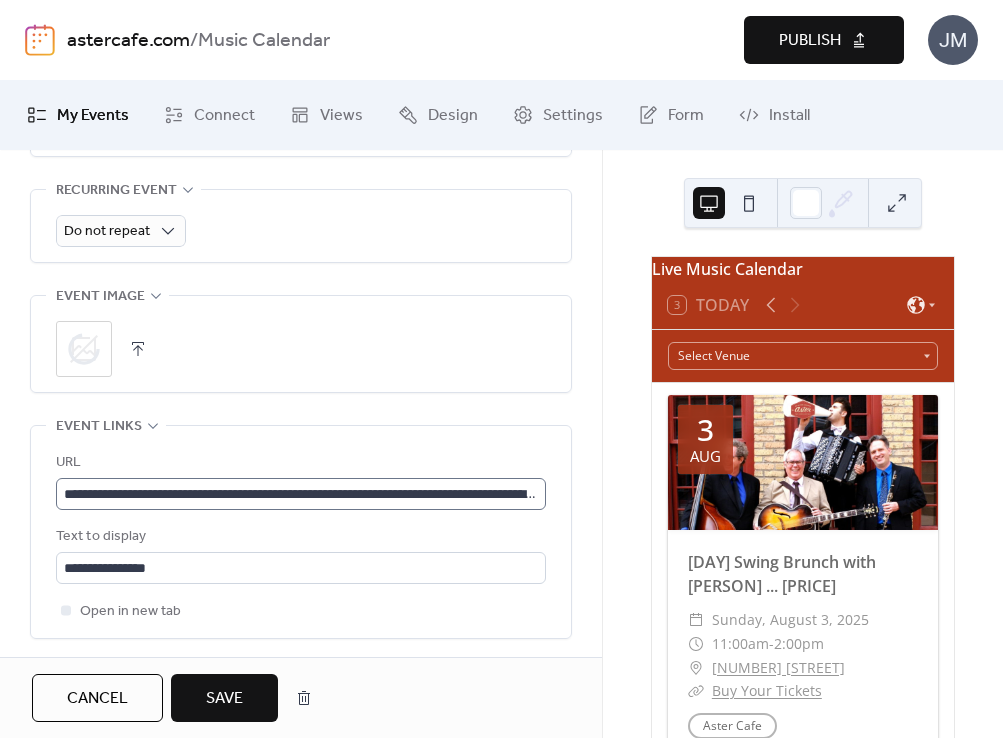 scroll, scrollTop: 1, scrollLeft: 0, axis: vertical 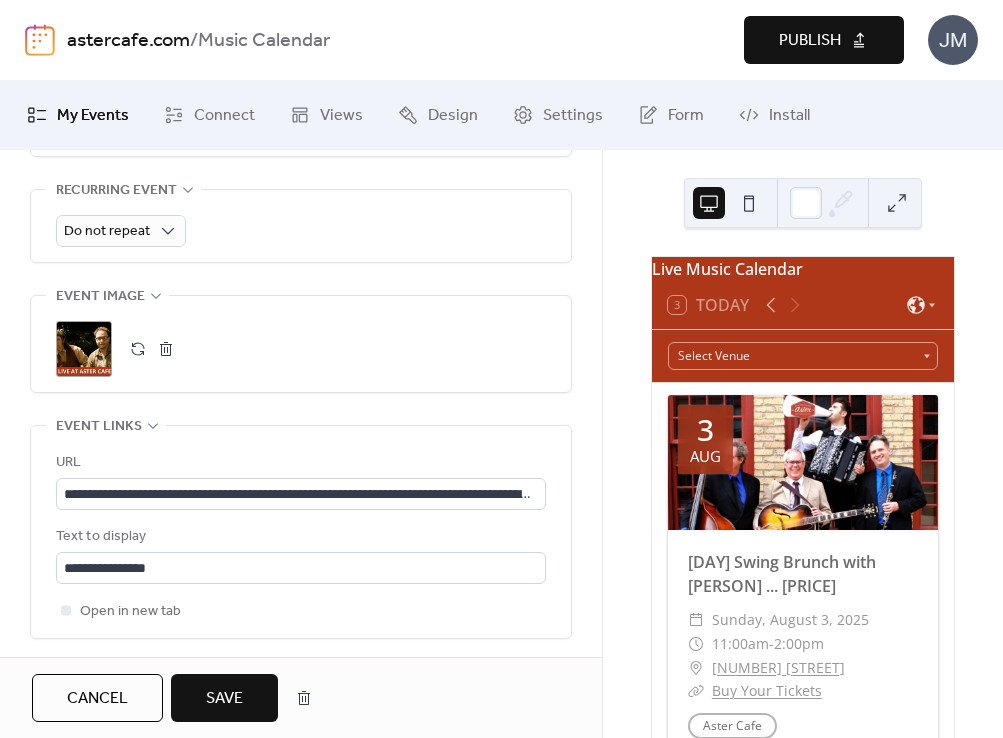 click on "Save" at bounding box center [224, 699] 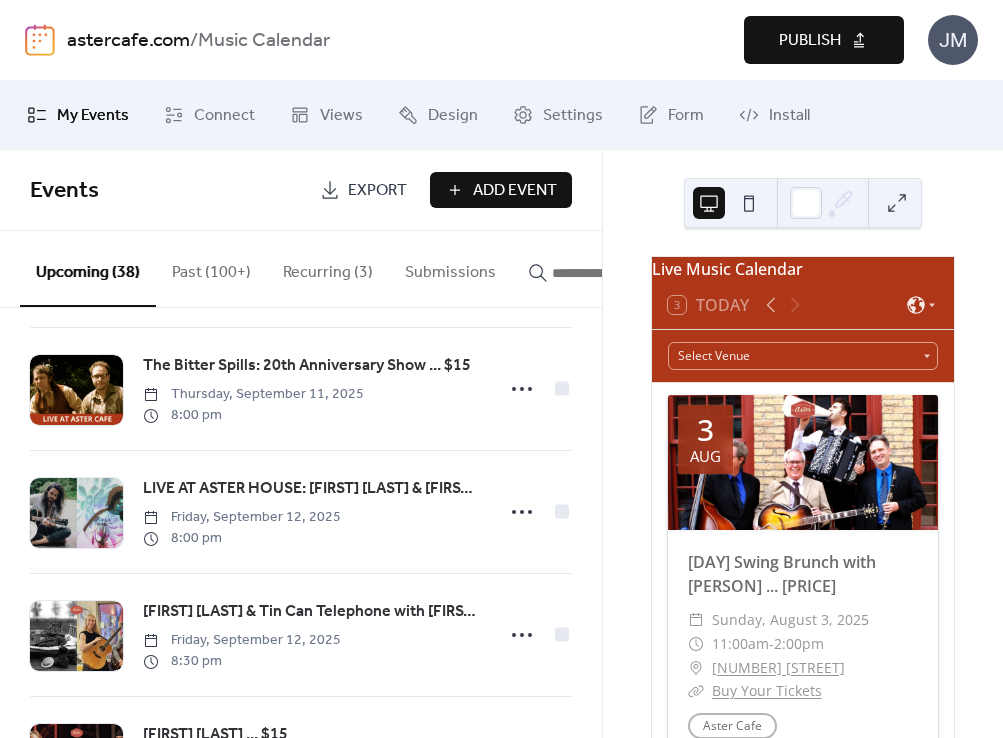 scroll, scrollTop: 2734, scrollLeft: 0, axis: vertical 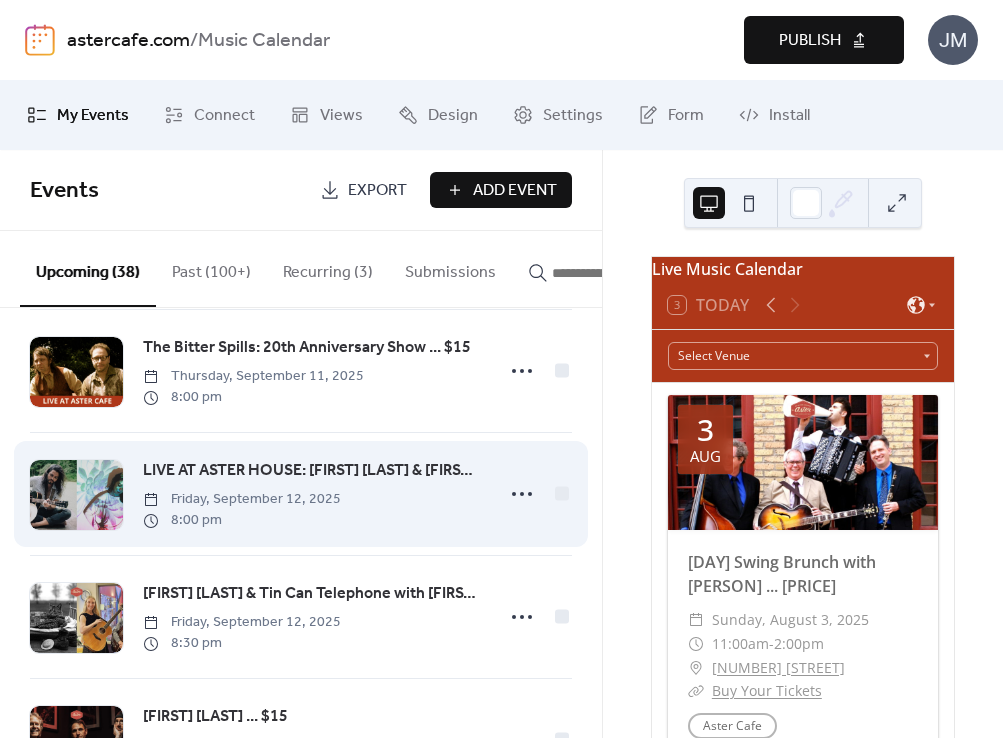 click at bounding box center [76, 495] 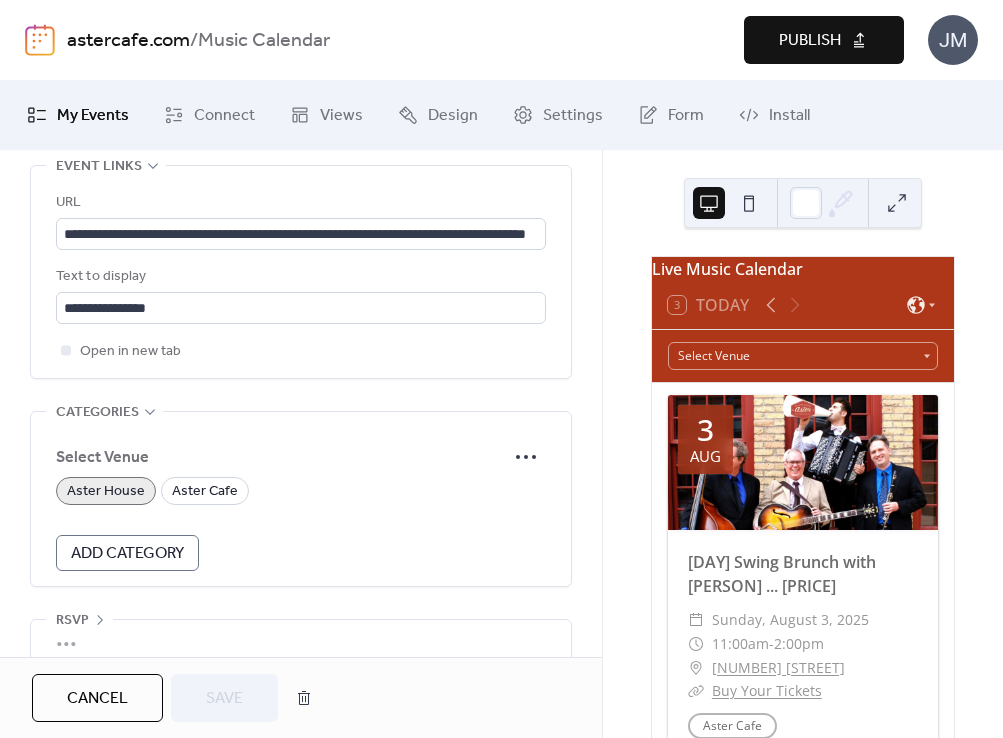 scroll, scrollTop: 1055, scrollLeft: 0, axis: vertical 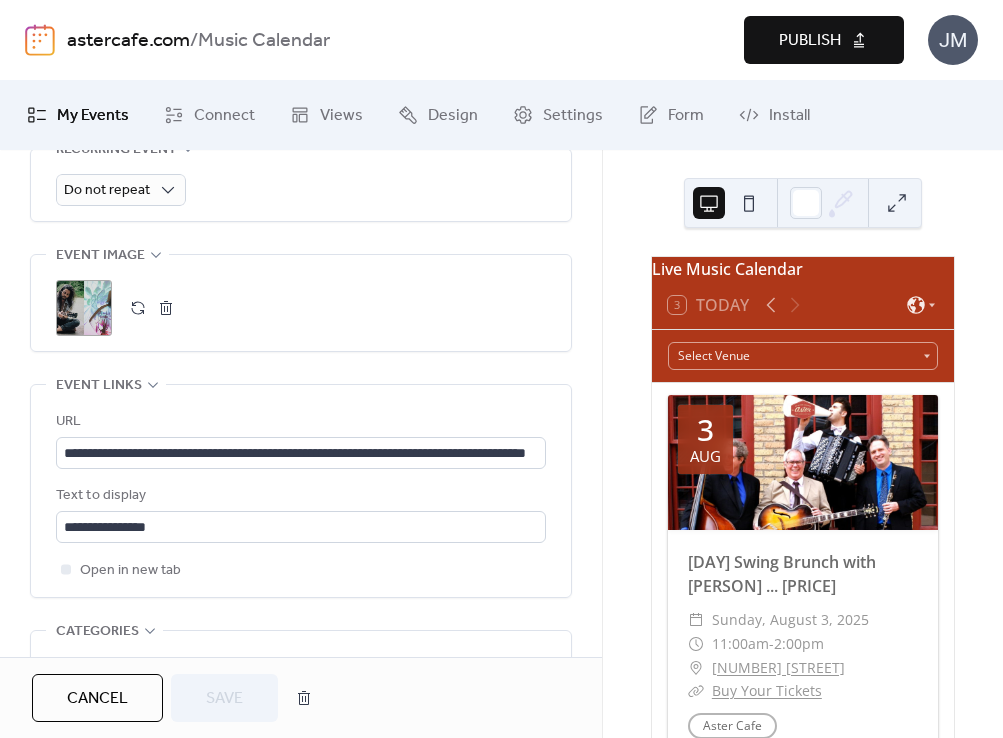 click on ";" at bounding box center [84, 308] 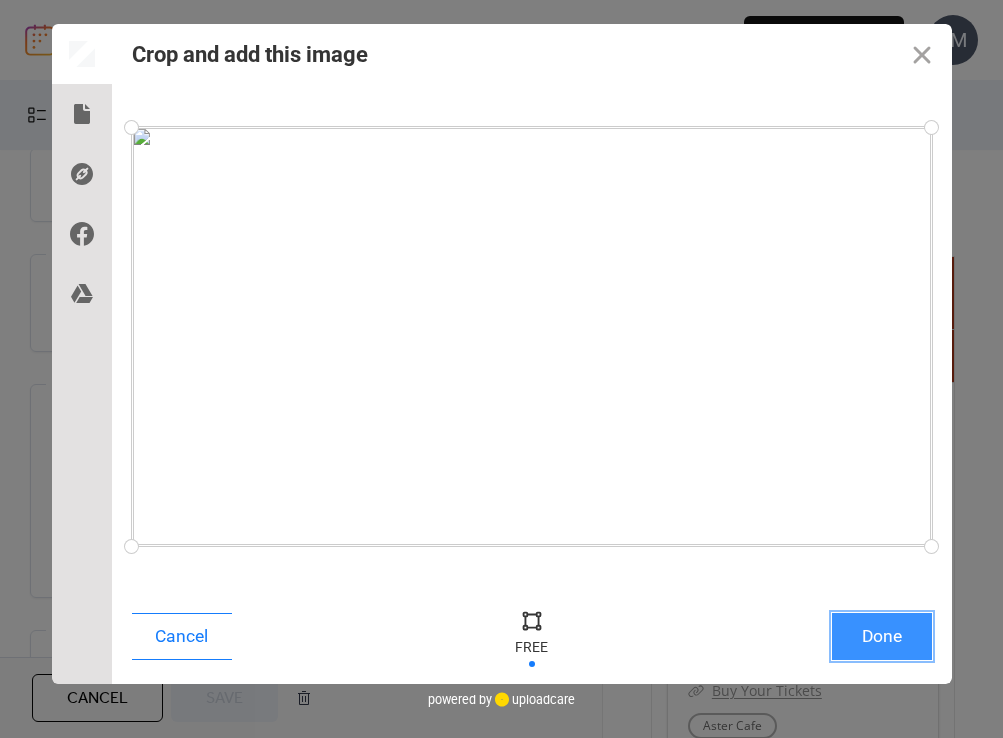 click on "Done" at bounding box center (882, 636) 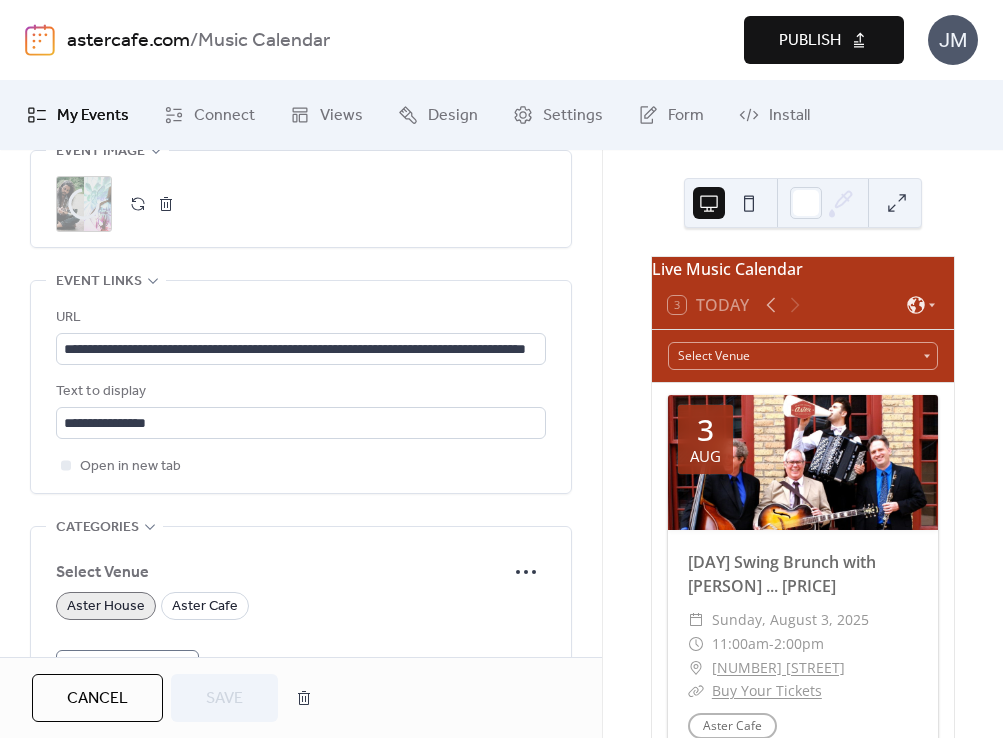 scroll, scrollTop: 1156, scrollLeft: 0, axis: vertical 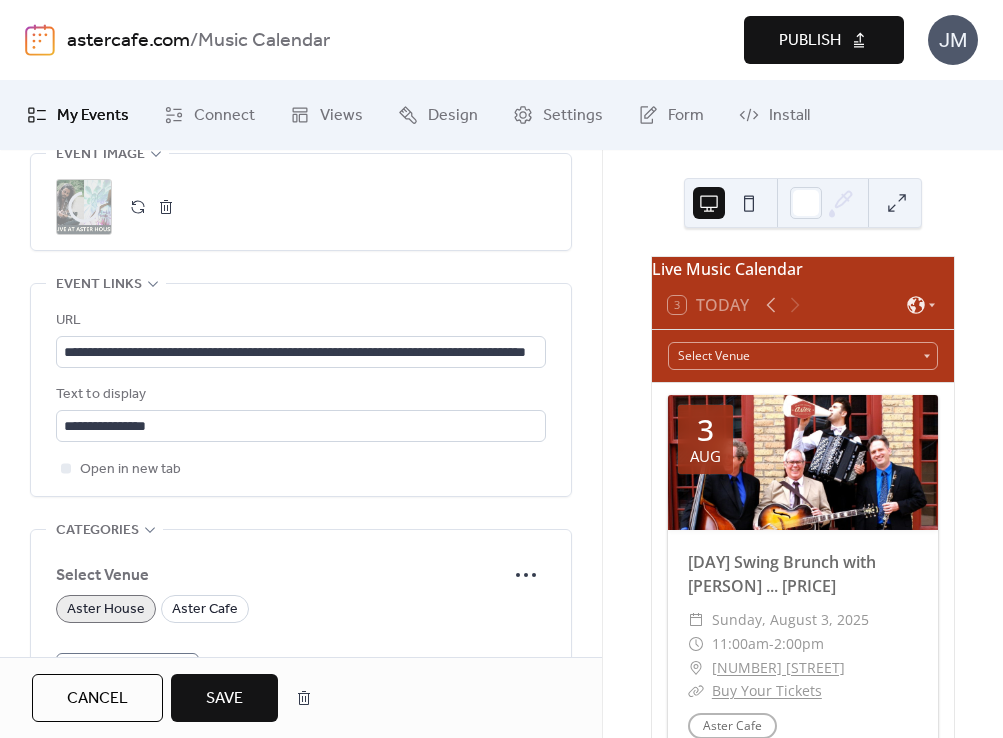 click on "Save" at bounding box center (224, 699) 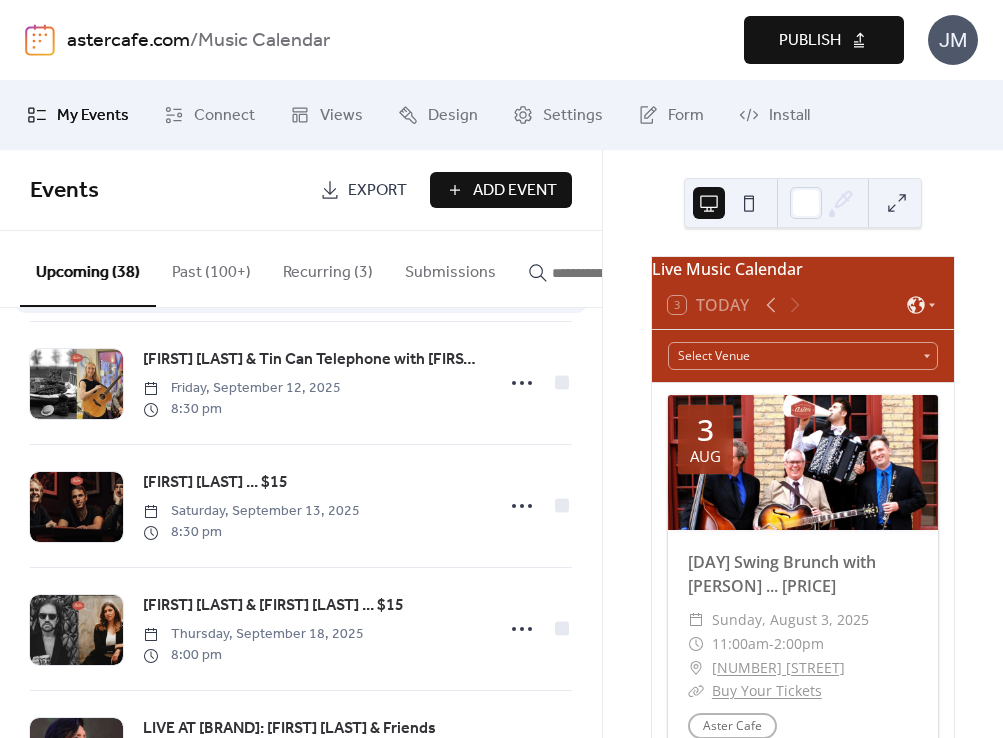 scroll, scrollTop: 2970, scrollLeft: 0, axis: vertical 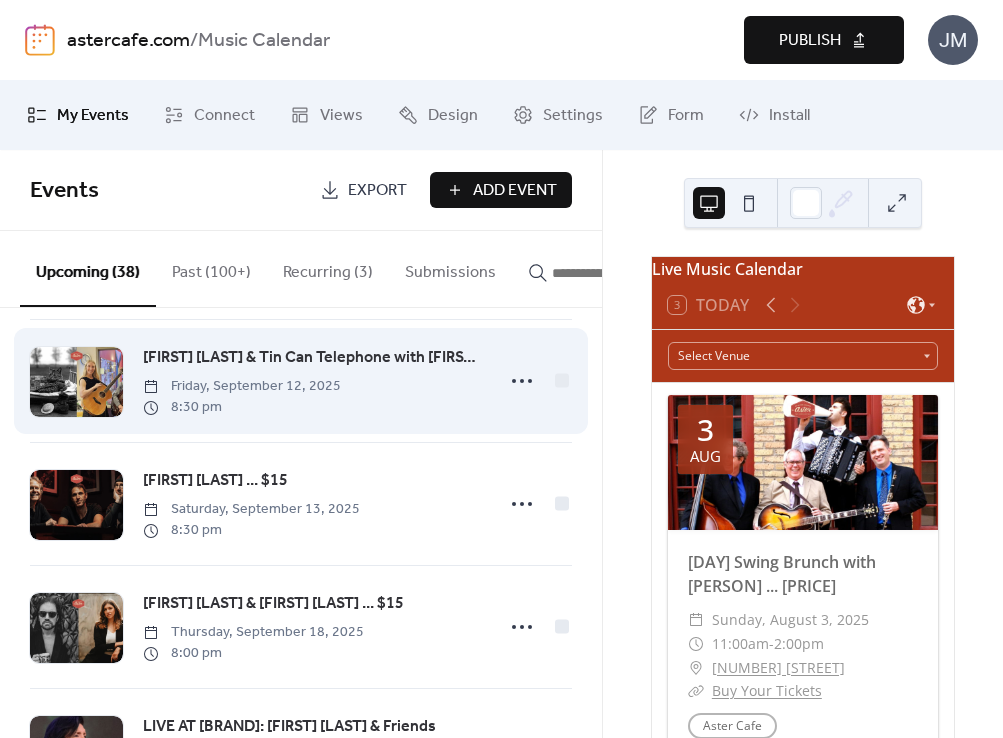 click at bounding box center [76, 382] 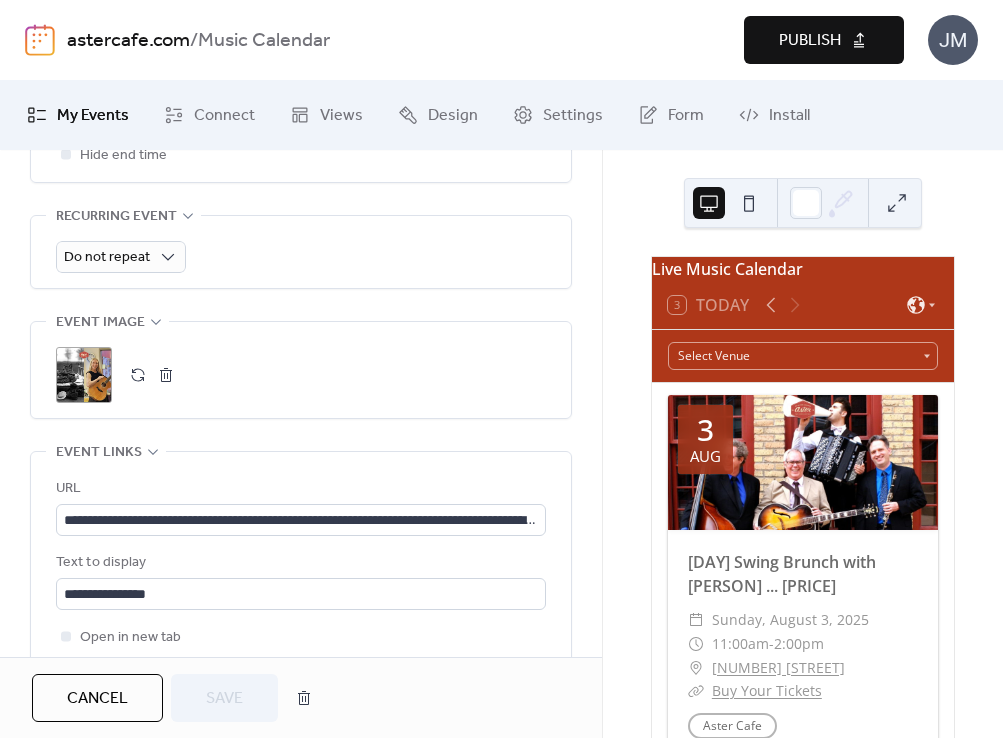 scroll, scrollTop: 1108, scrollLeft: 0, axis: vertical 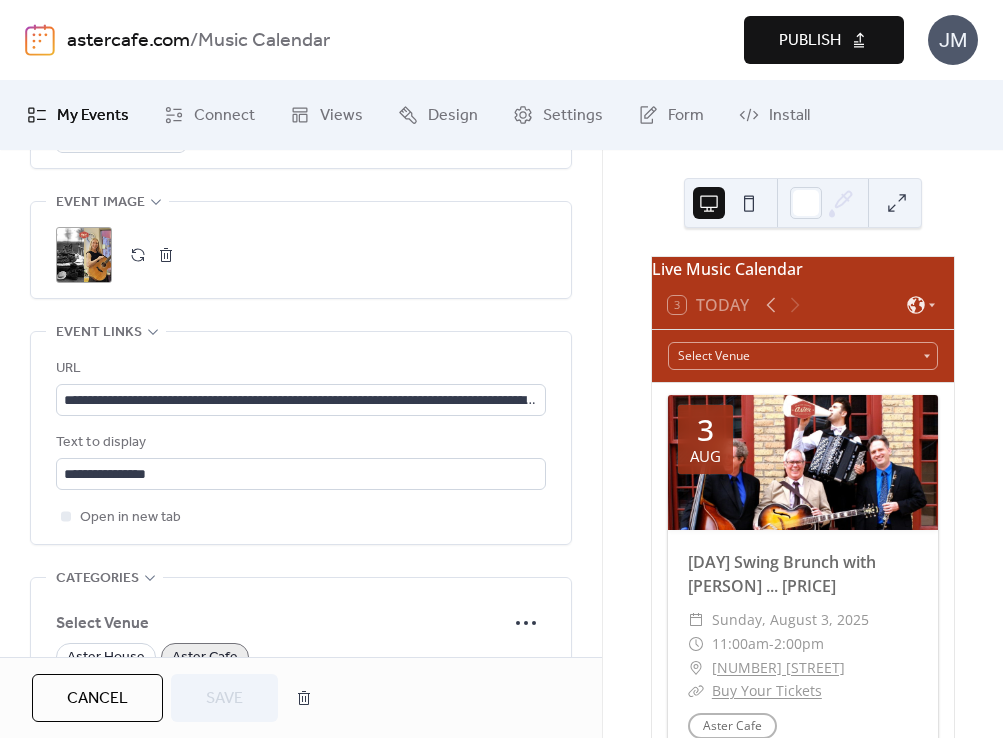 click on ";" at bounding box center (84, 255) 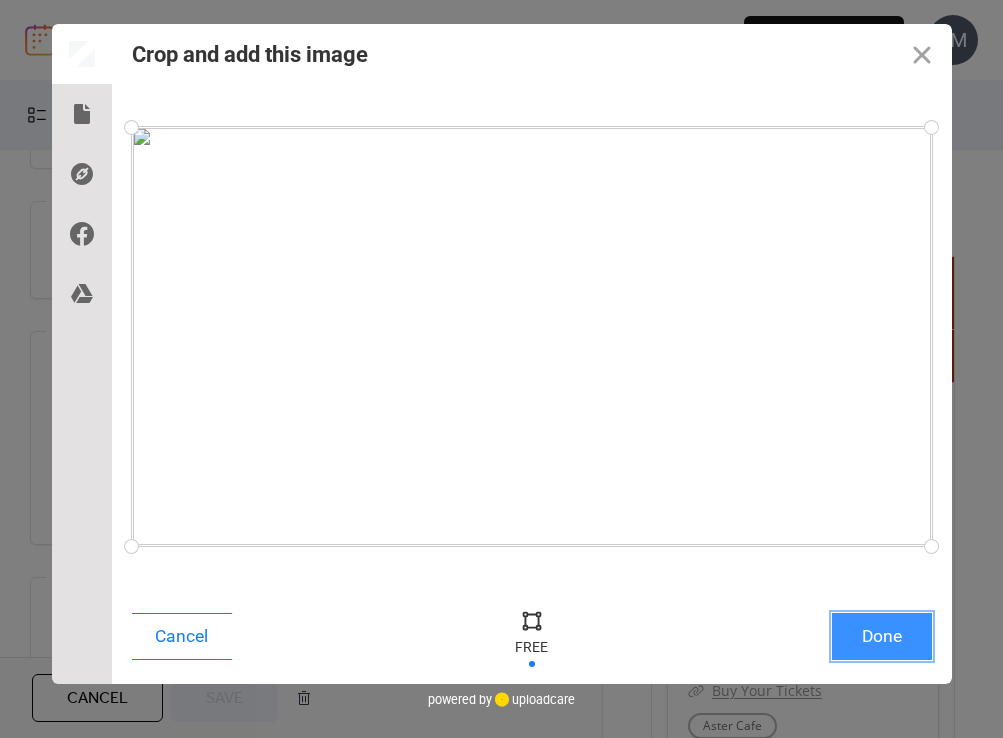 click on "Done" at bounding box center (882, 636) 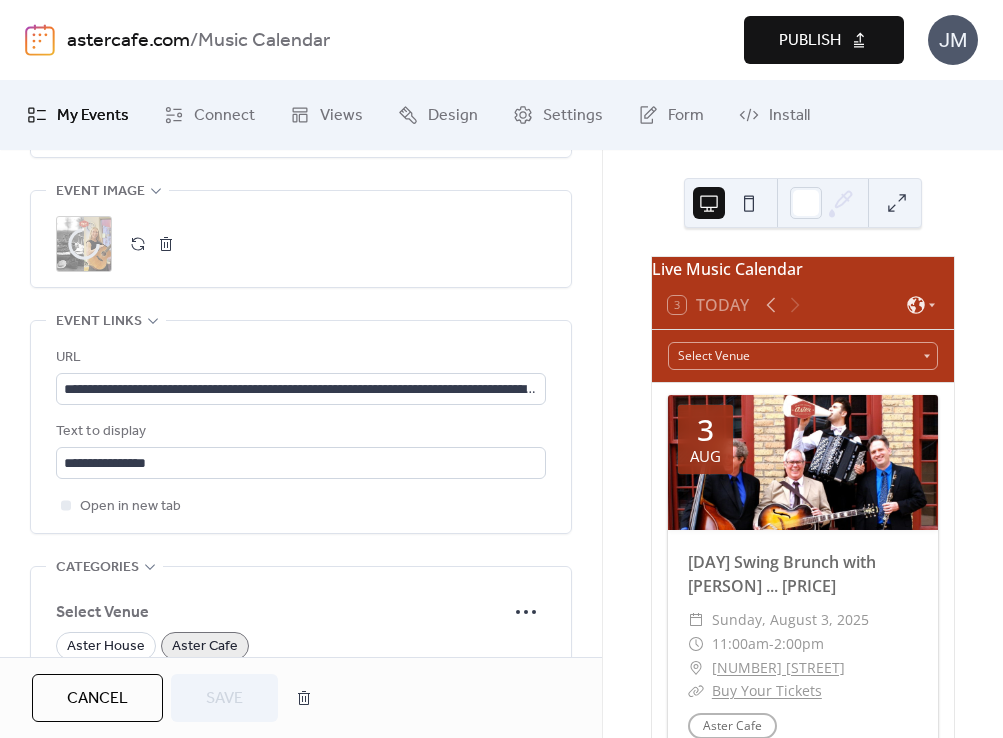 scroll, scrollTop: 1213, scrollLeft: 0, axis: vertical 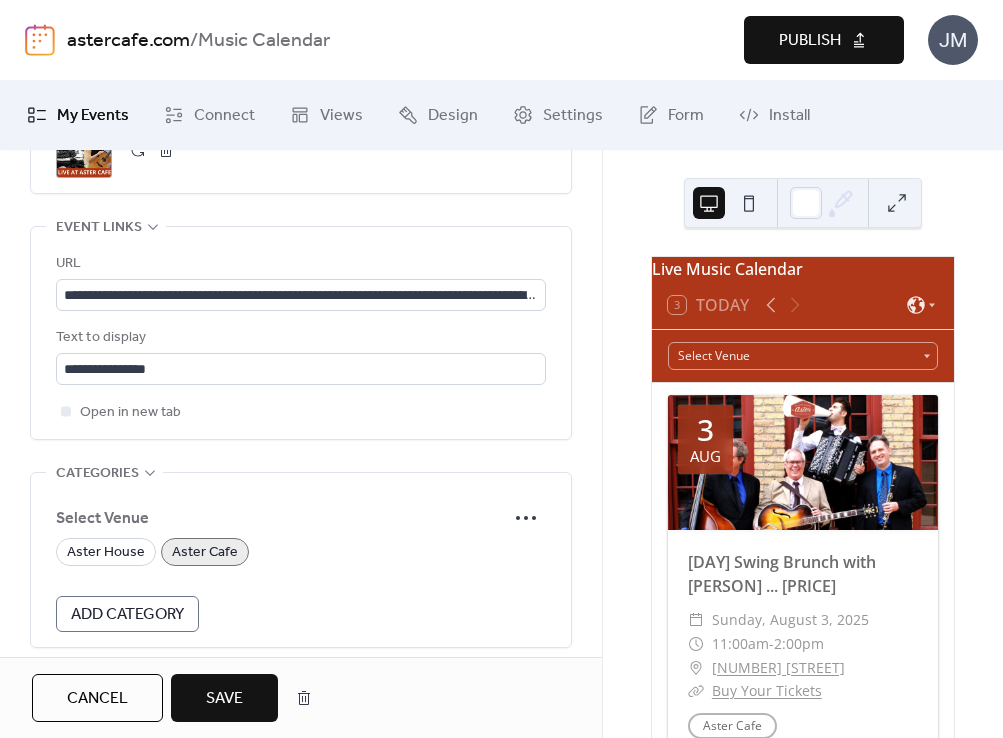 click on "Save" at bounding box center (224, 698) 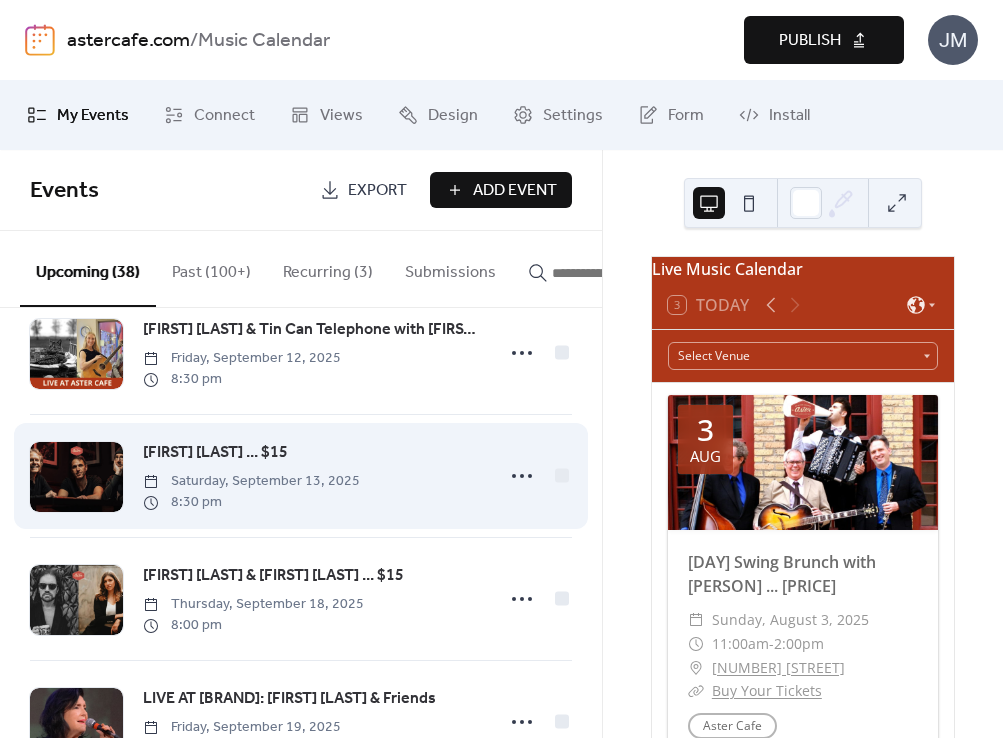 scroll, scrollTop: 3051, scrollLeft: 0, axis: vertical 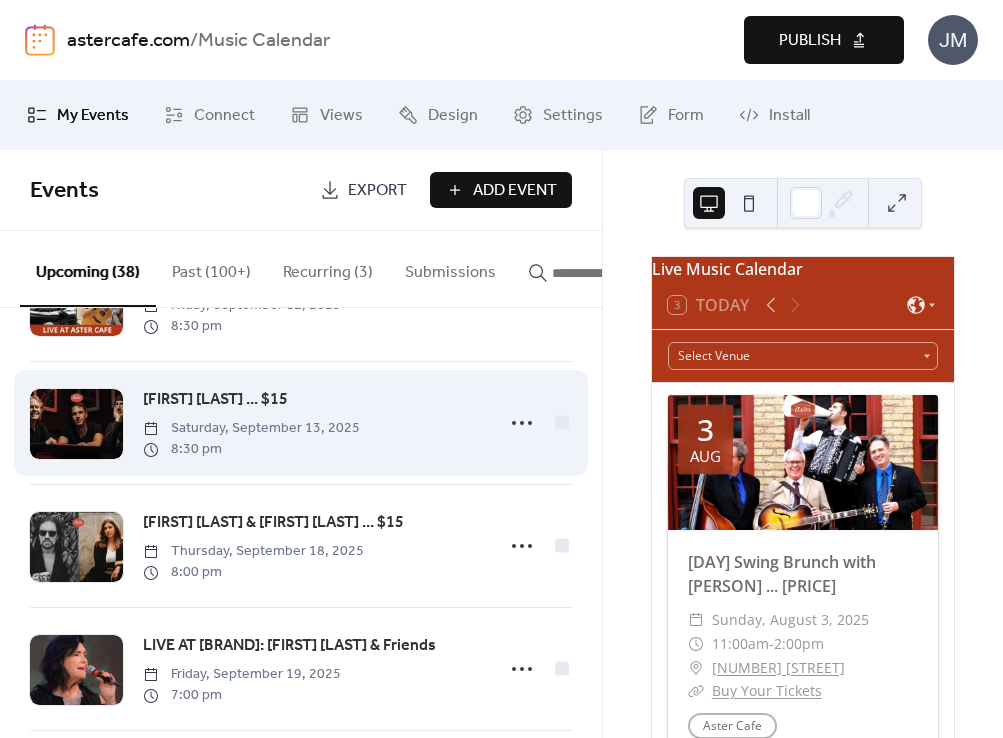click at bounding box center (76, 424) 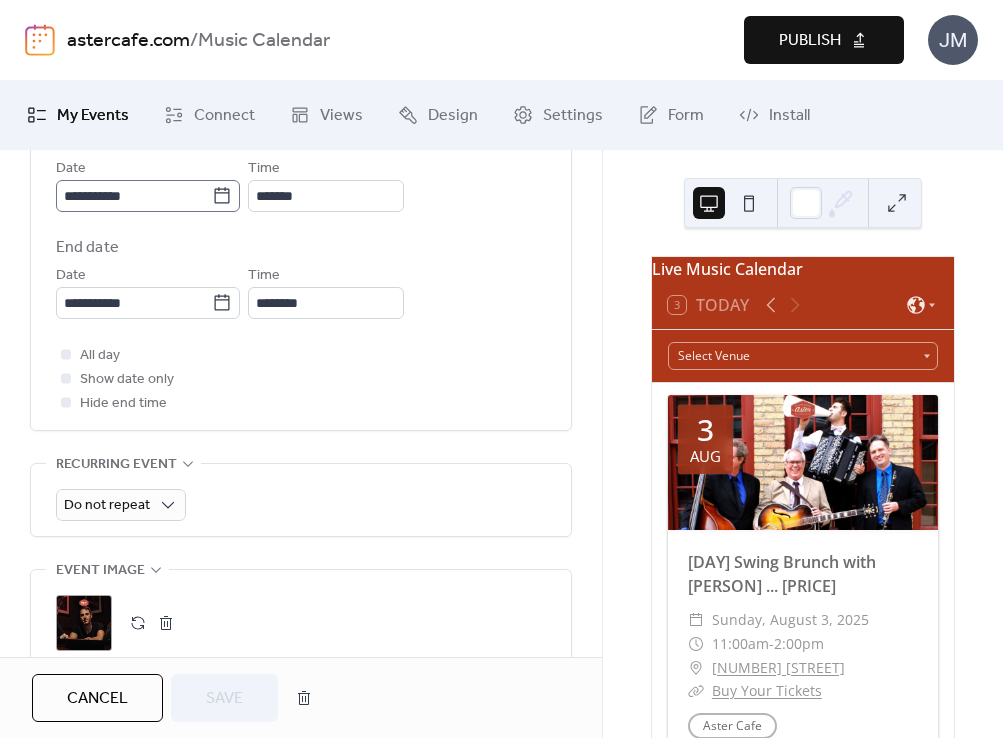 scroll, scrollTop: 857, scrollLeft: 0, axis: vertical 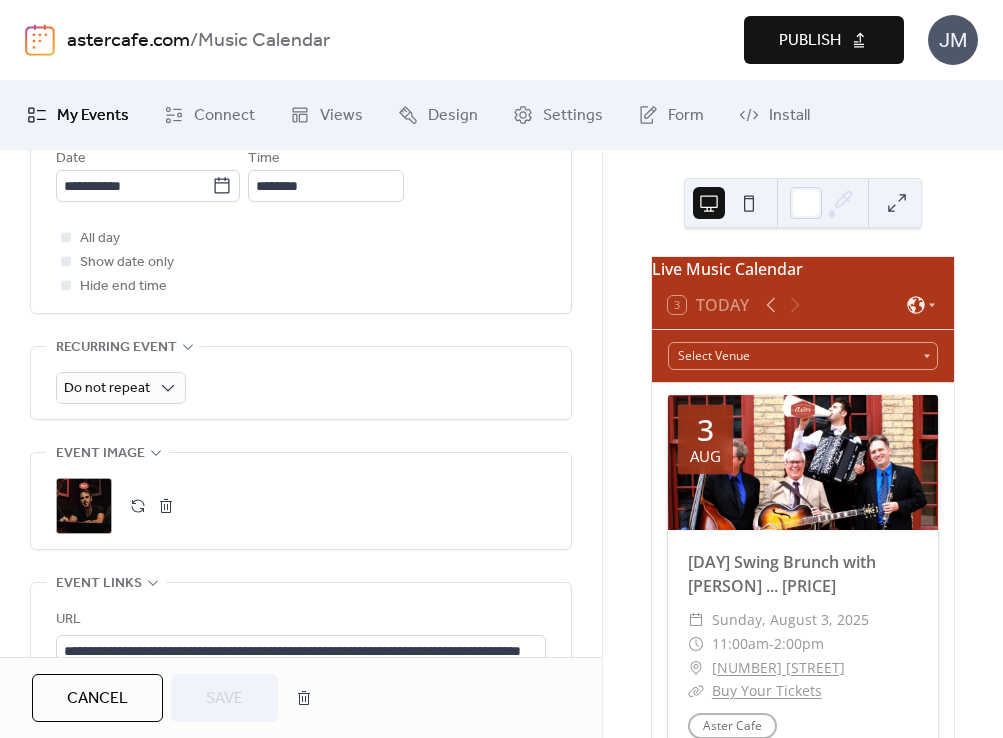 click on ";" at bounding box center [84, 506] 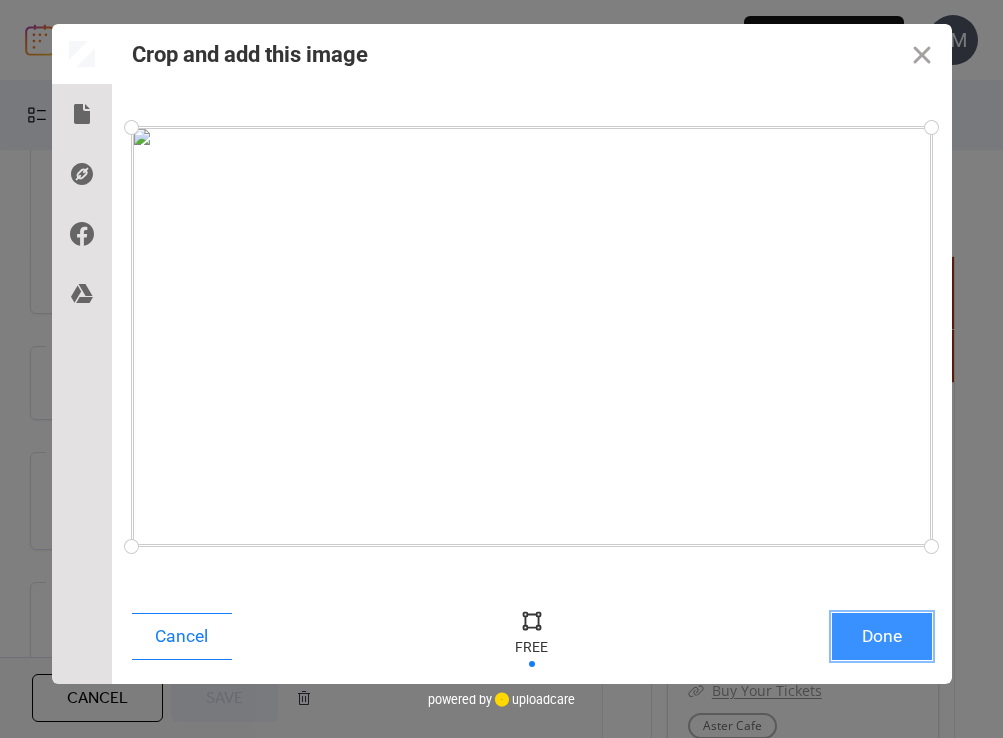 click on "Done" at bounding box center (882, 636) 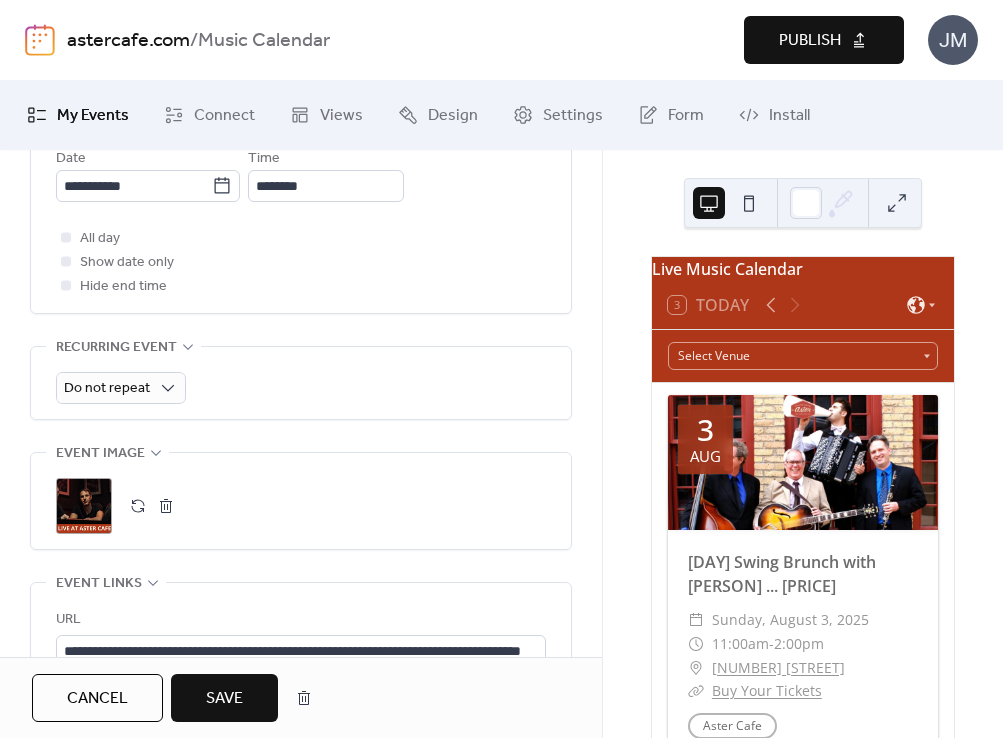 click on "Save" at bounding box center [224, 698] 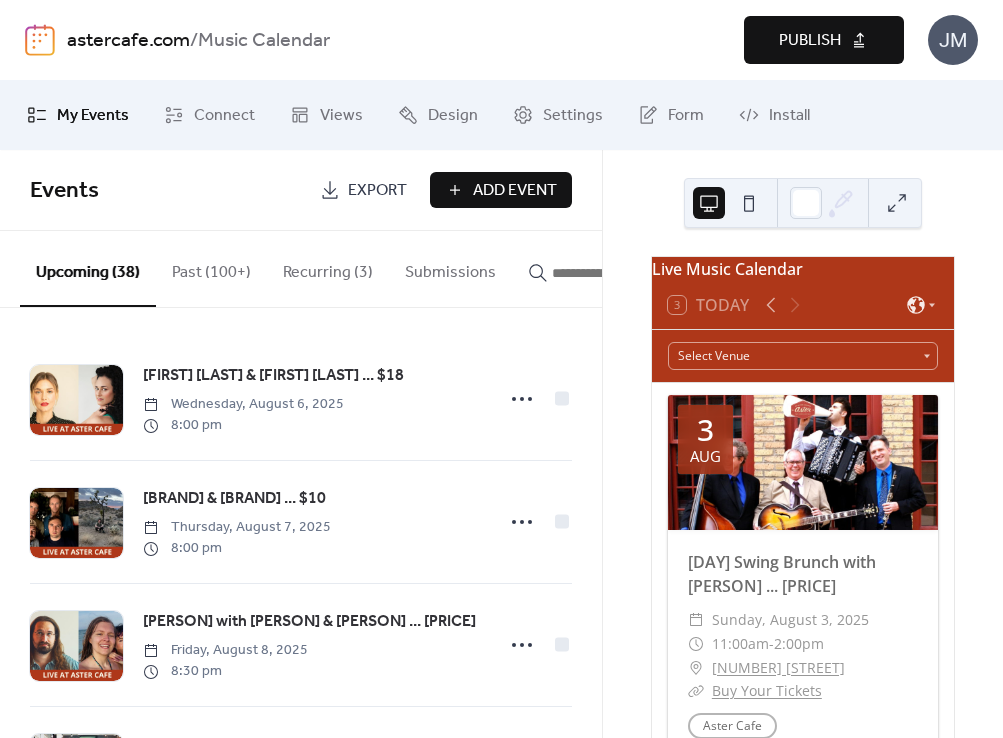 click on "Publish" at bounding box center [810, 41] 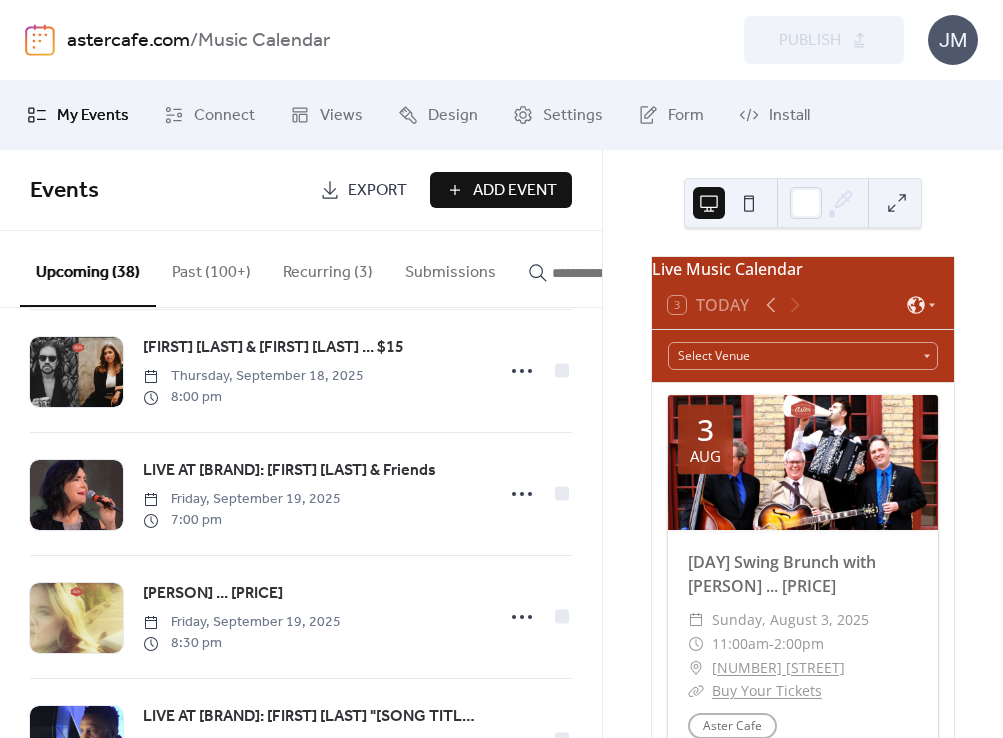 scroll, scrollTop: 3225, scrollLeft: 0, axis: vertical 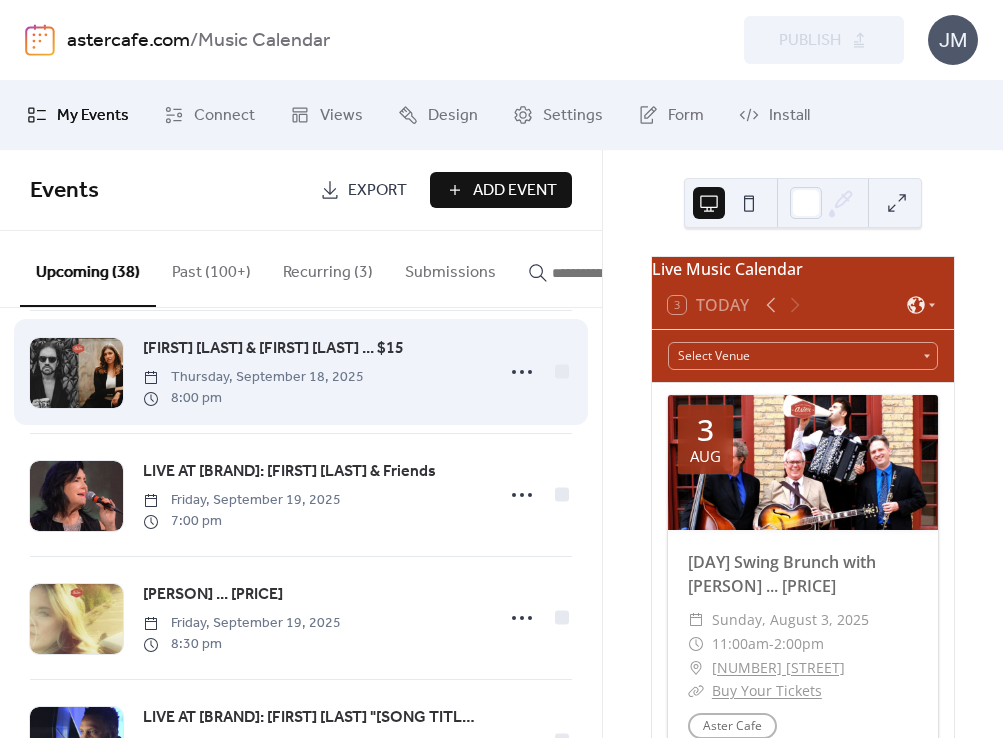 click at bounding box center (76, 373) 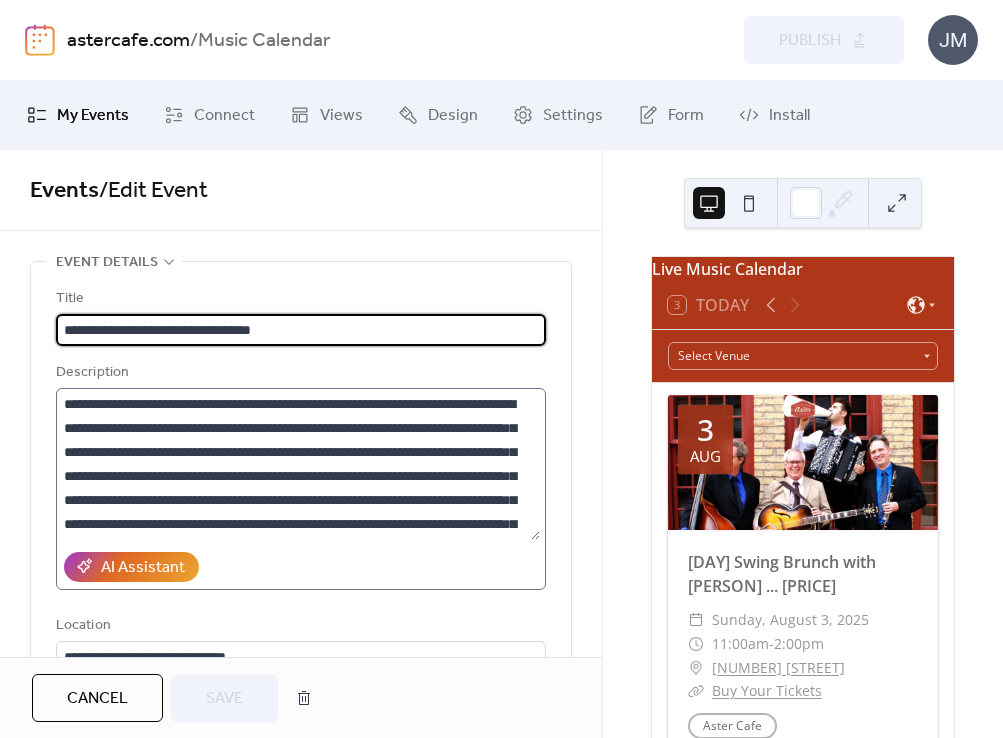 scroll, scrollTop: 336, scrollLeft: 0, axis: vertical 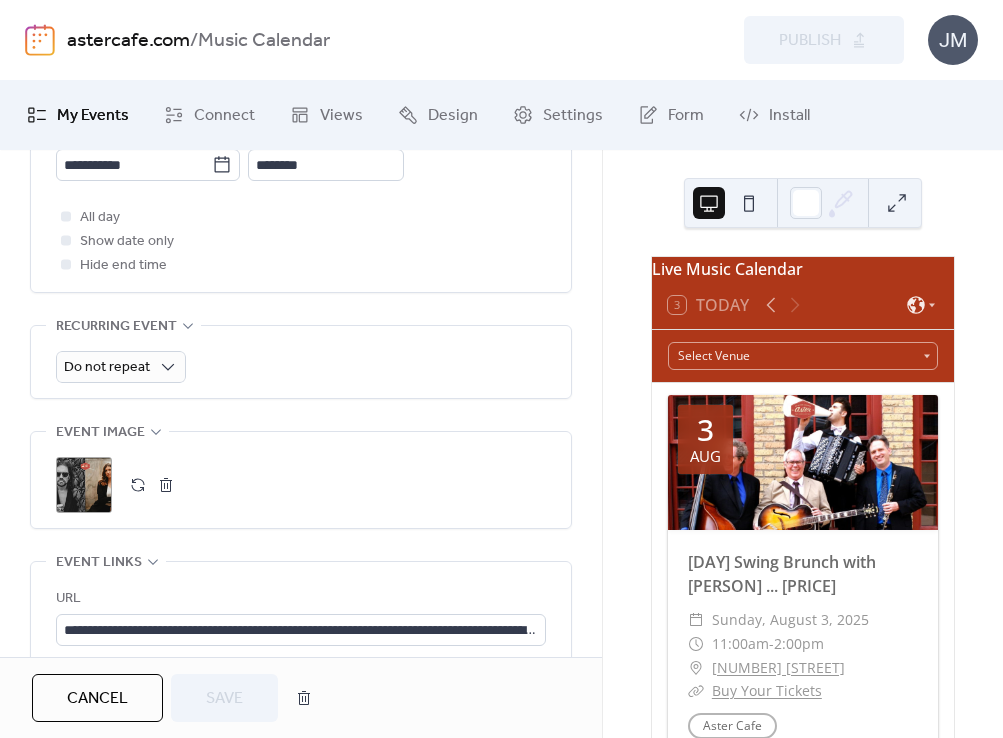 click on ";" at bounding box center (84, 485) 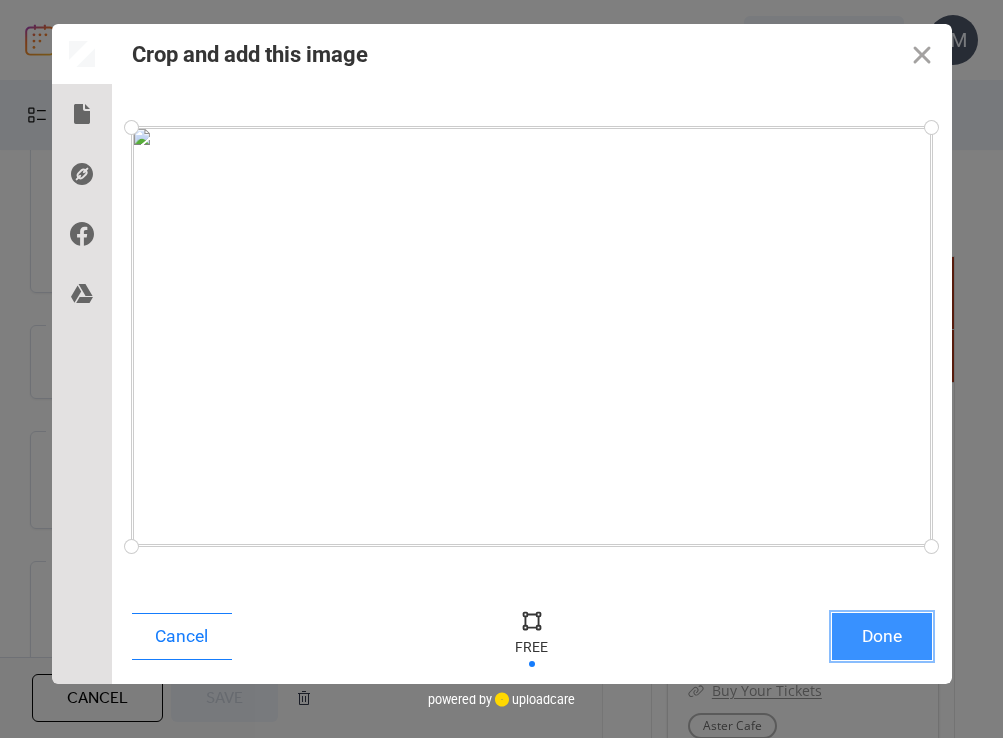 click on "Done" at bounding box center [882, 636] 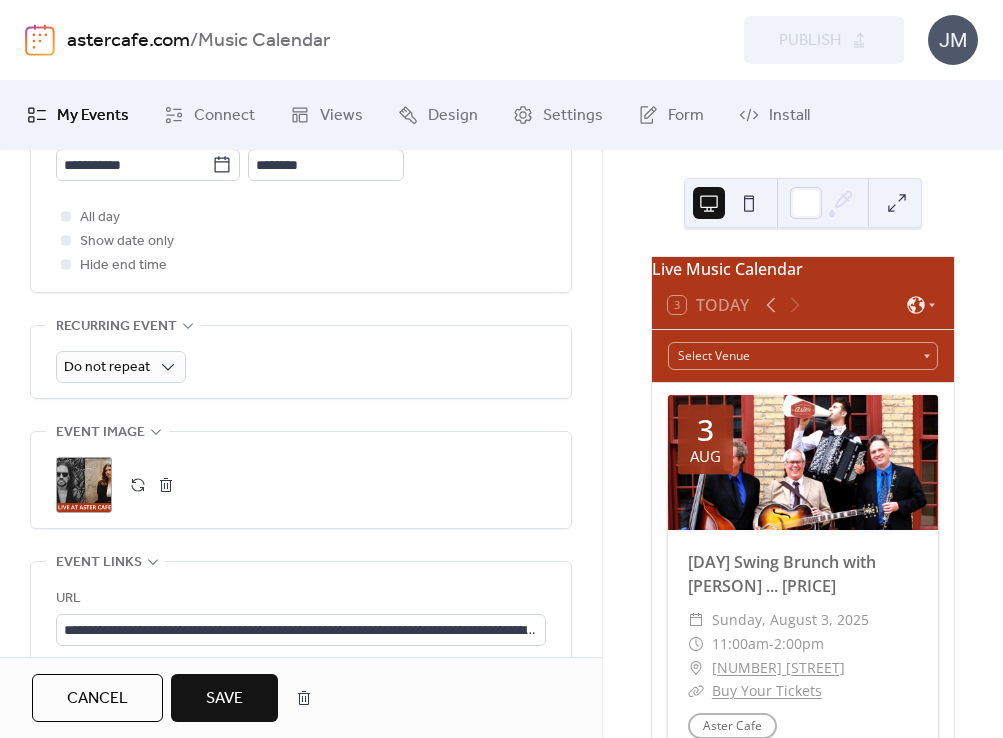 click on "Save" at bounding box center (224, 698) 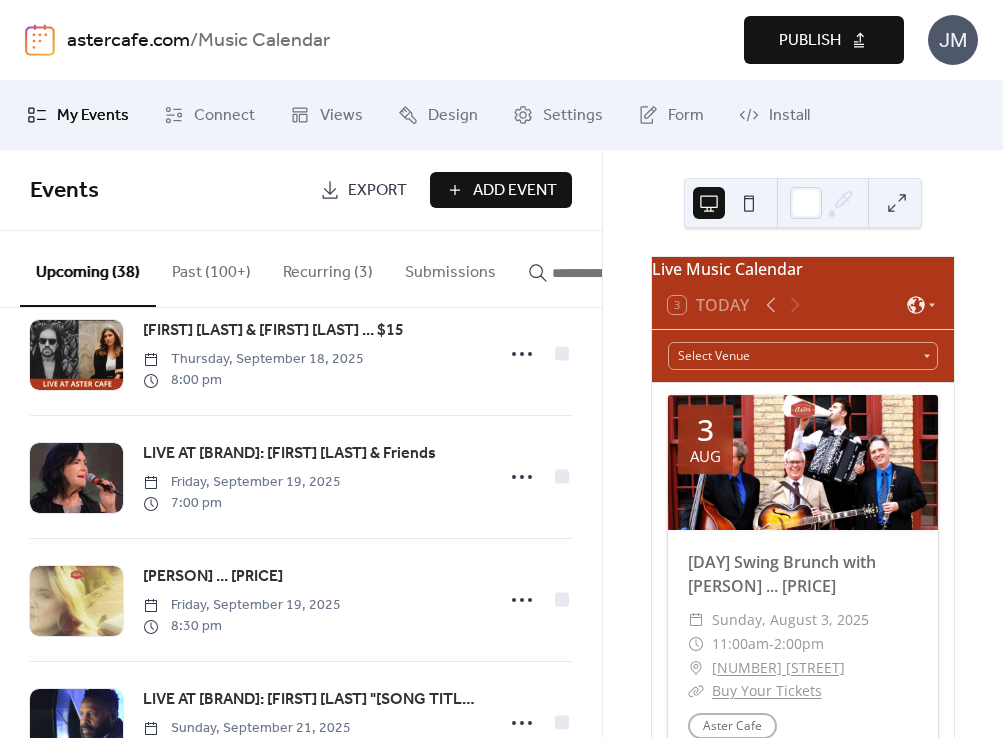 scroll, scrollTop: 3321, scrollLeft: 0, axis: vertical 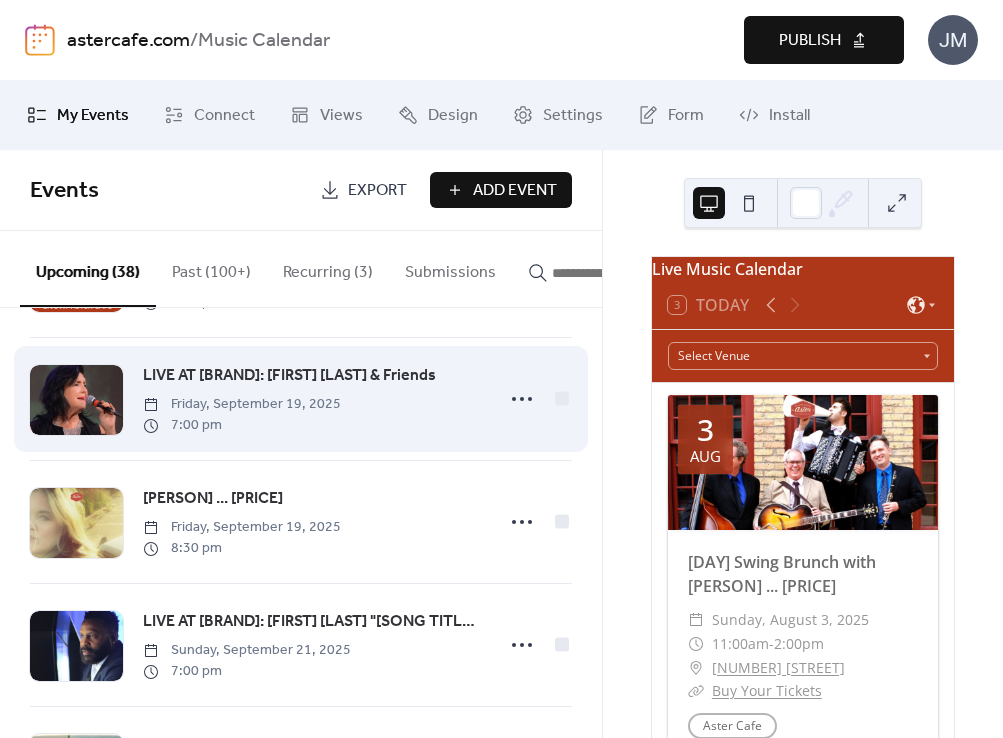 click at bounding box center (76, 400) 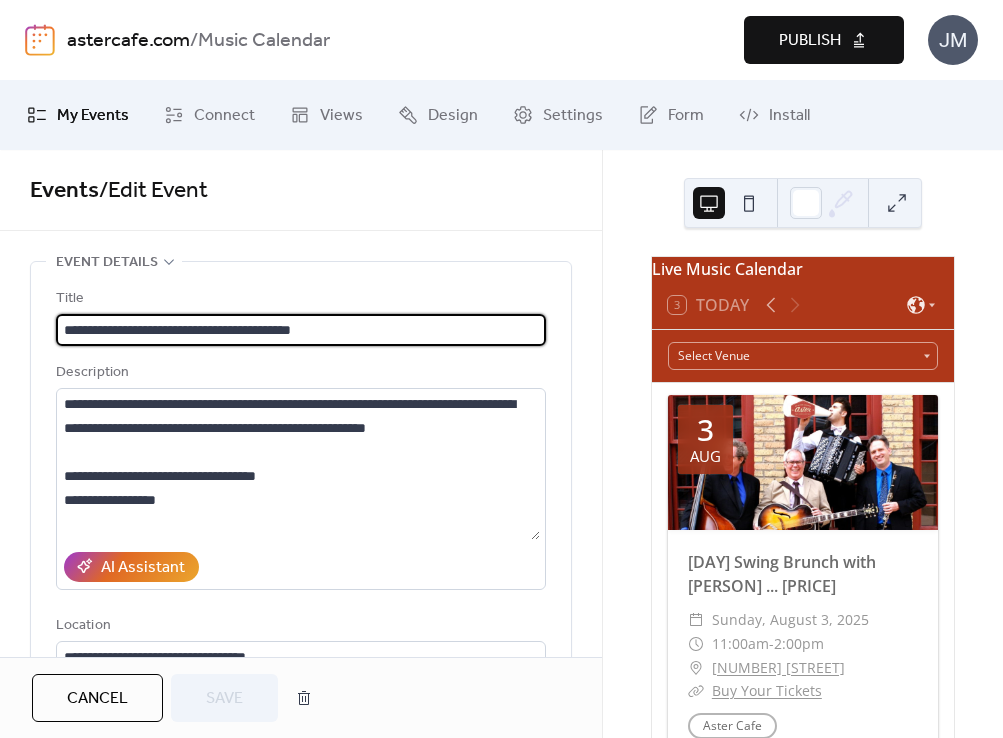 scroll, scrollTop: 539, scrollLeft: 0, axis: vertical 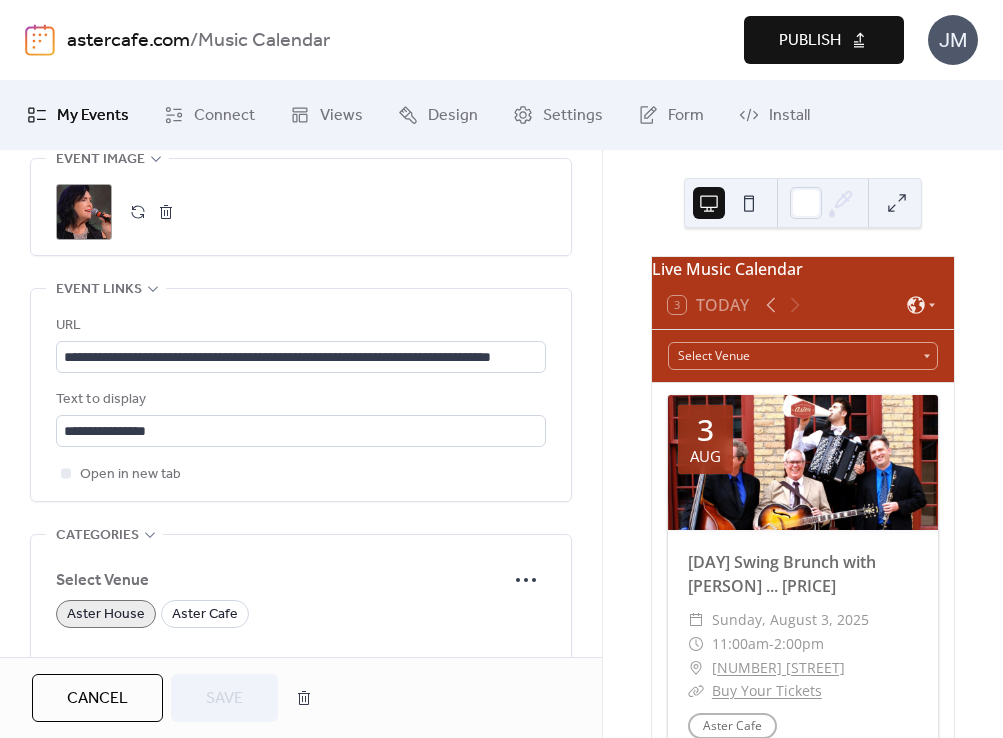 click on ";" at bounding box center [84, 212] 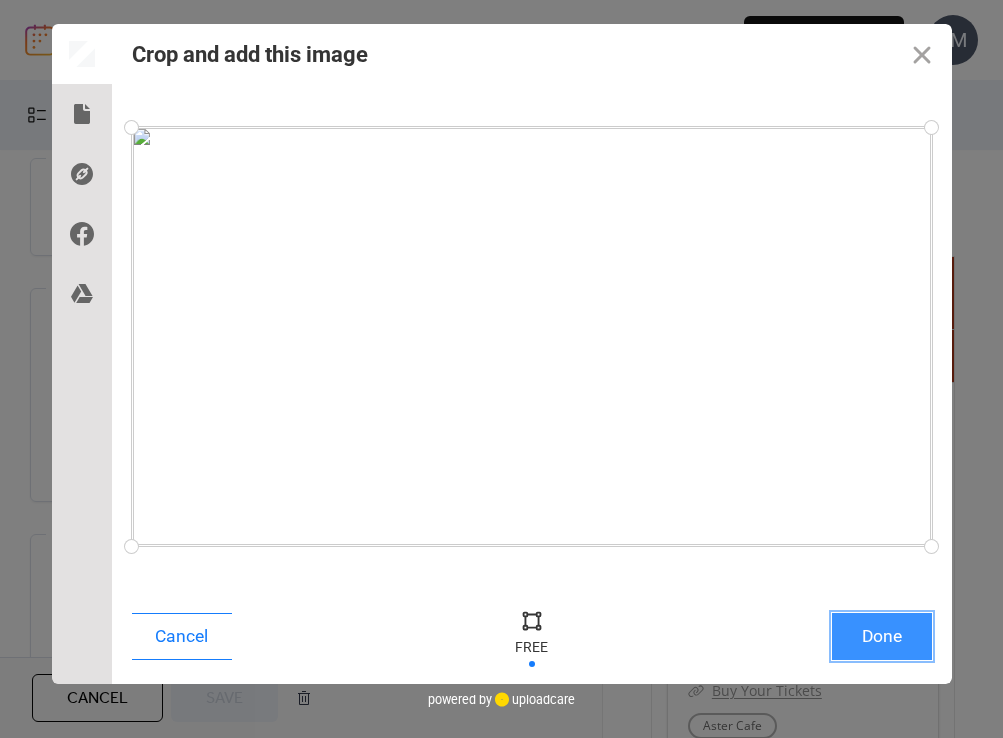 click on "Done" at bounding box center [882, 636] 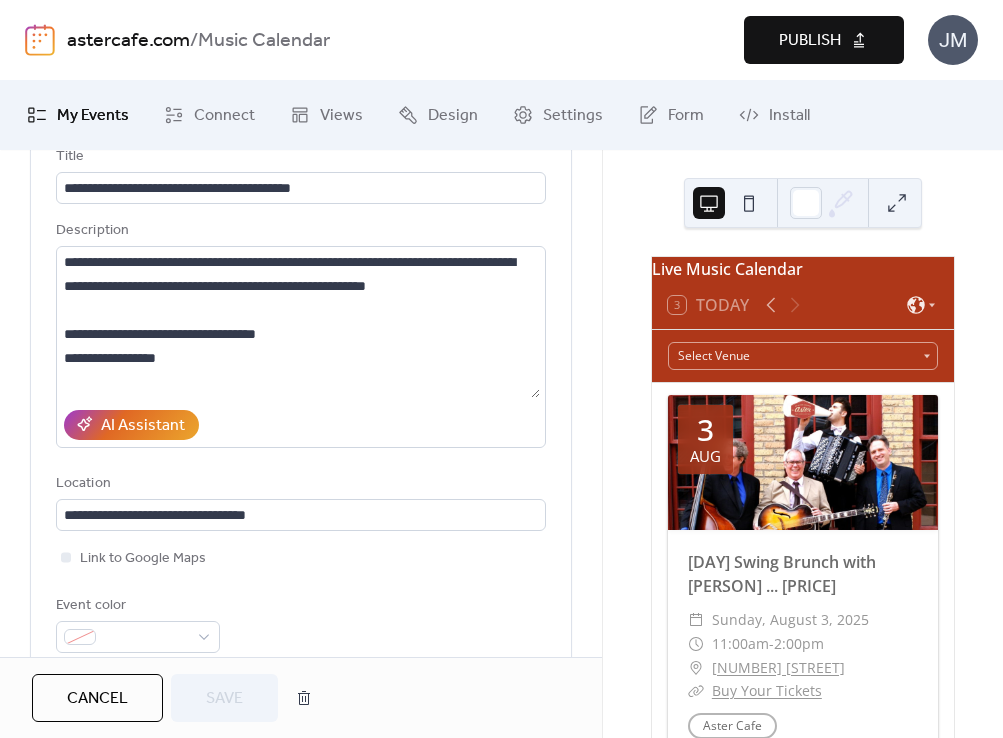 scroll, scrollTop: 0, scrollLeft: 0, axis: both 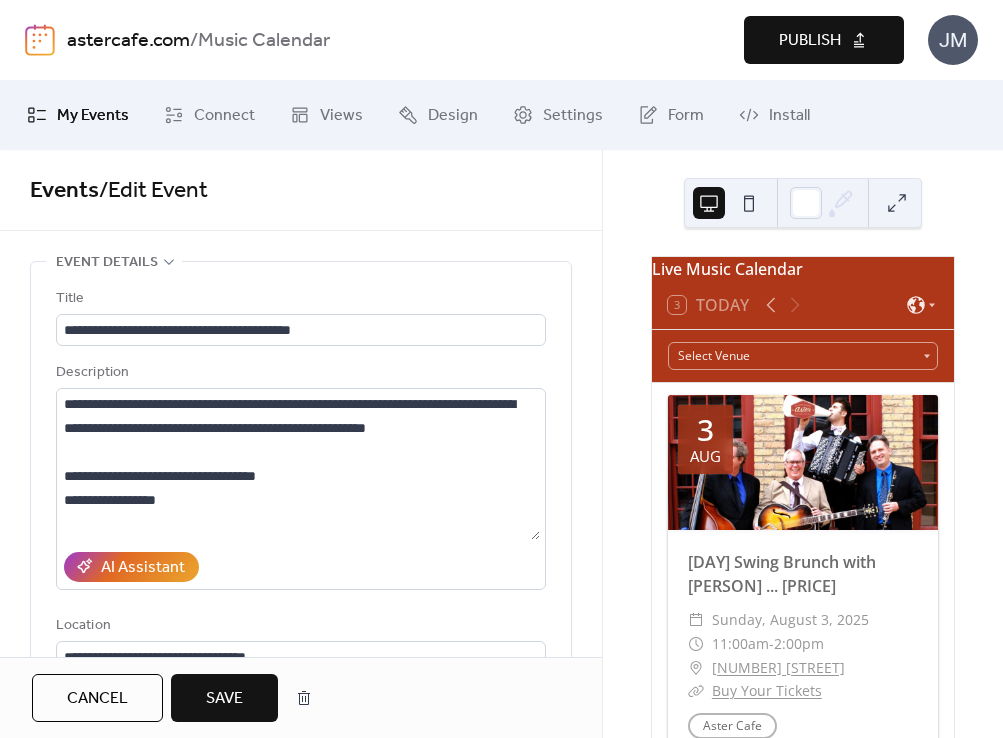 click on "Save" at bounding box center (224, 699) 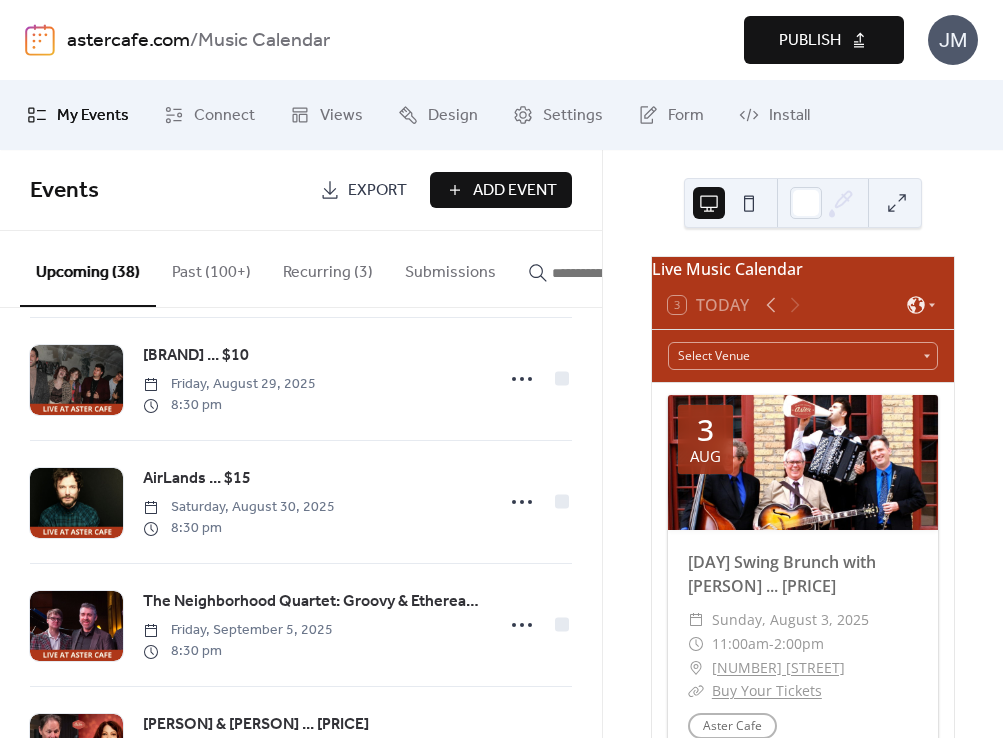 scroll, scrollTop: 3340, scrollLeft: 0, axis: vertical 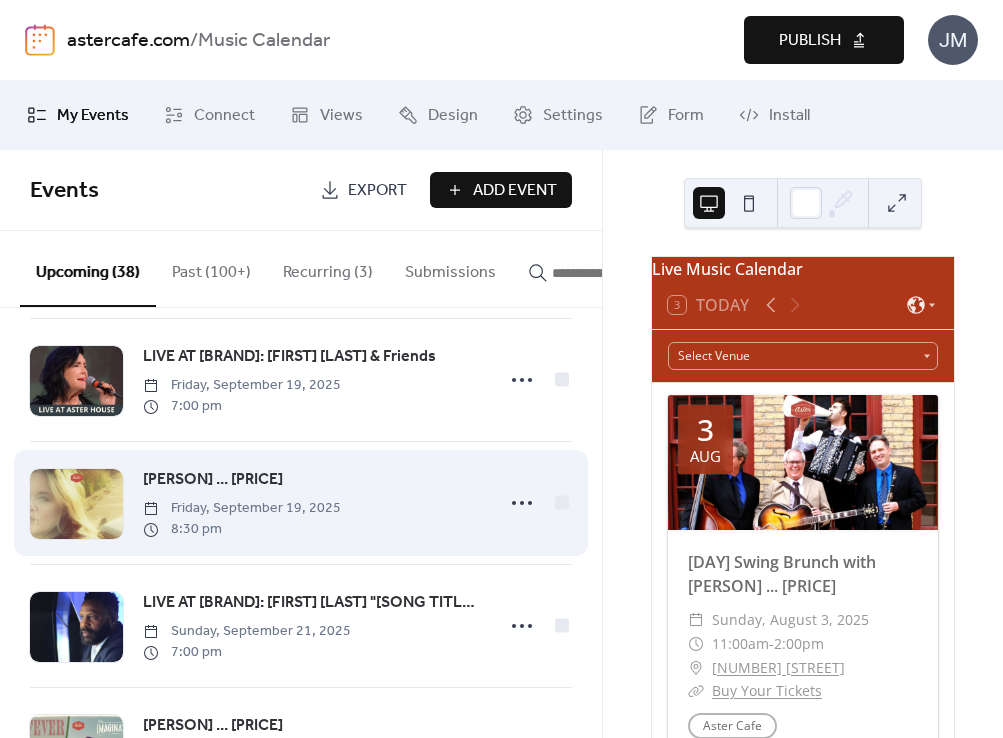 click at bounding box center (76, 504) 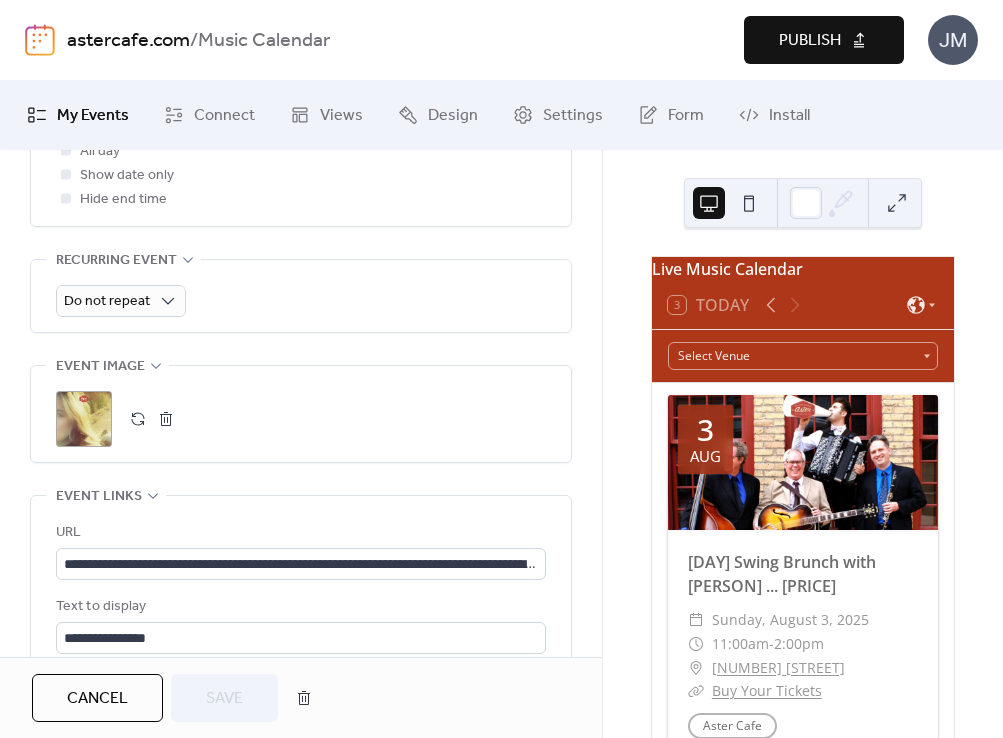 scroll, scrollTop: 946, scrollLeft: 0, axis: vertical 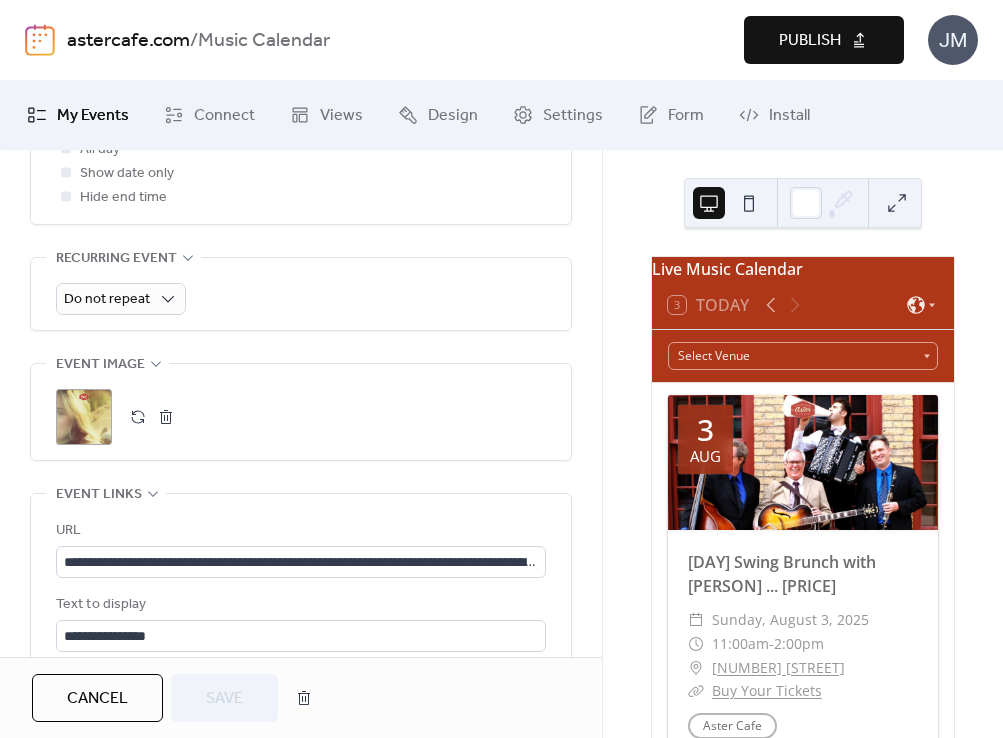 click on ";" at bounding box center [84, 417] 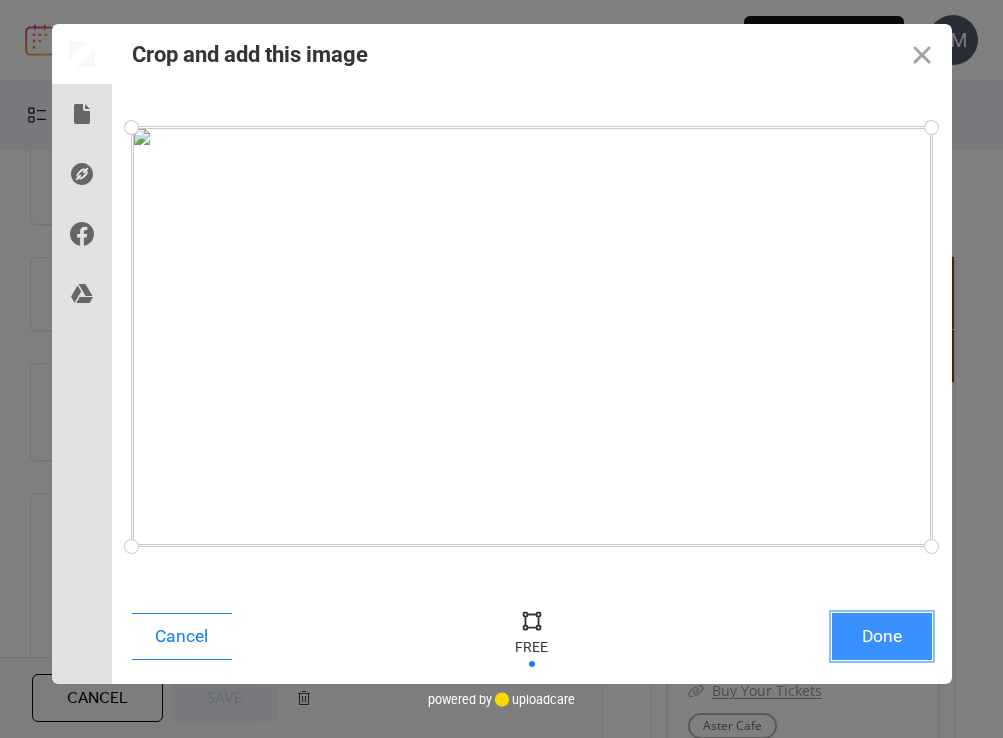 click on "Done" at bounding box center (882, 636) 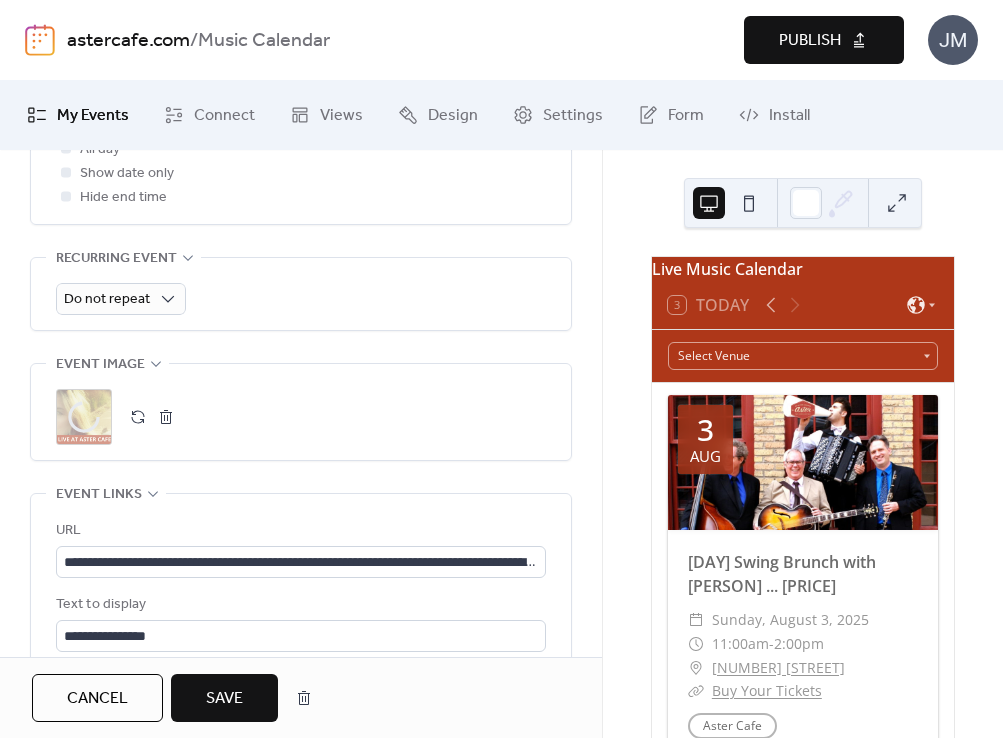 click on "Save" at bounding box center (224, 698) 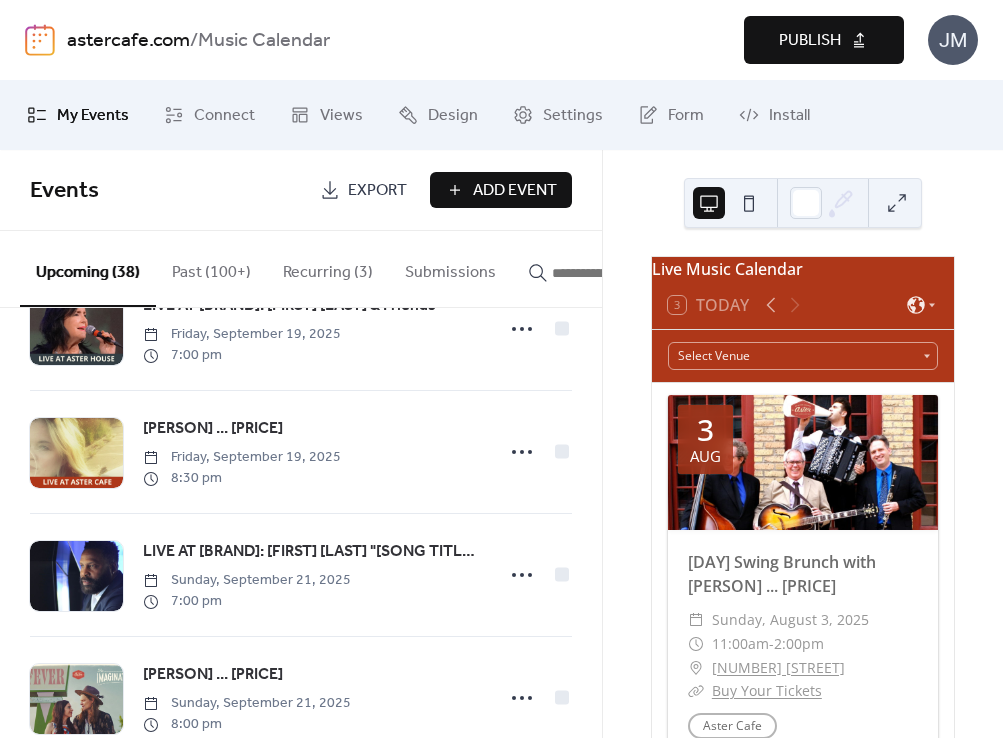 scroll, scrollTop: 3395, scrollLeft: 0, axis: vertical 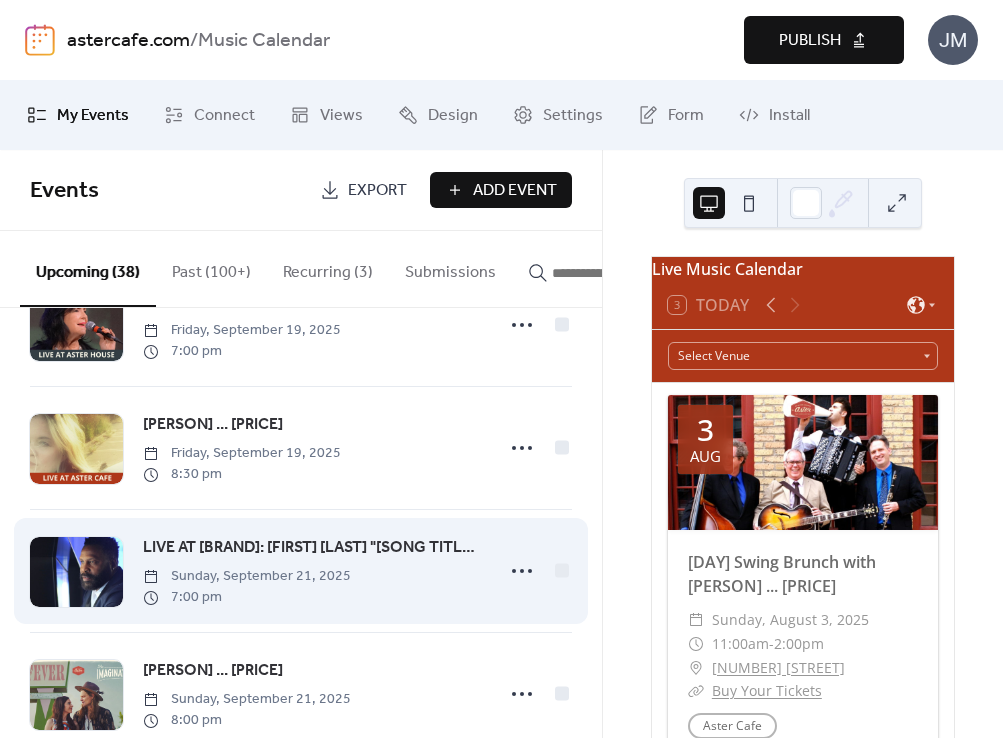 click at bounding box center (76, 572) 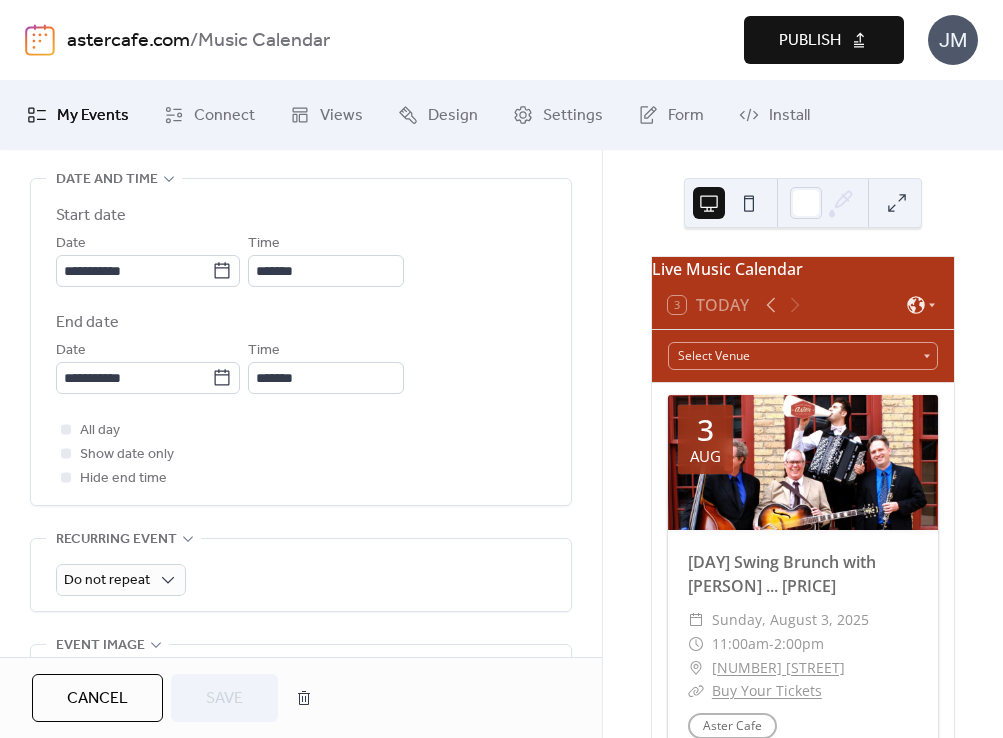 scroll, scrollTop: 727, scrollLeft: 0, axis: vertical 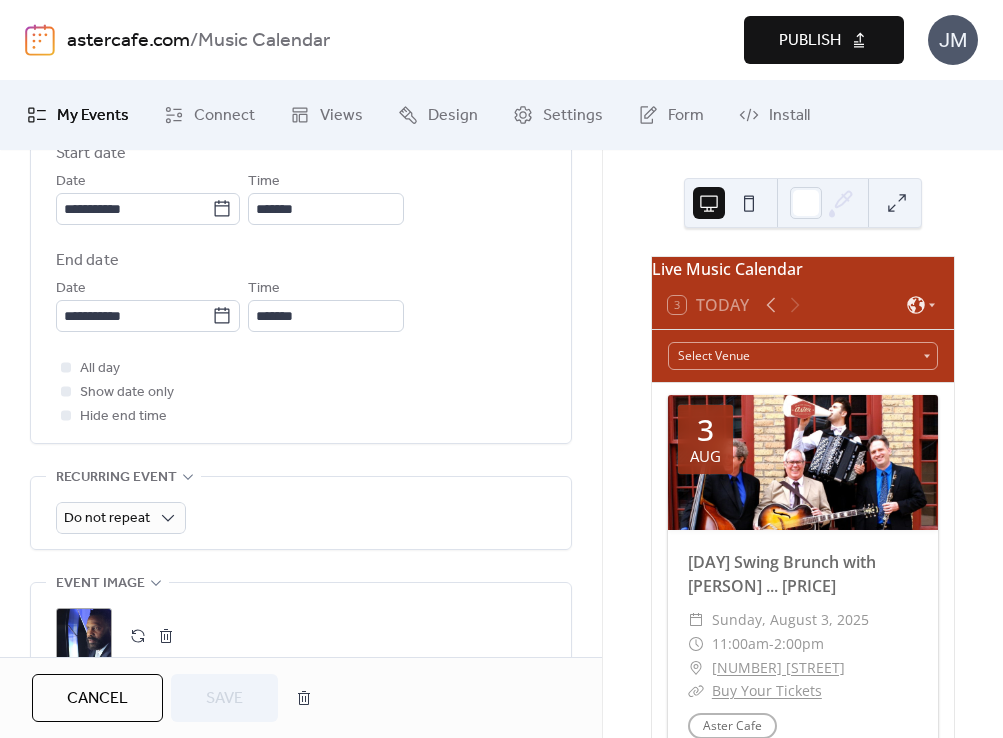 click on ";" at bounding box center (84, 636) 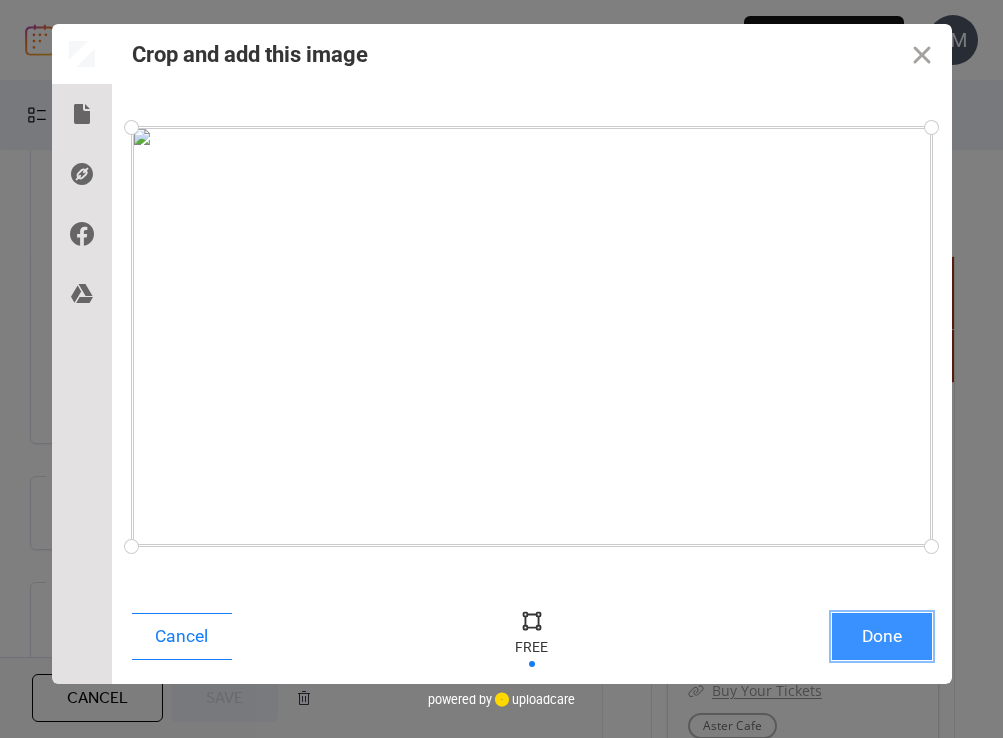 click on "Done" at bounding box center (882, 636) 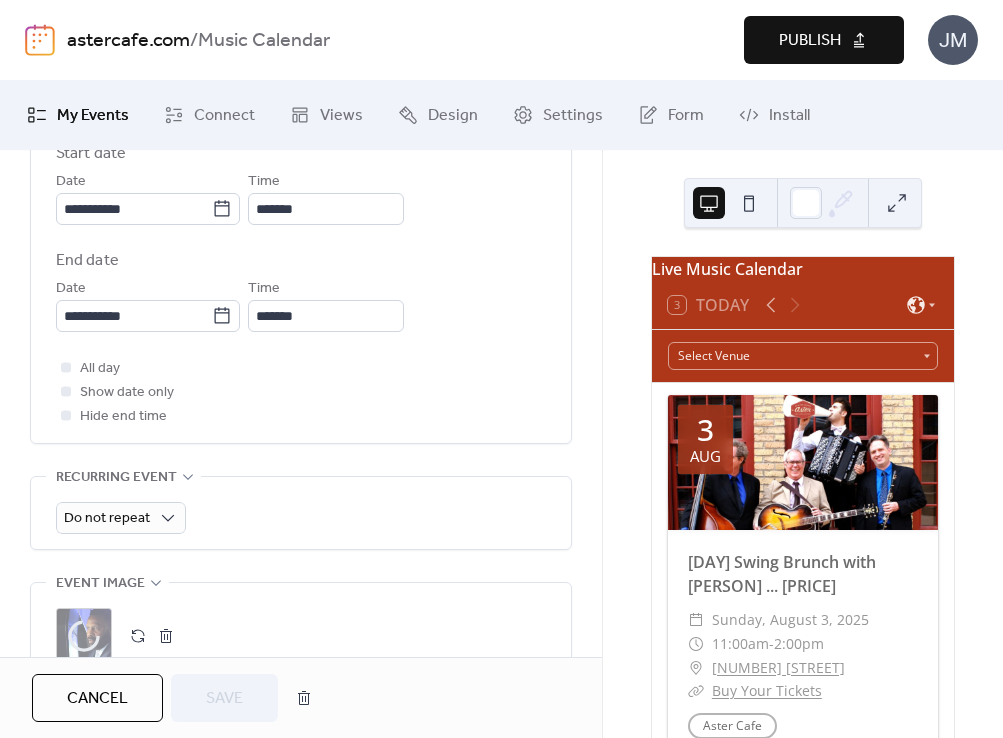 scroll, scrollTop: 1180, scrollLeft: 0, axis: vertical 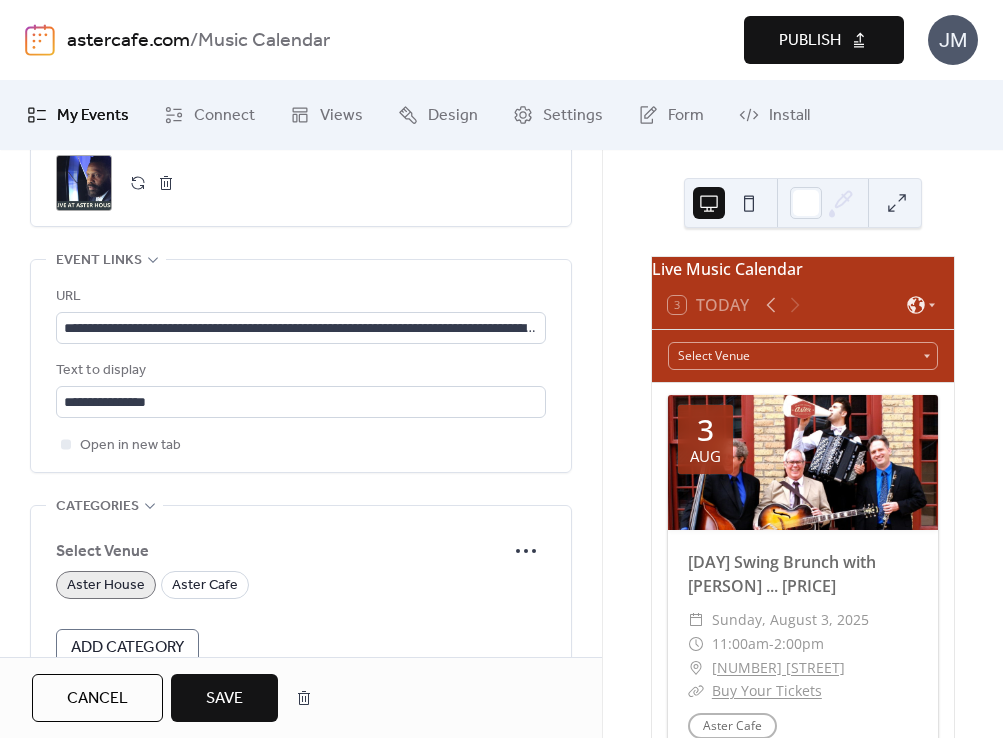 click on "Save" at bounding box center (224, 698) 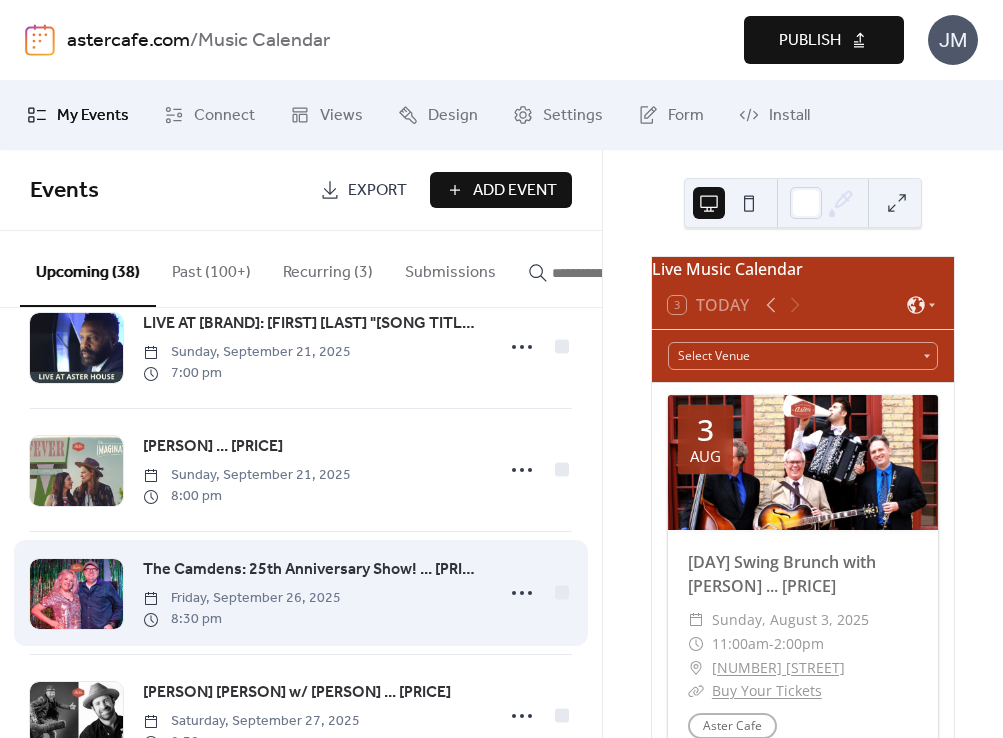 scroll, scrollTop: 3602, scrollLeft: 0, axis: vertical 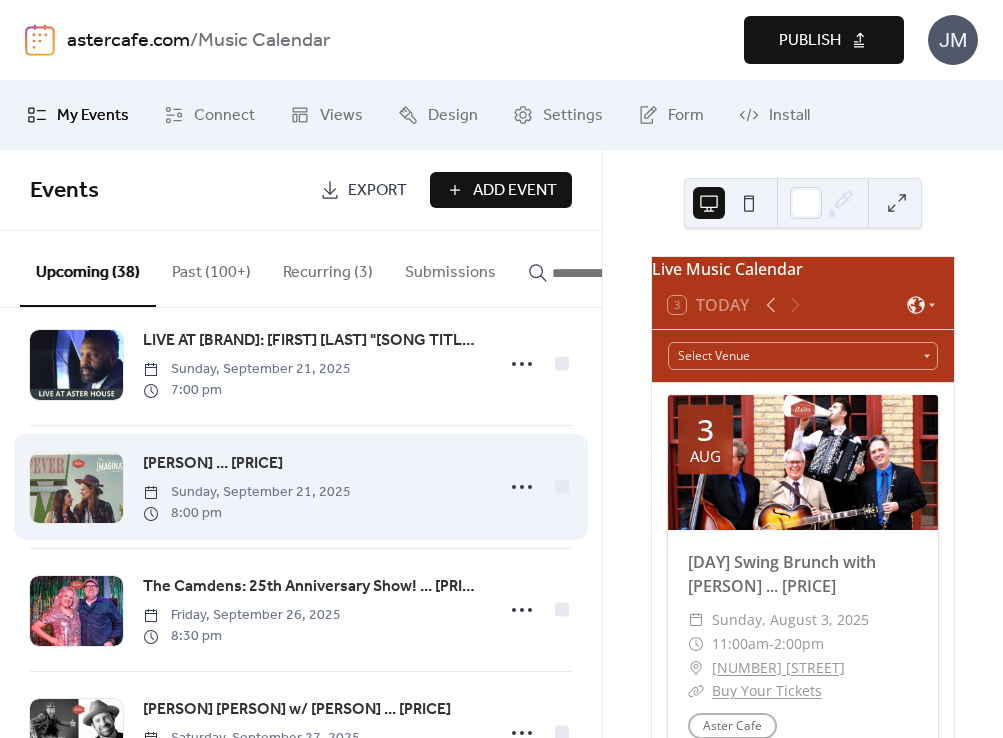 click at bounding box center [76, 488] 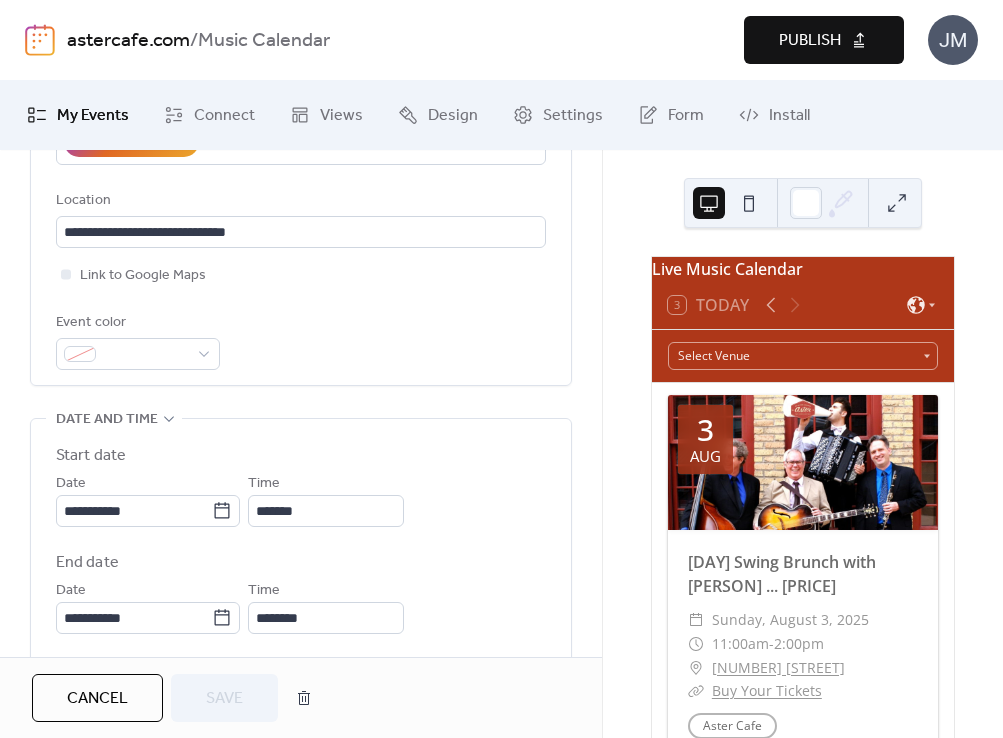 scroll, scrollTop: 989, scrollLeft: 0, axis: vertical 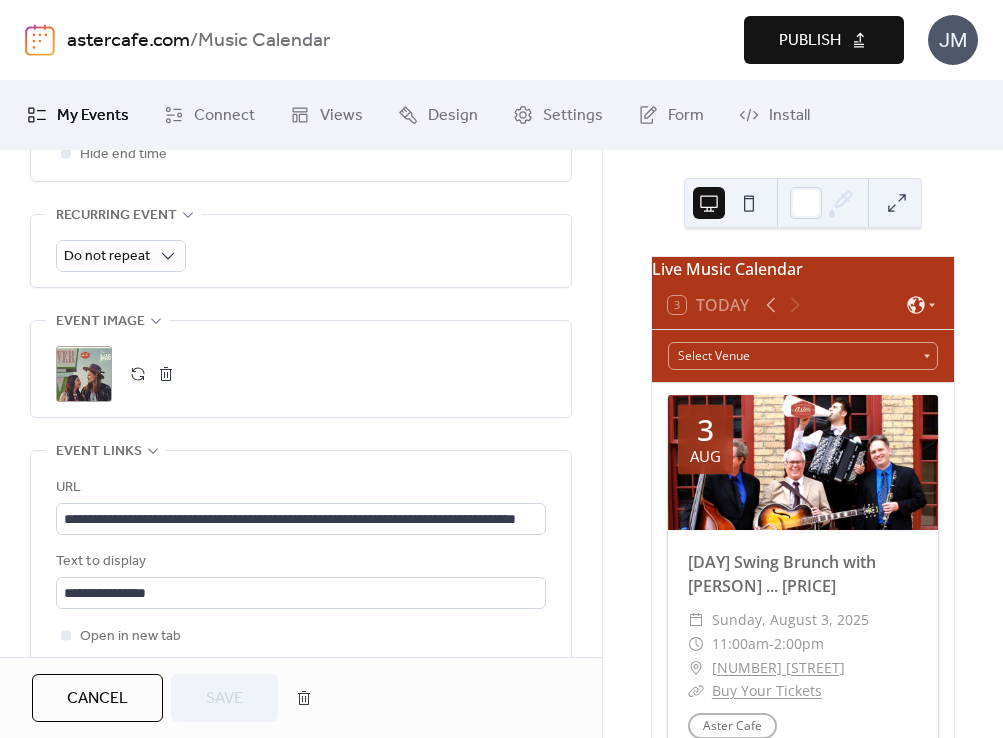 click on ";" at bounding box center (84, 374) 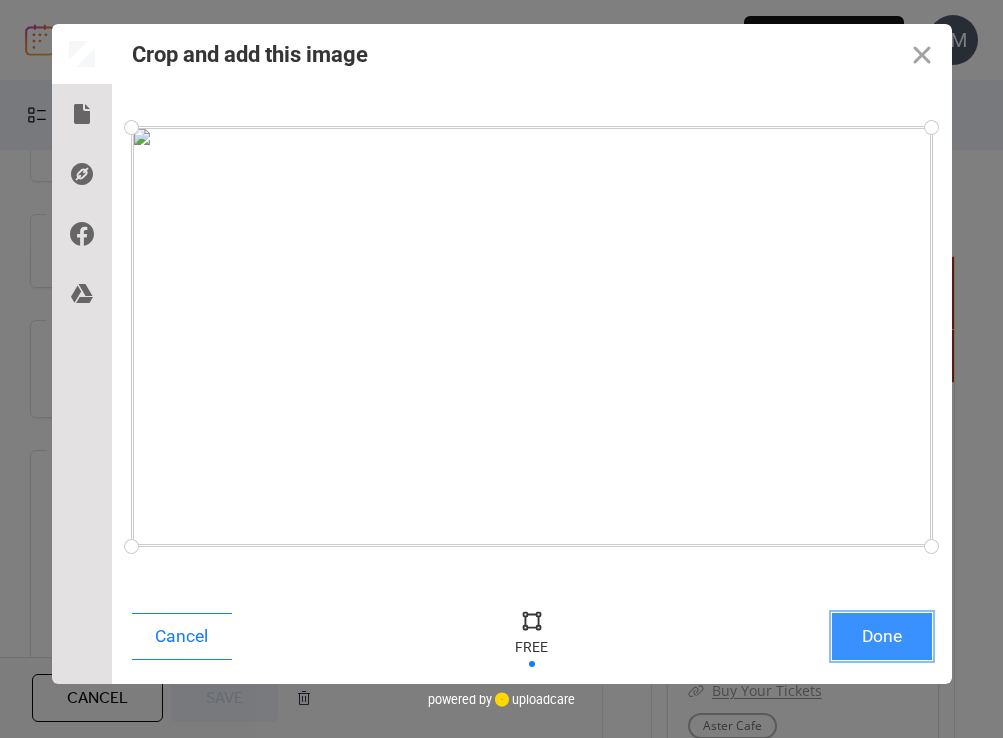 click on "Done" at bounding box center (882, 636) 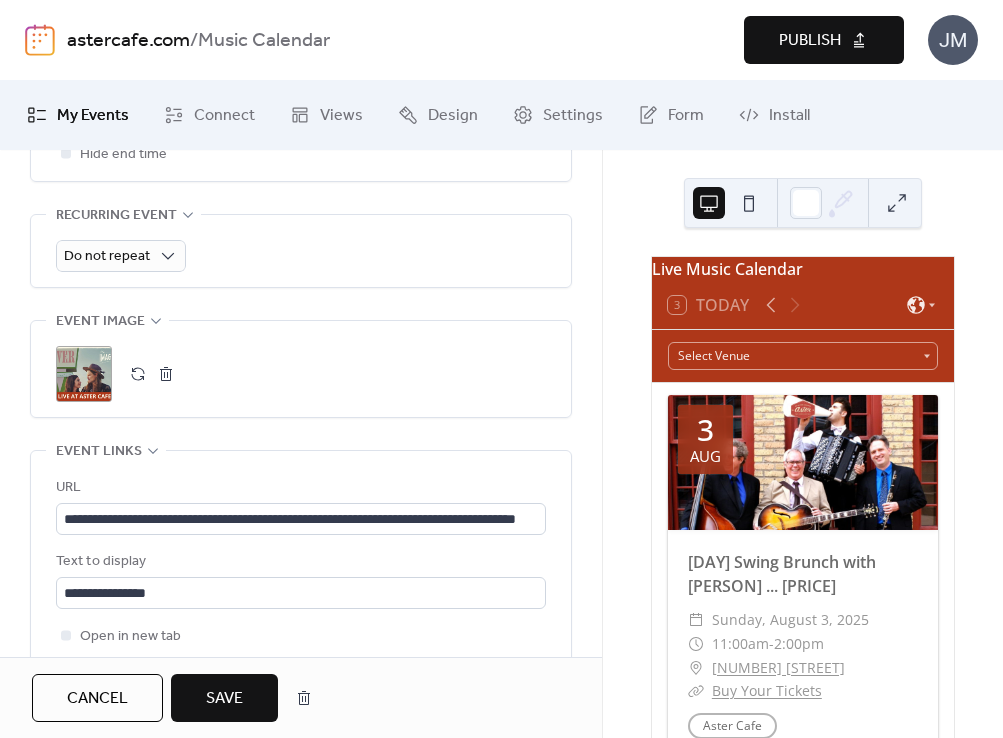 click on "Save" at bounding box center [224, 699] 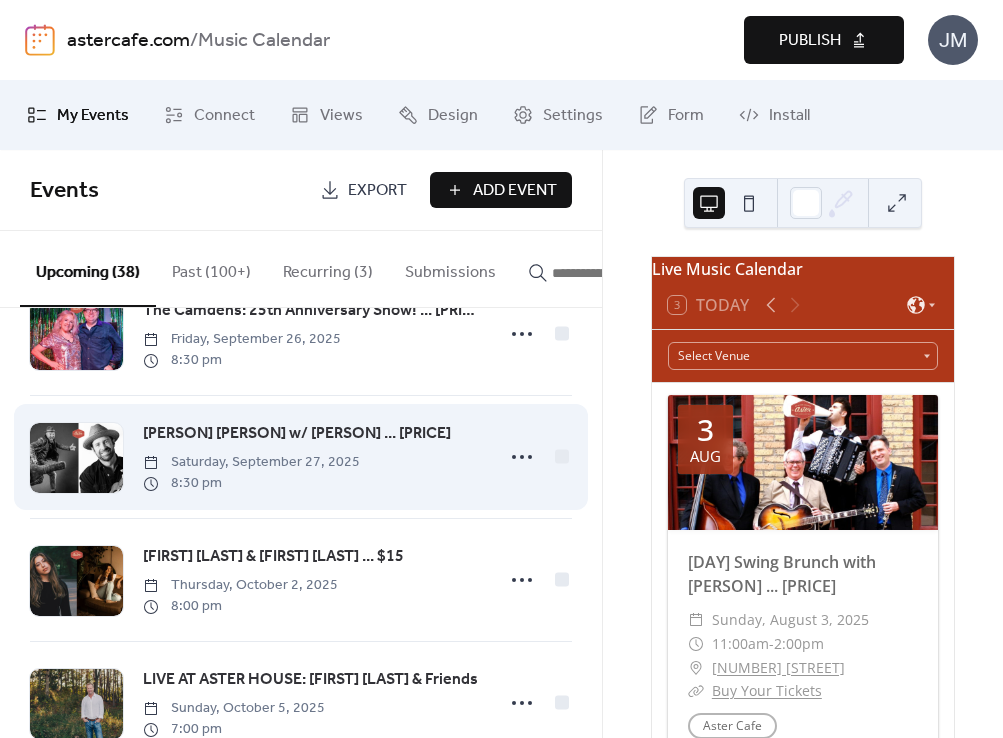 scroll, scrollTop: 3769, scrollLeft: 0, axis: vertical 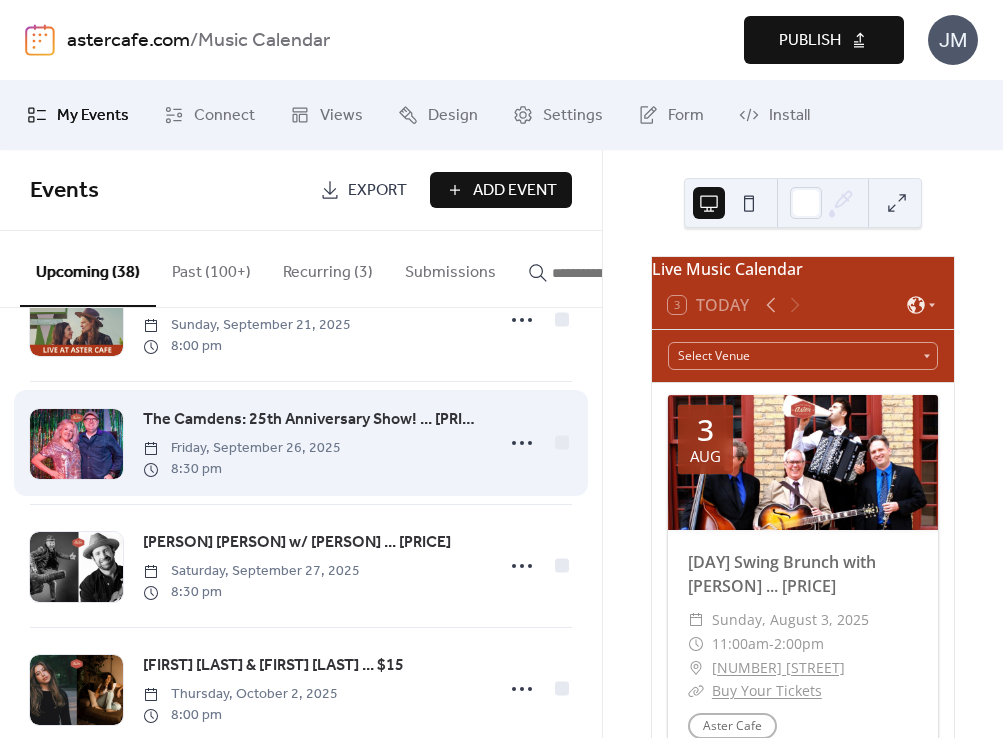 click at bounding box center [76, 444] 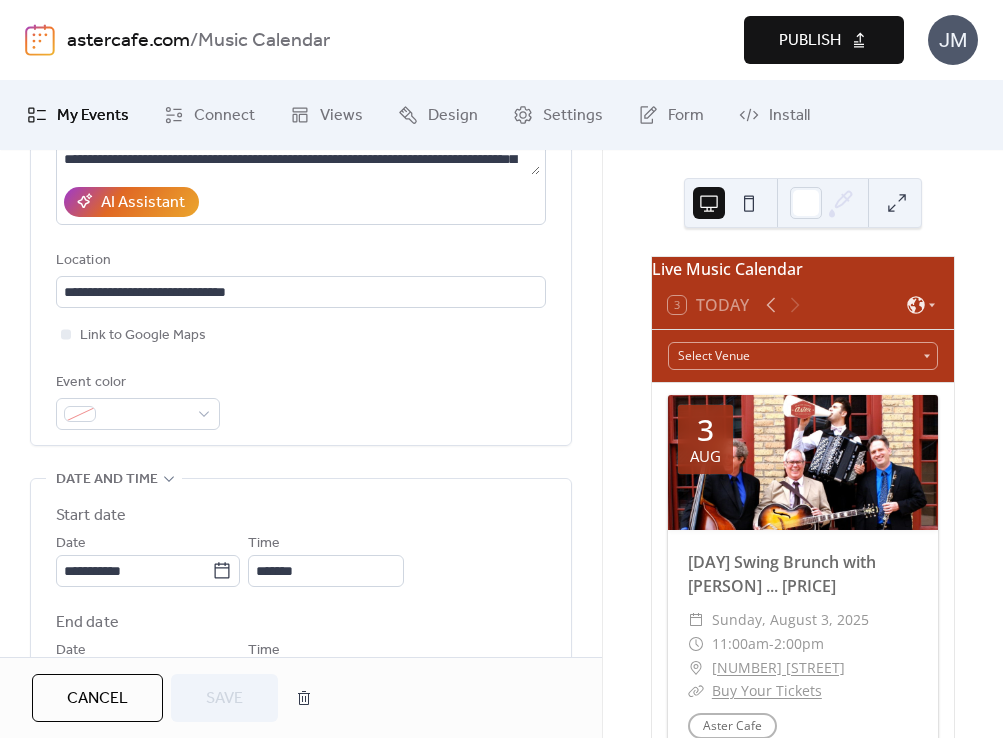 scroll, scrollTop: 822, scrollLeft: 0, axis: vertical 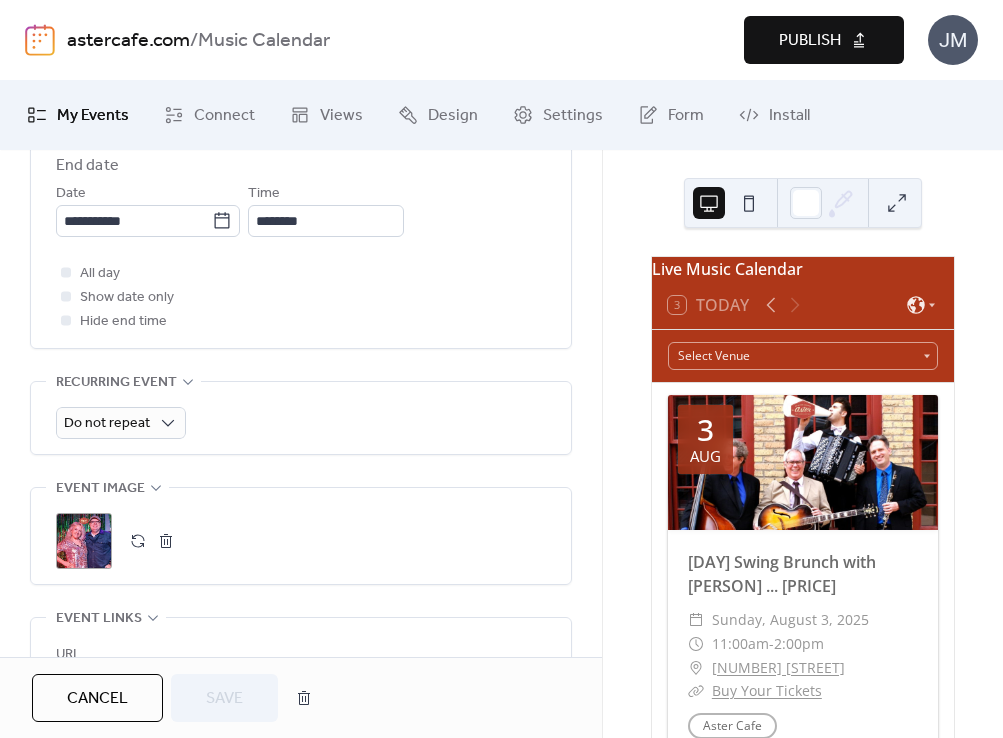 click on ";" at bounding box center [84, 541] 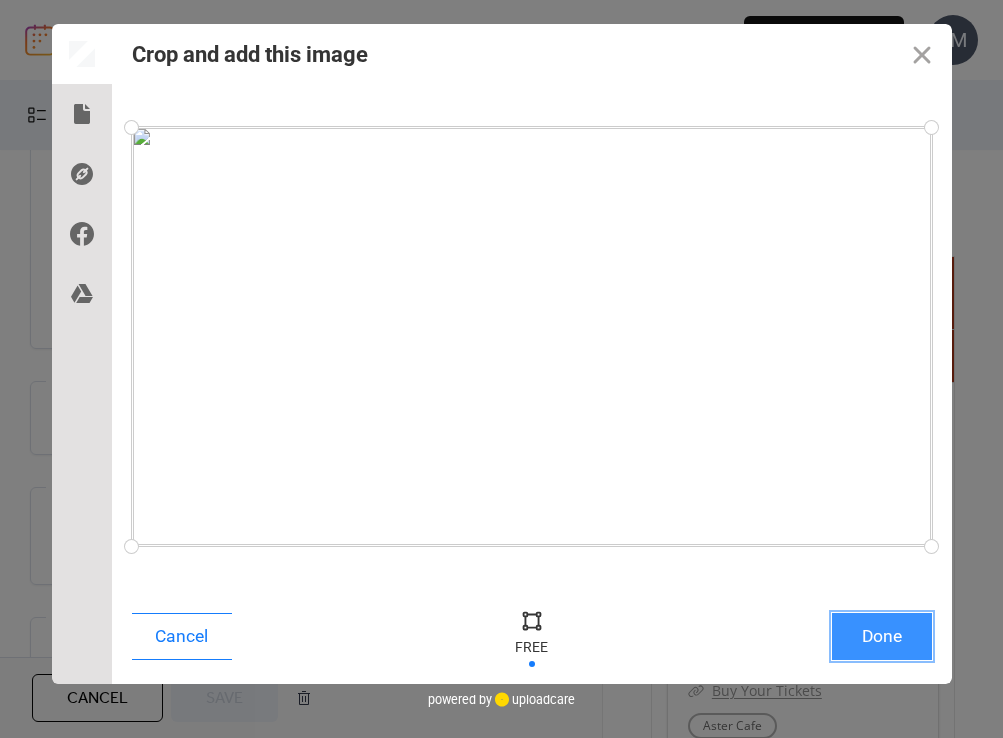 click on "Done" at bounding box center [882, 636] 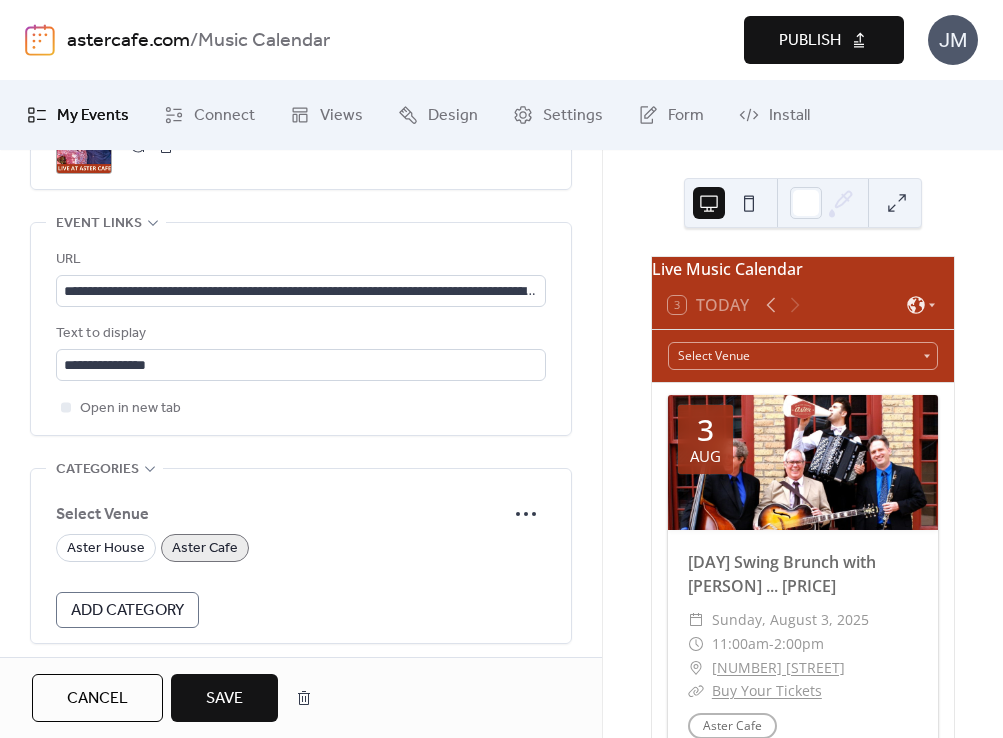 scroll, scrollTop: 1271, scrollLeft: 0, axis: vertical 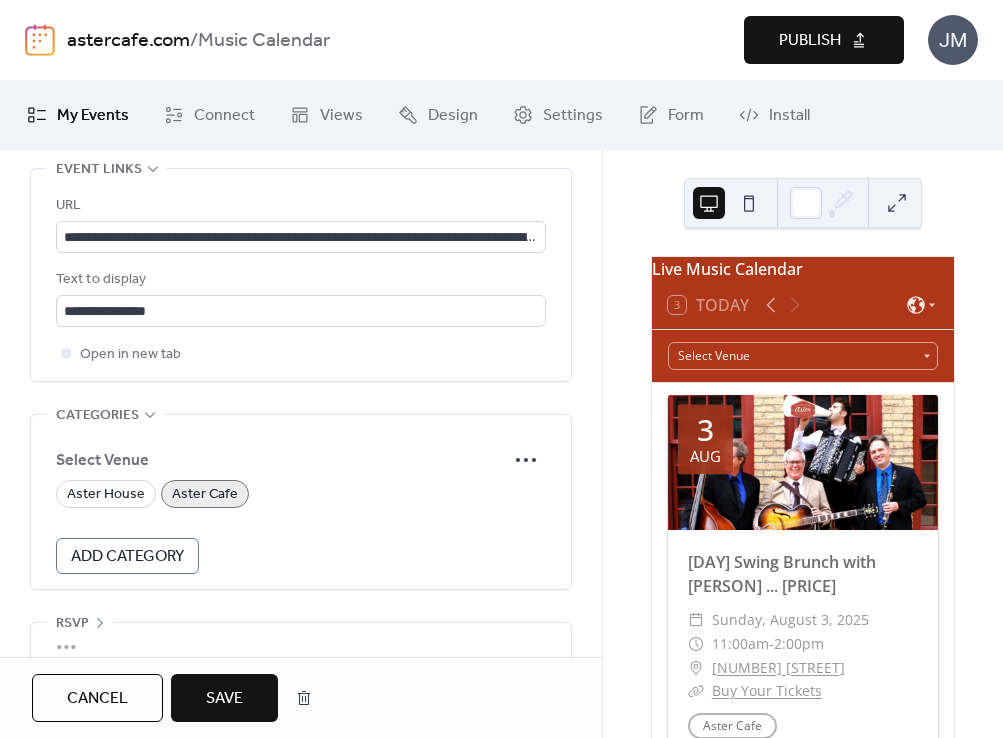 click on "Save" at bounding box center [224, 698] 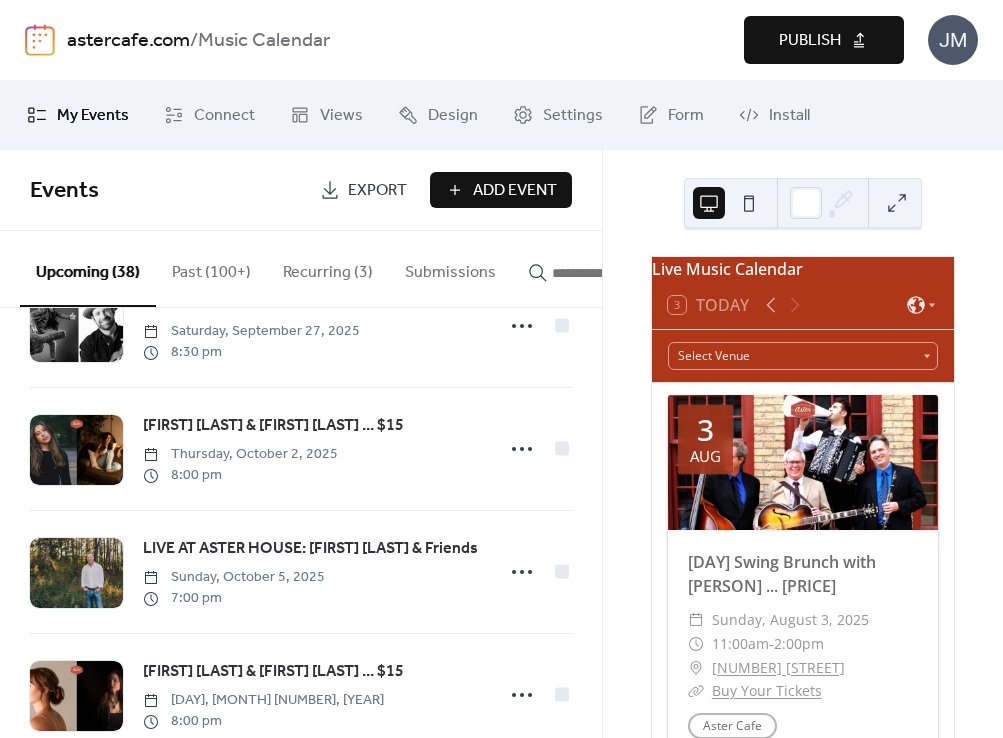 scroll, scrollTop: 4044, scrollLeft: 0, axis: vertical 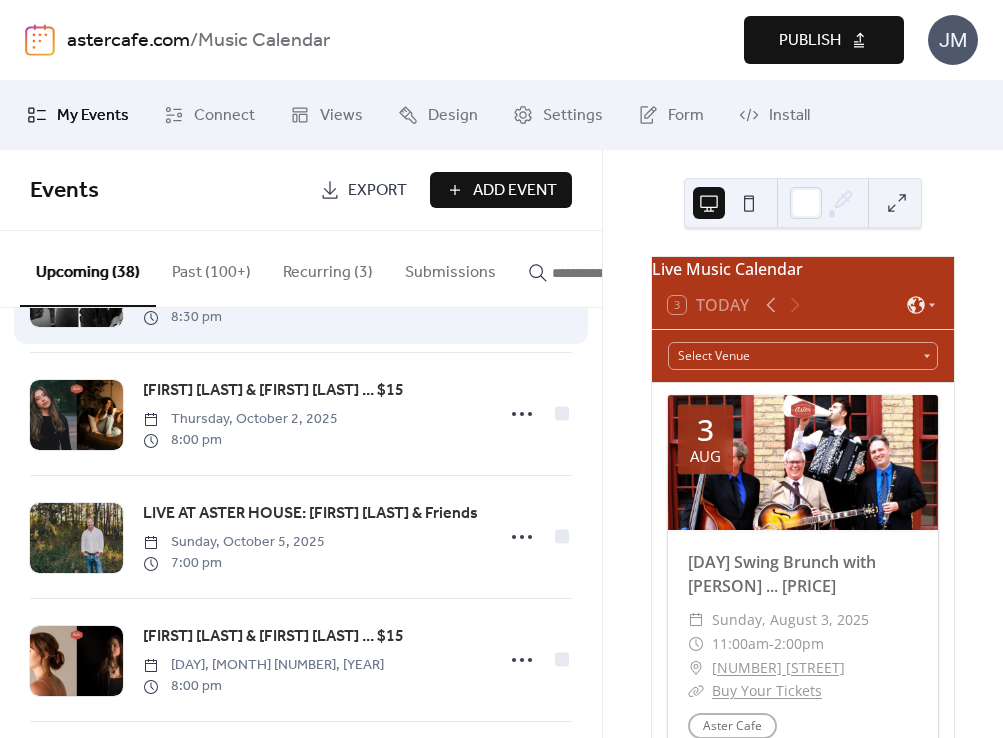 click at bounding box center (76, 292) 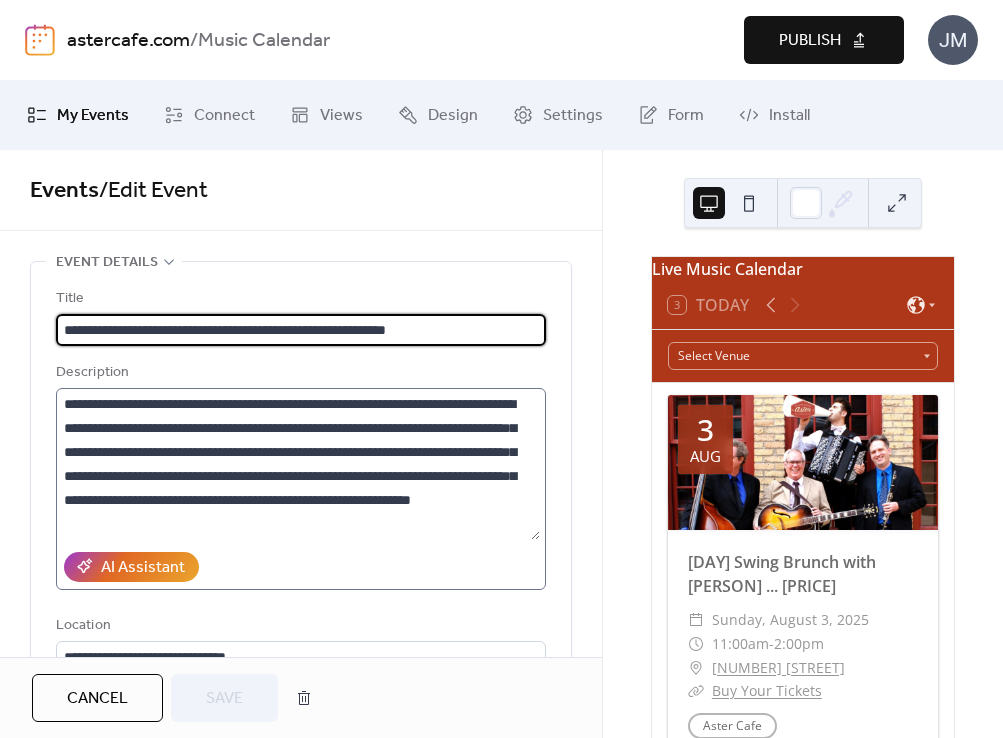 scroll, scrollTop: 288, scrollLeft: 0, axis: vertical 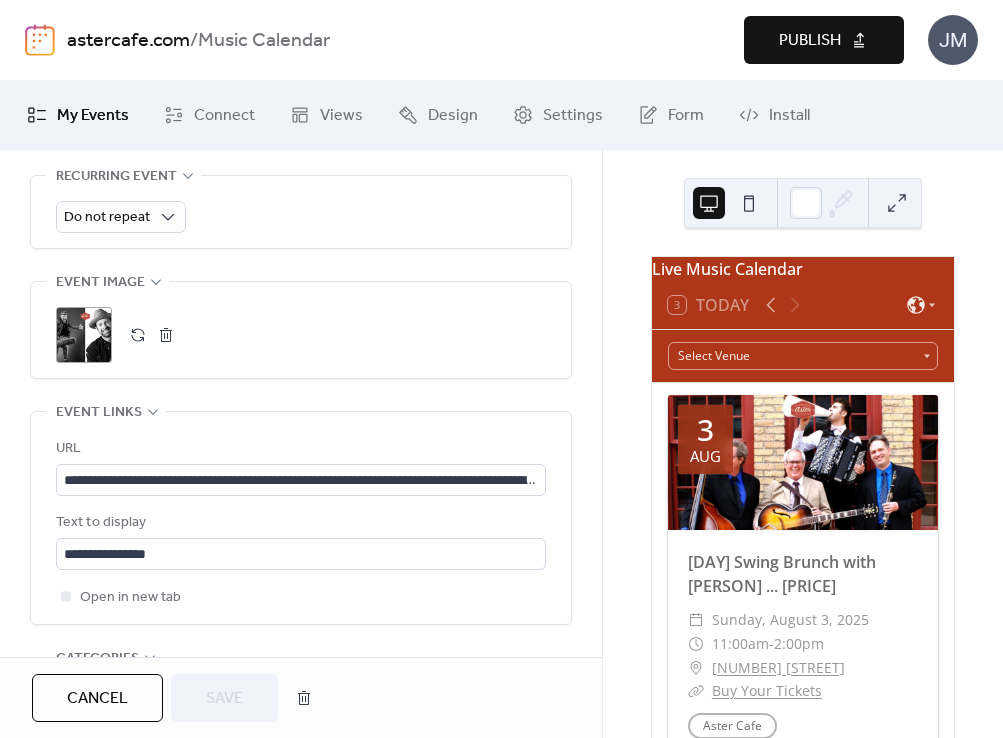 click on ";" at bounding box center (84, 335) 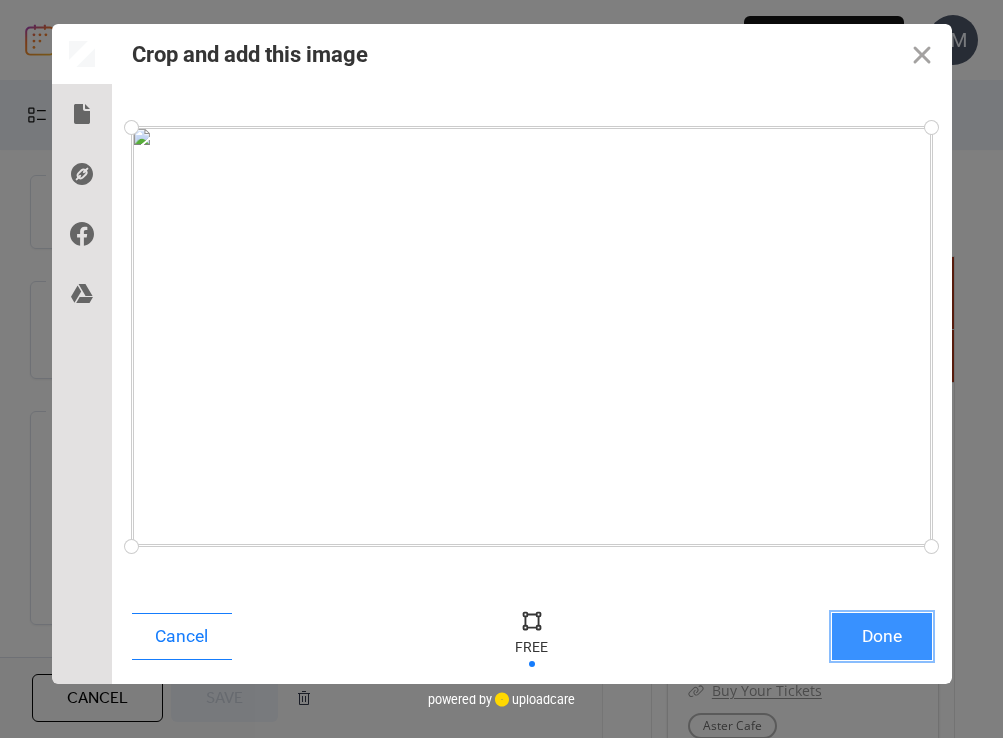 click on "Done" at bounding box center [882, 636] 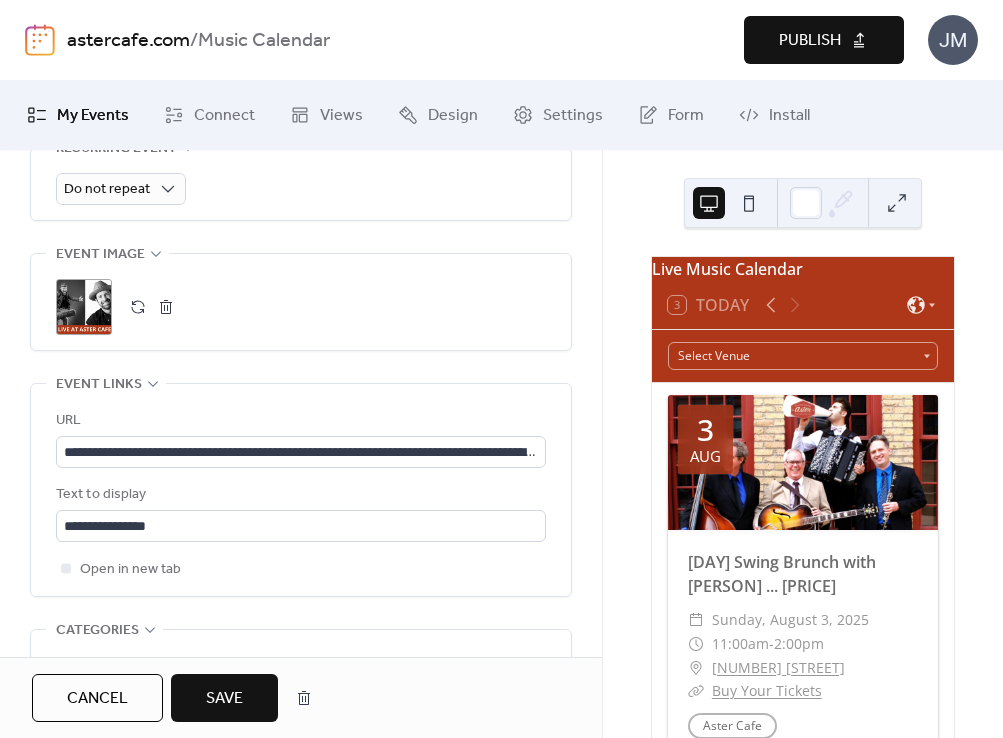 scroll, scrollTop: 1070, scrollLeft: 0, axis: vertical 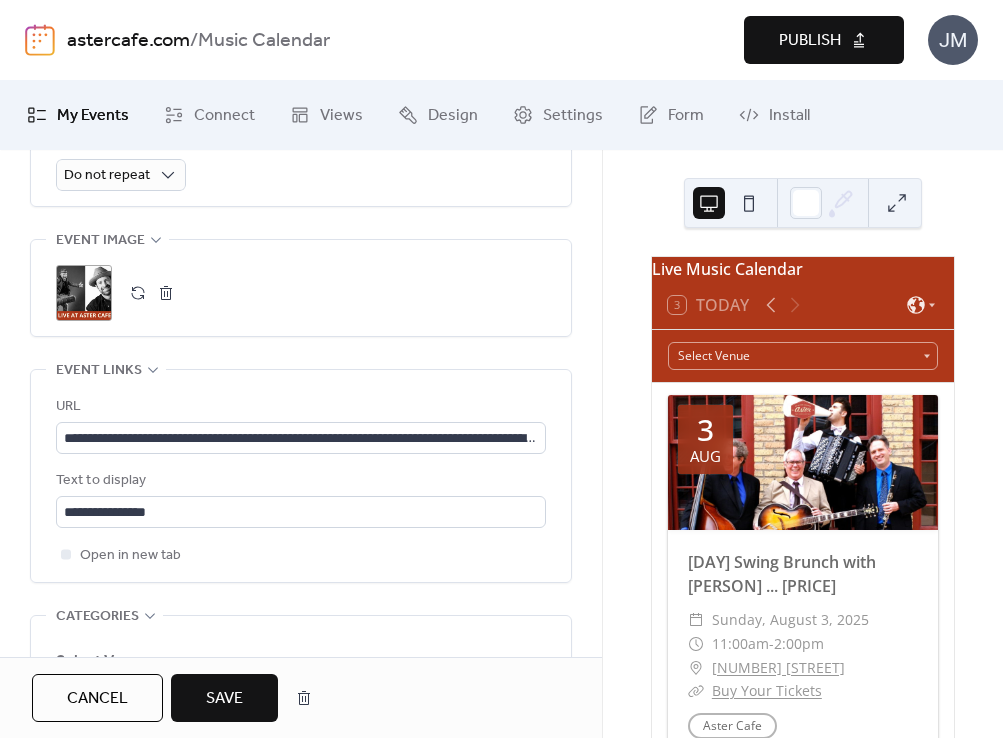 click on "Save" at bounding box center (224, 699) 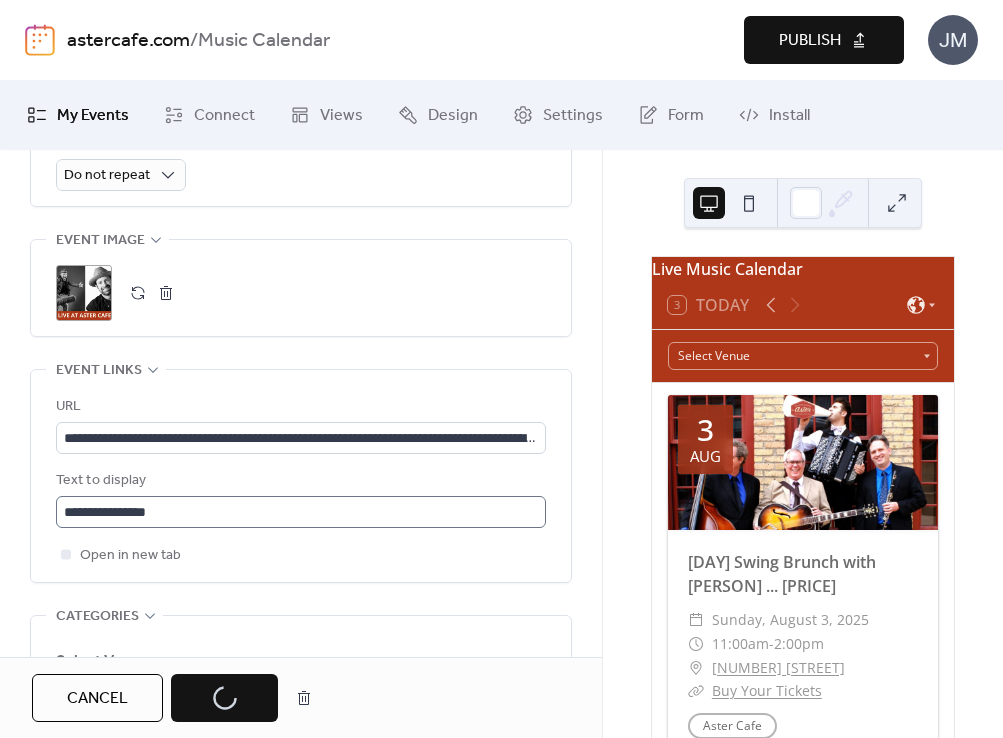scroll, scrollTop: 1, scrollLeft: 0, axis: vertical 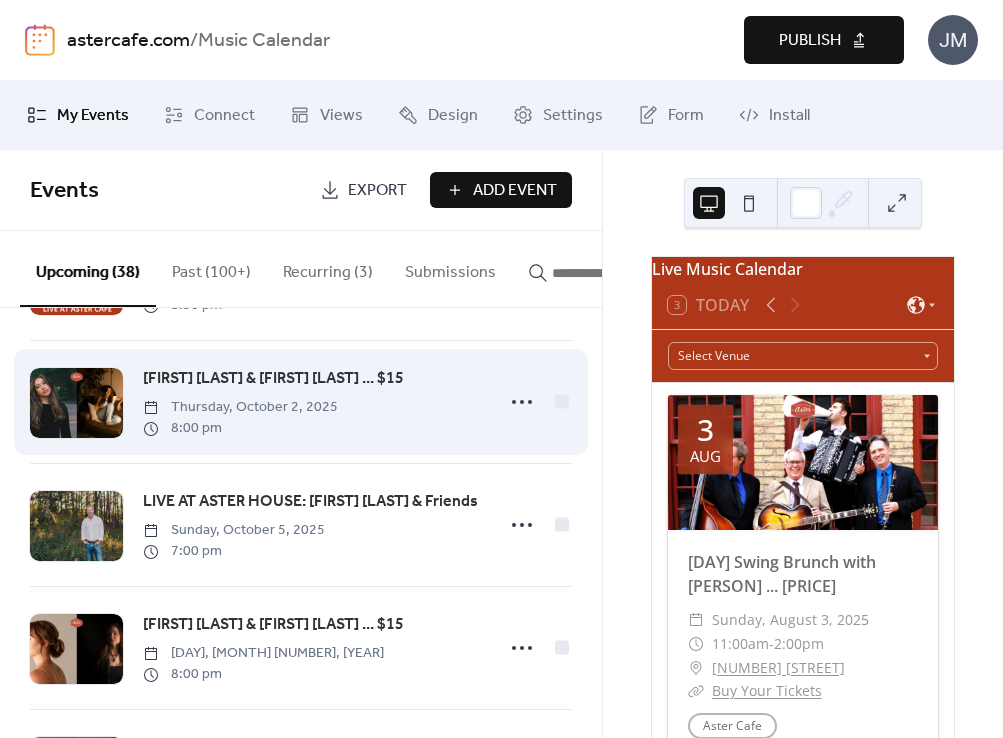 click at bounding box center [76, 403] 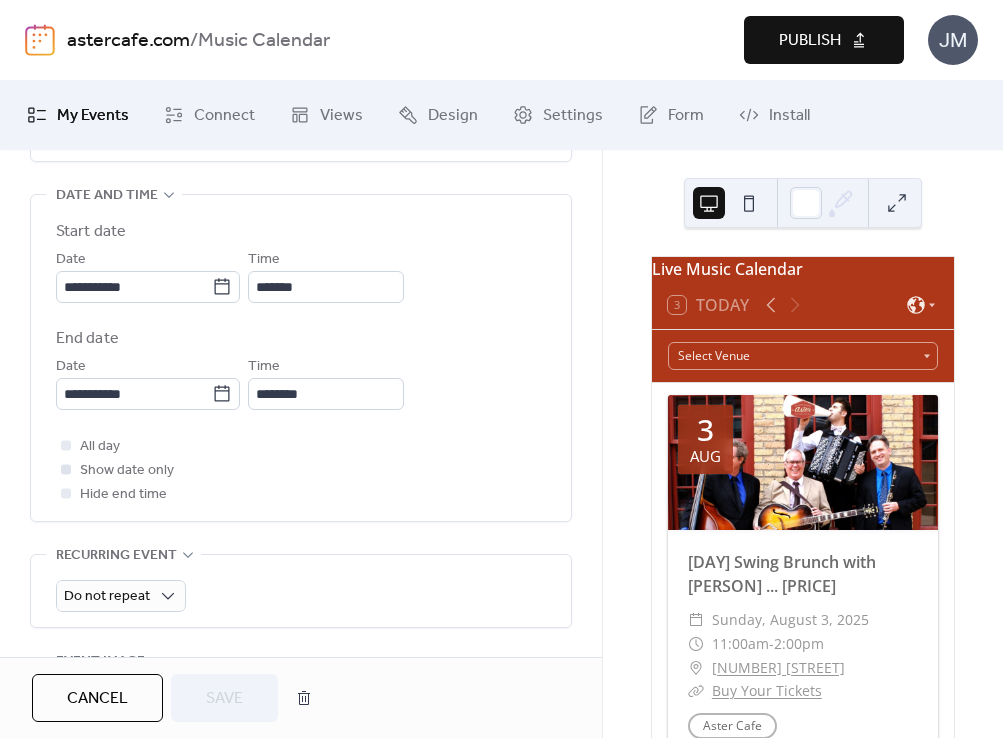 scroll, scrollTop: 762, scrollLeft: 0, axis: vertical 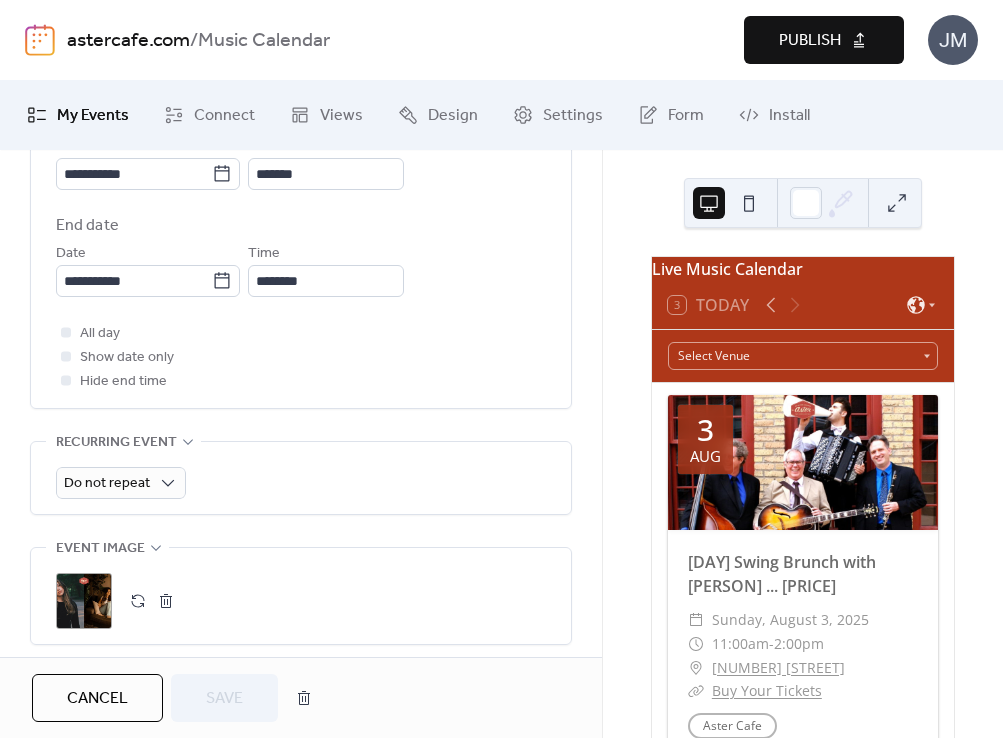 click on ";" at bounding box center (84, 601) 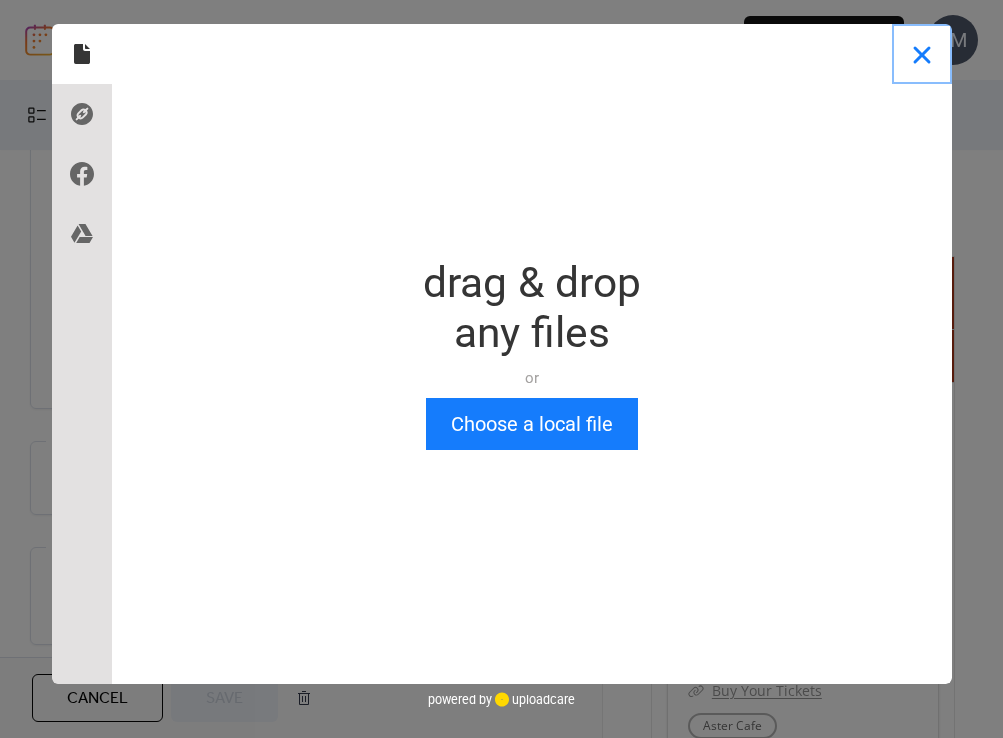 click at bounding box center (922, 54) 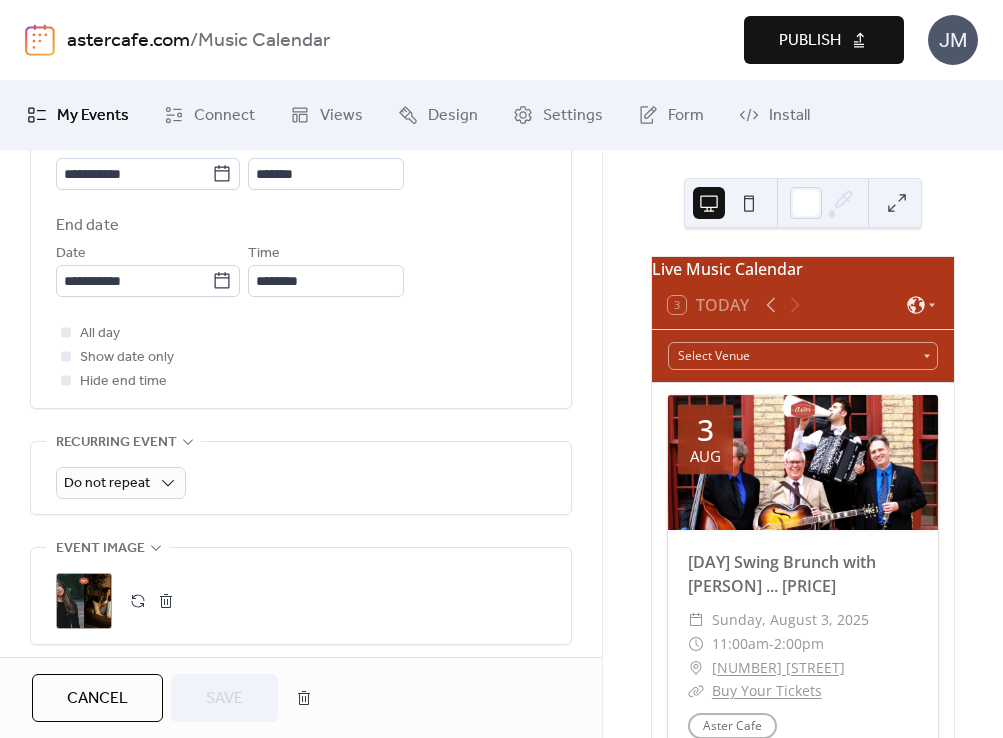 click on "Cancel" at bounding box center [97, 699] 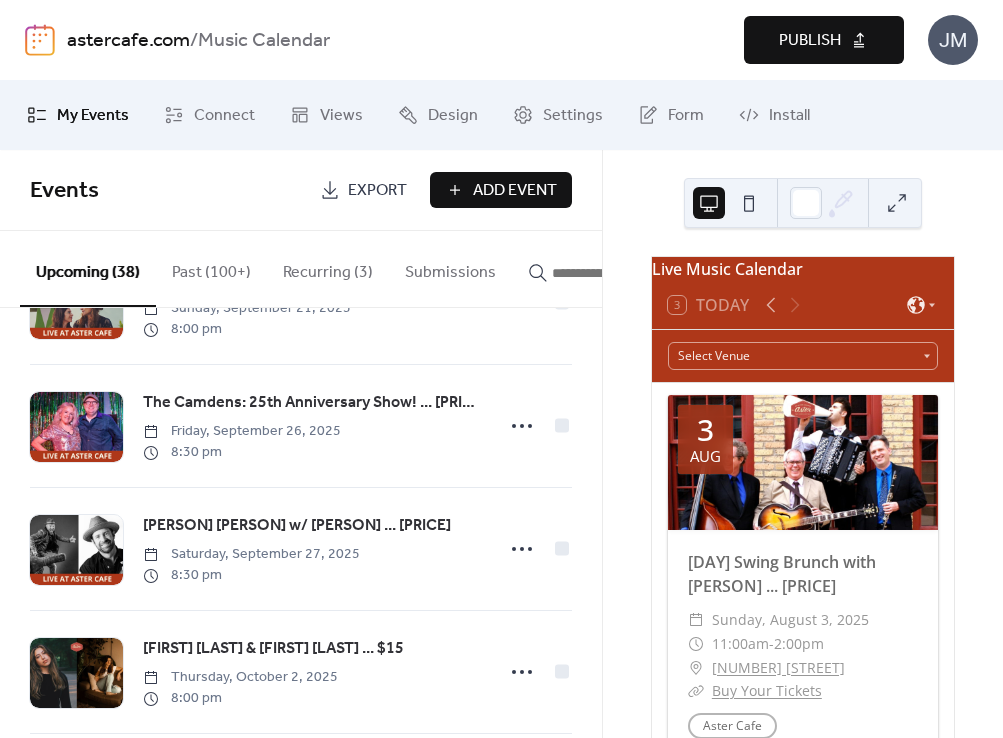 scroll, scrollTop: 4013, scrollLeft: 0, axis: vertical 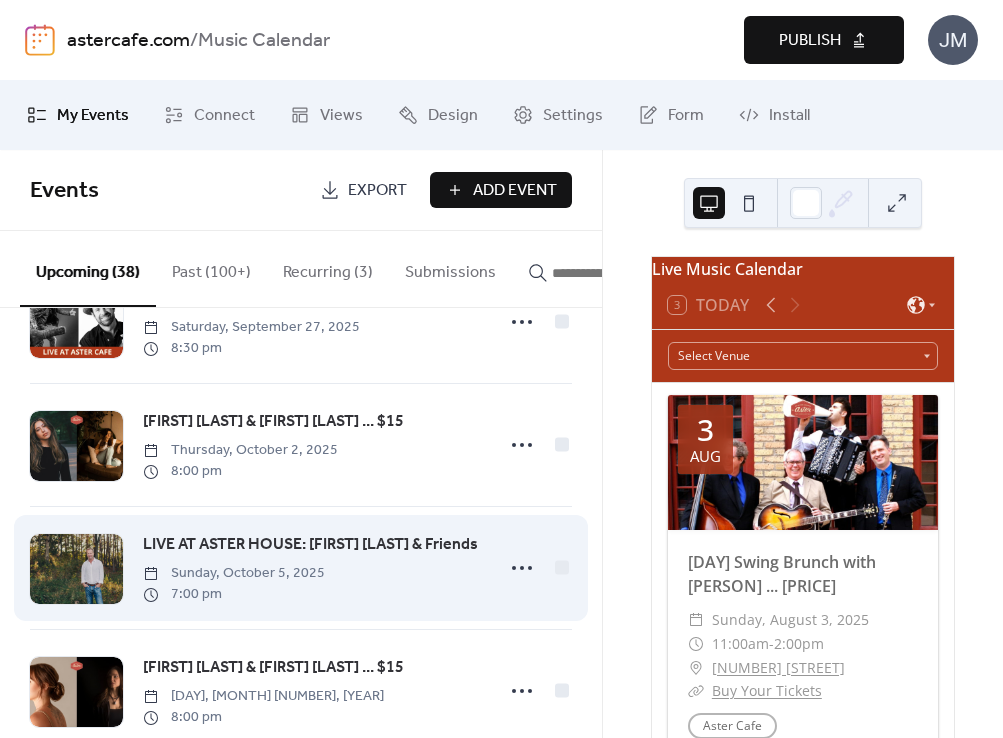 click at bounding box center [76, 569] 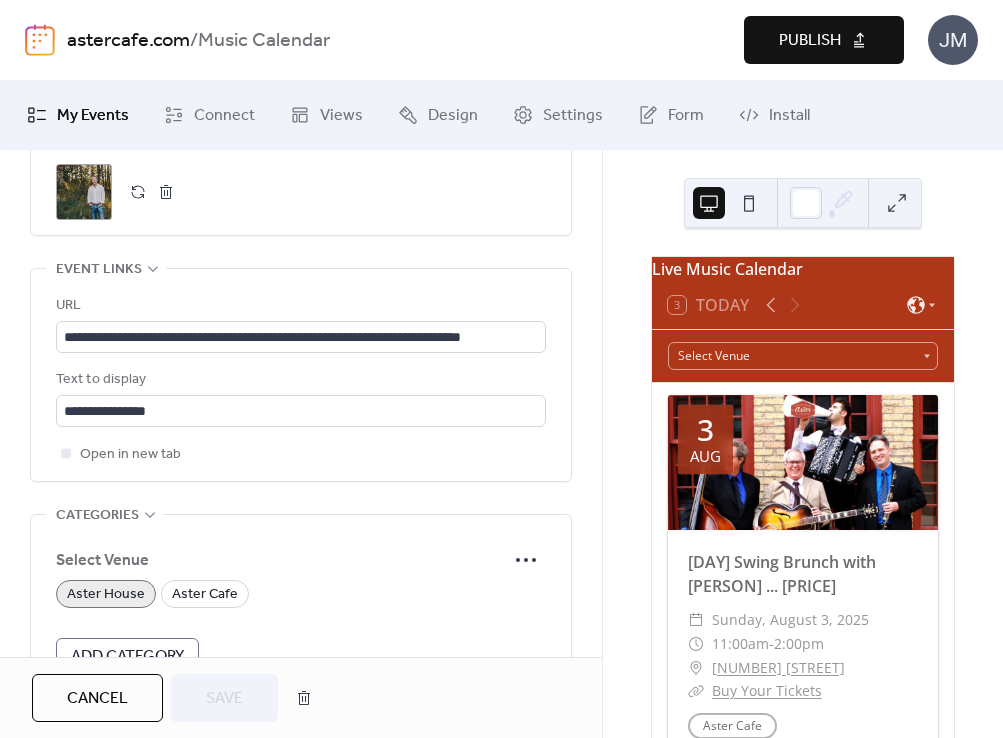 scroll, scrollTop: 1179, scrollLeft: 0, axis: vertical 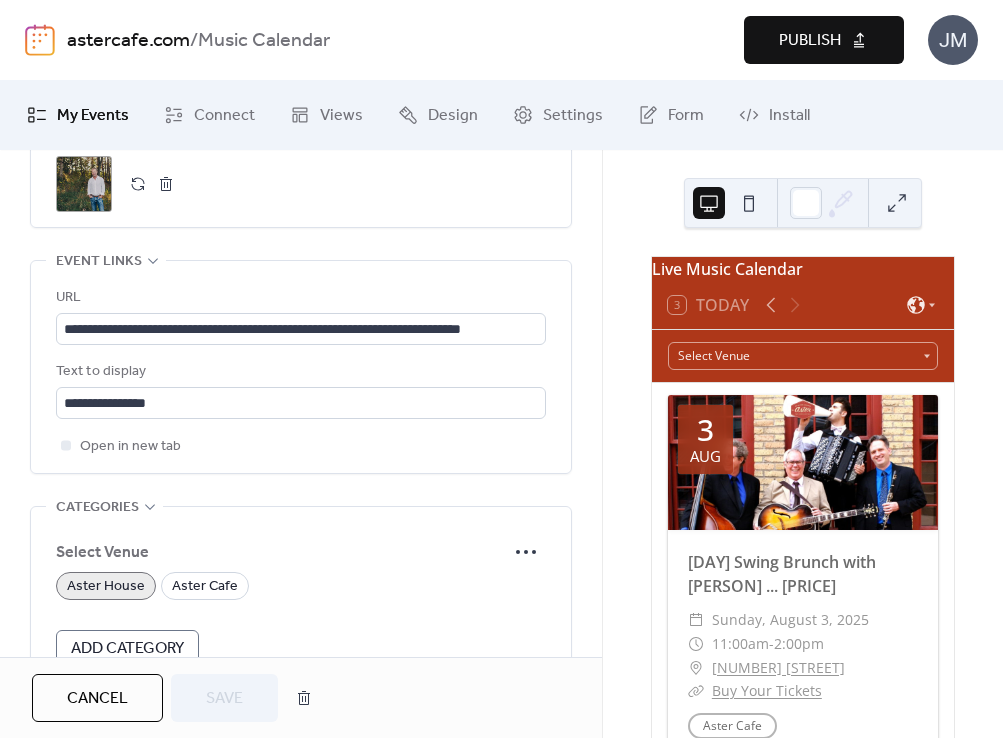 click on ";" at bounding box center (84, 184) 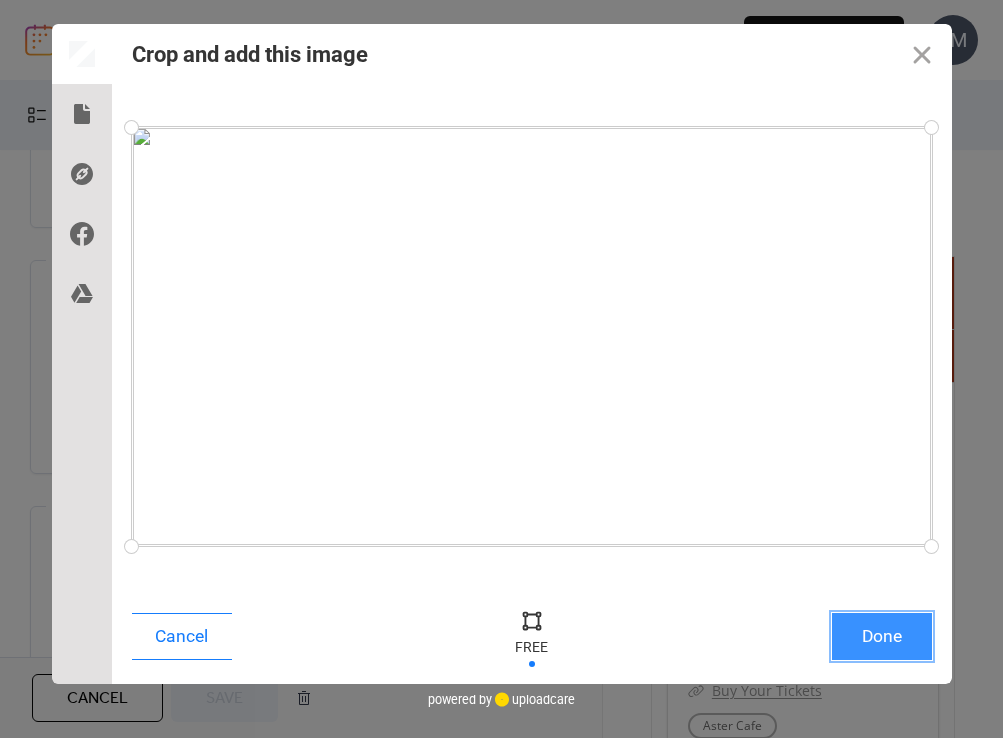 click on "Done" at bounding box center (882, 636) 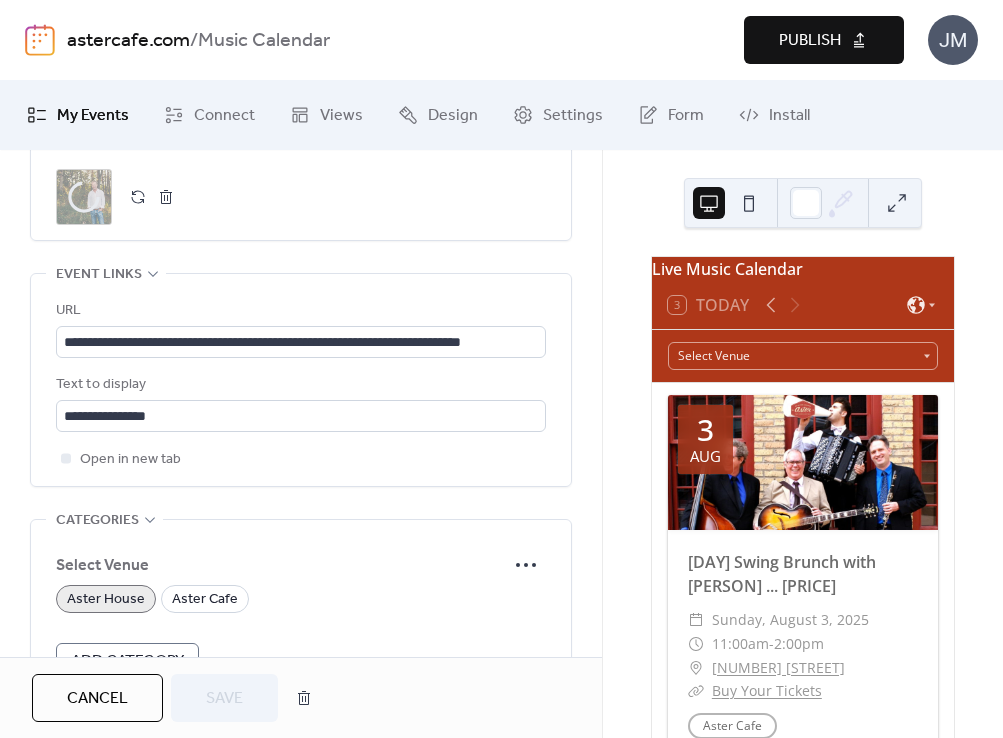scroll, scrollTop: 1142, scrollLeft: 0, axis: vertical 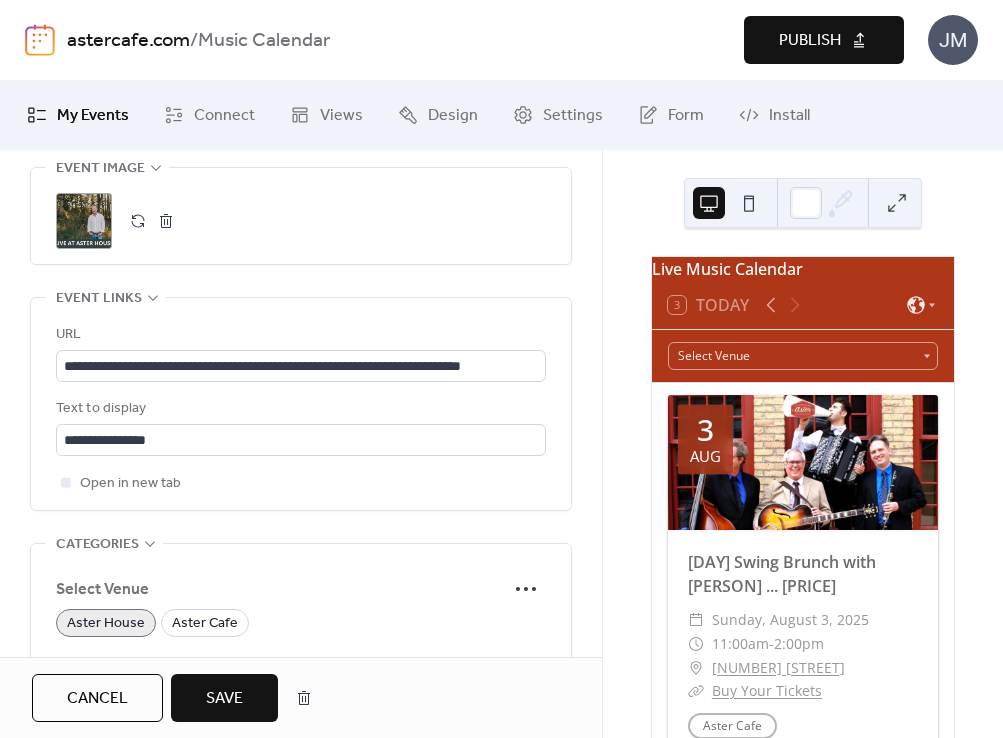 click on "Save" at bounding box center [224, 698] 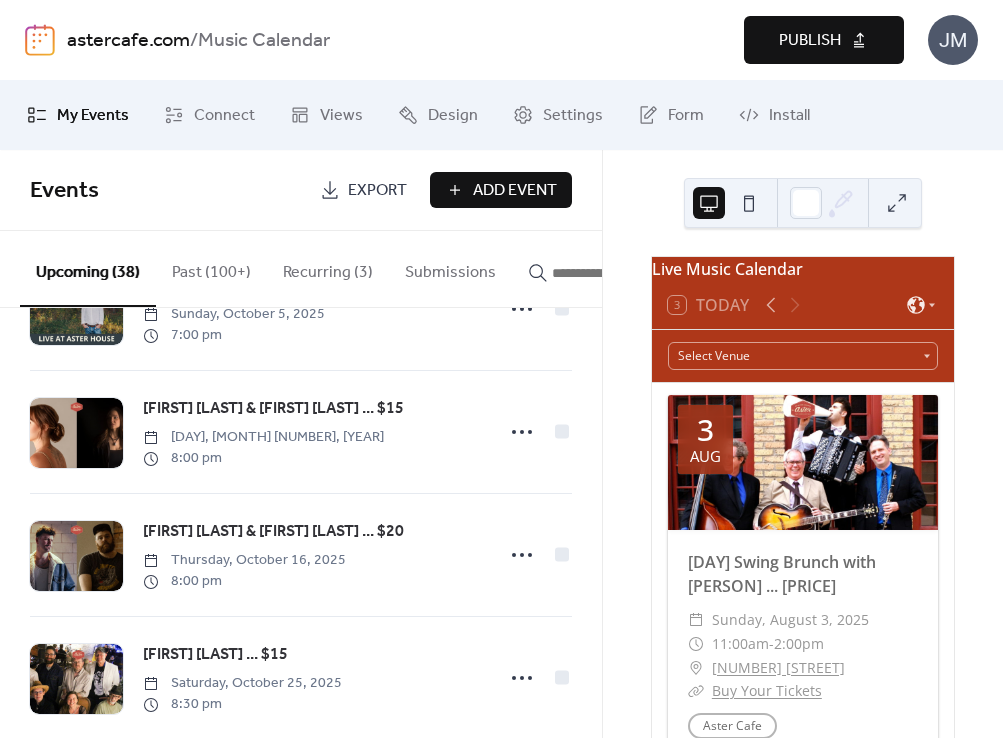 scroll, scrollTop: 4328, scrollLeft: 0, axis: vertical 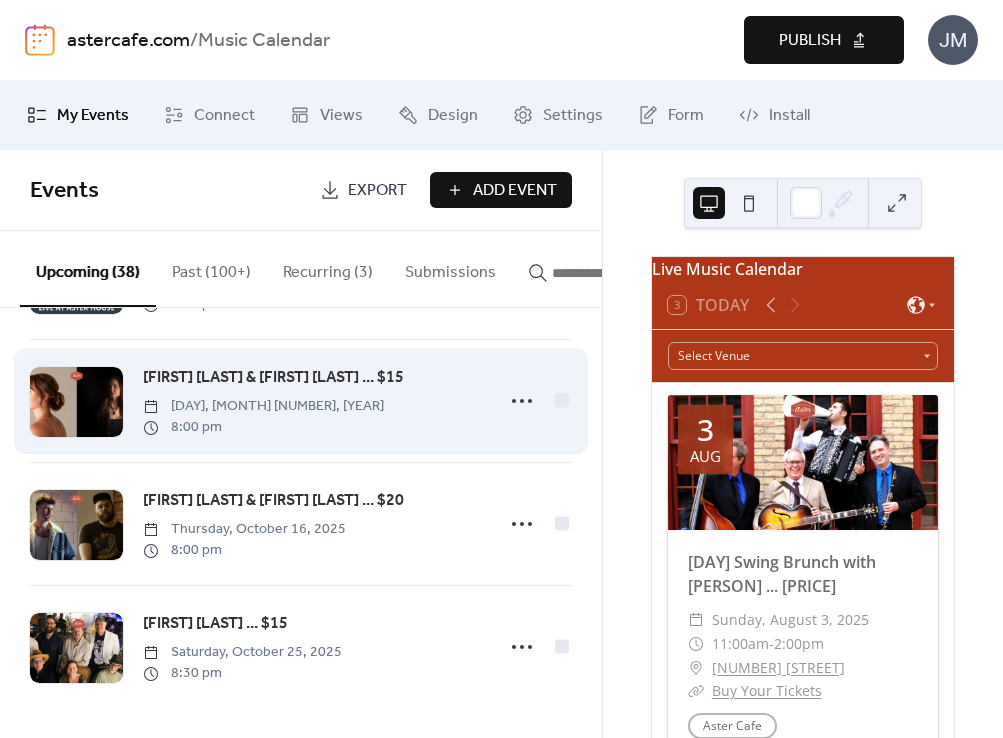 click at bounding box center (76, 402) 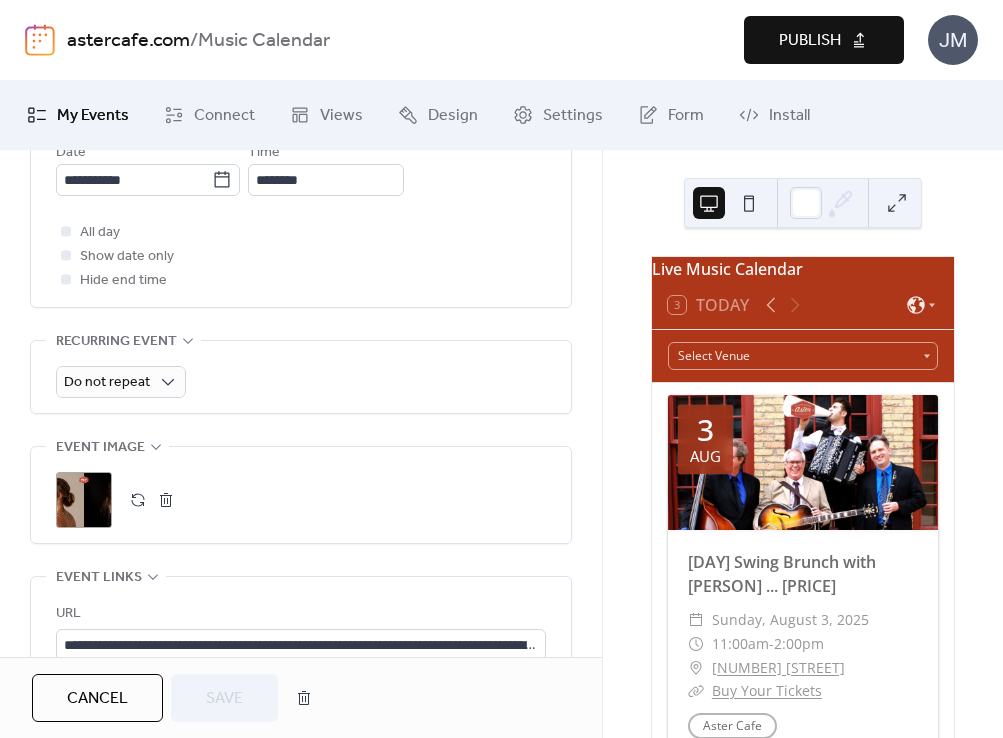 scroll, scrollTop: 877, scrollLeft: 0, axis: vertical 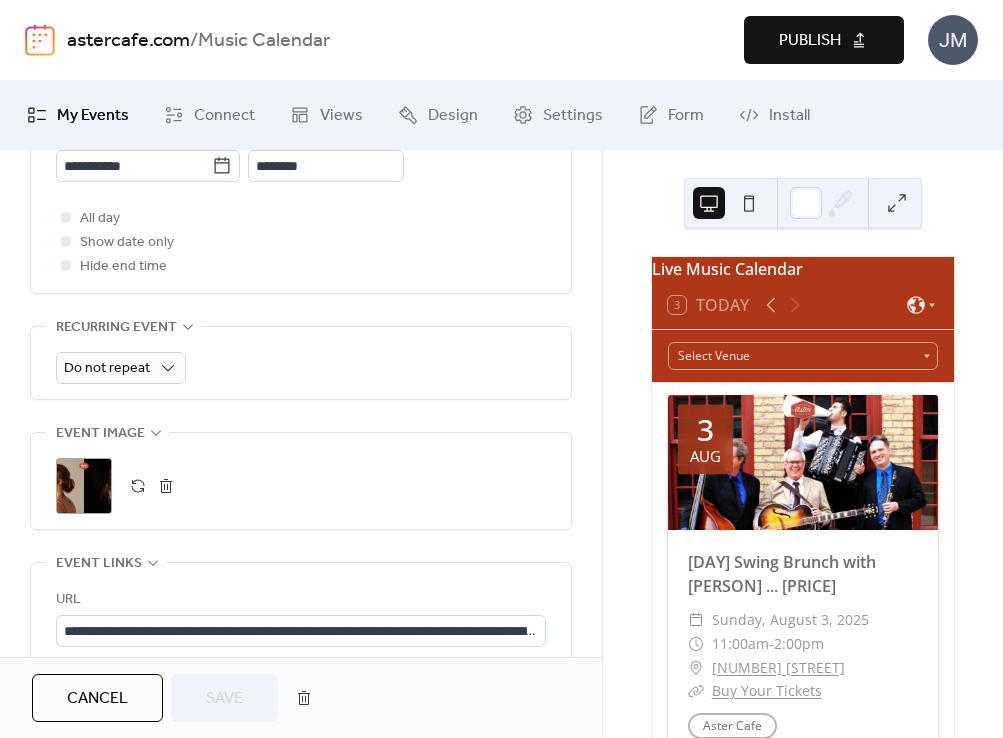 click on ";" at bounding box center [84, 486] 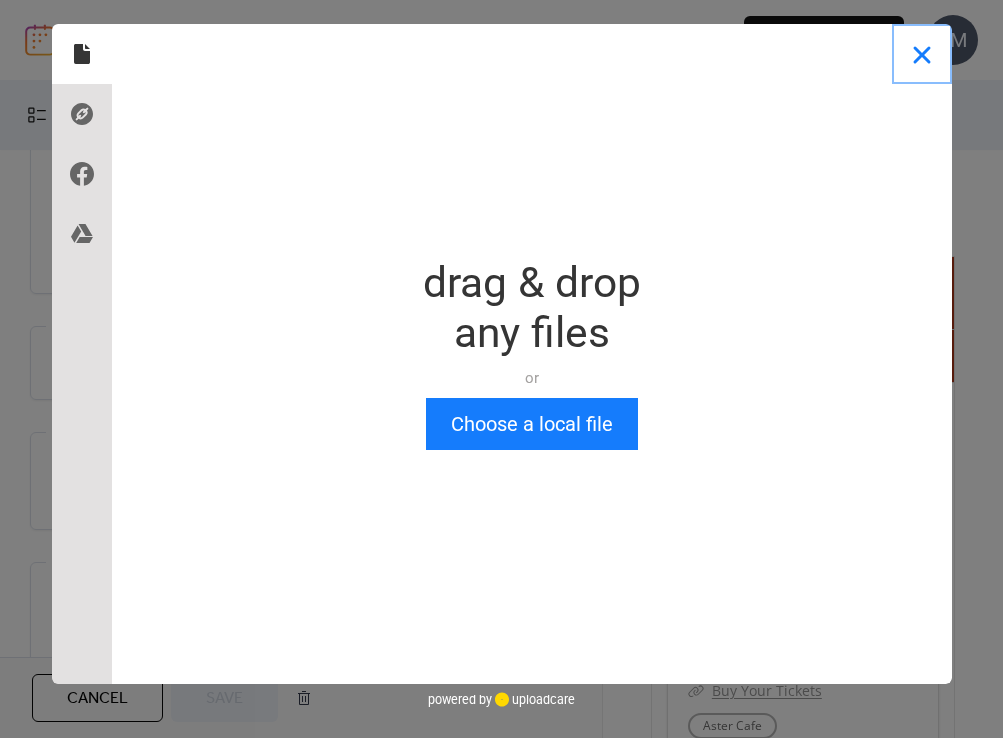 click at bounding box center [922, 54] 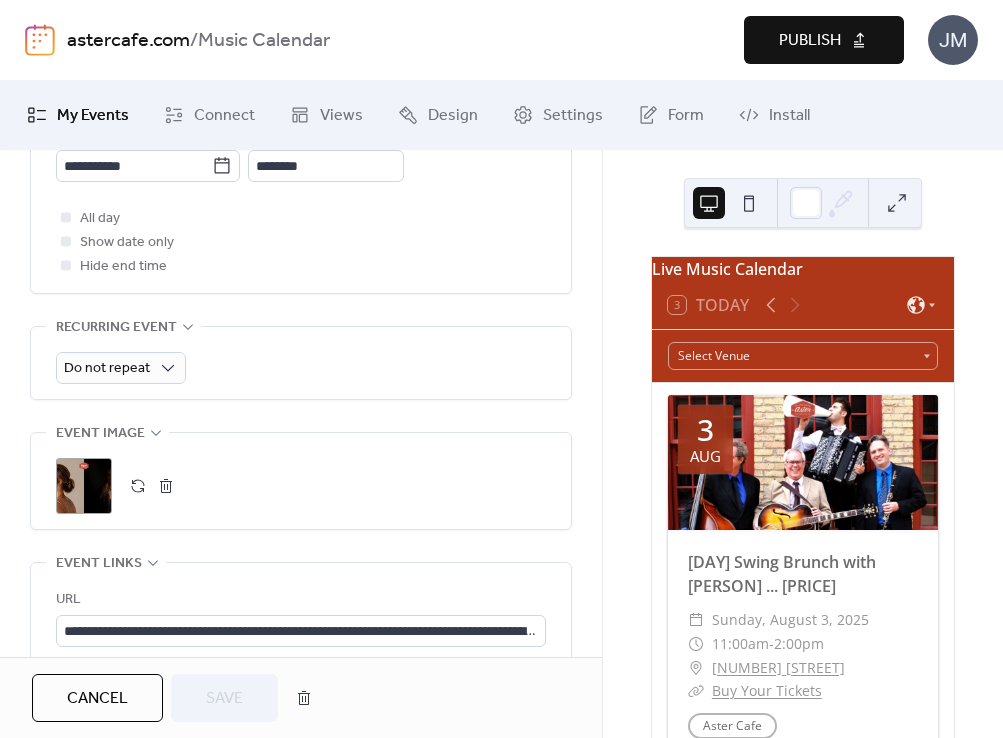 click on "Cancel" at bounding box center [97, 699] 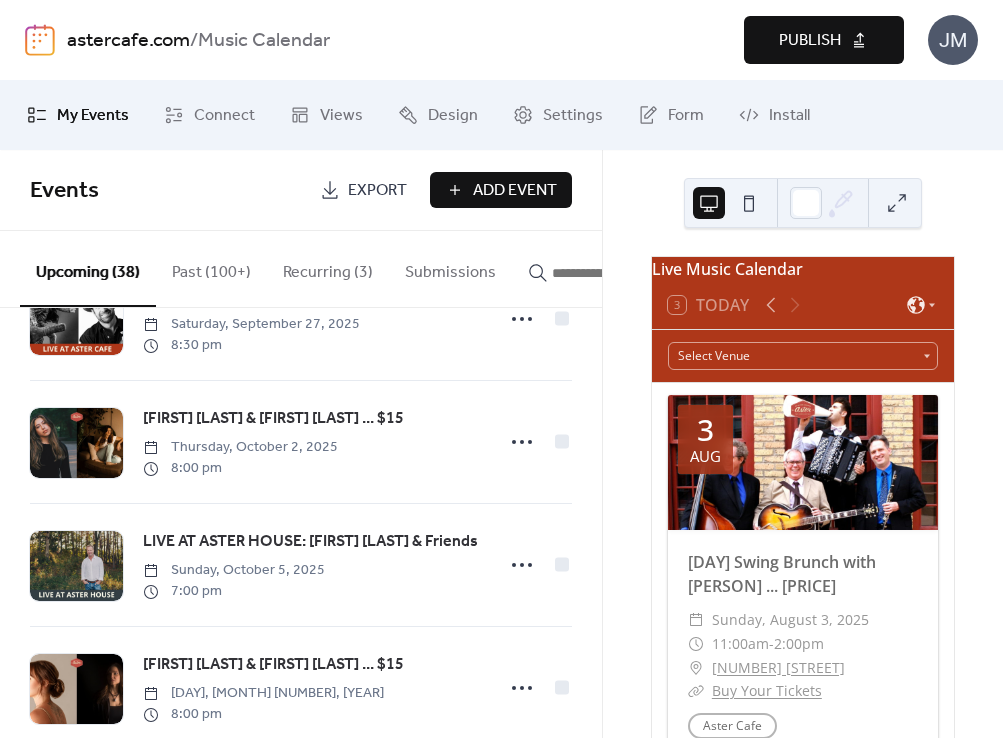 scroll, scrollTop: 4004, scrollLeft: 0, axis: vertical 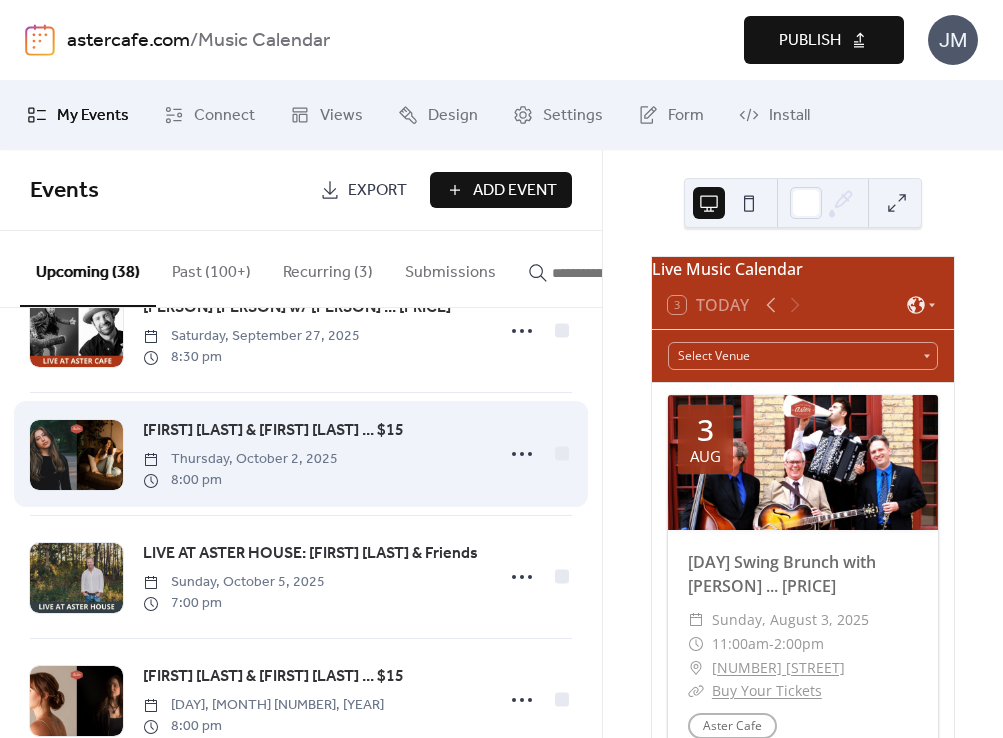 click at bounding box center [76, 455] 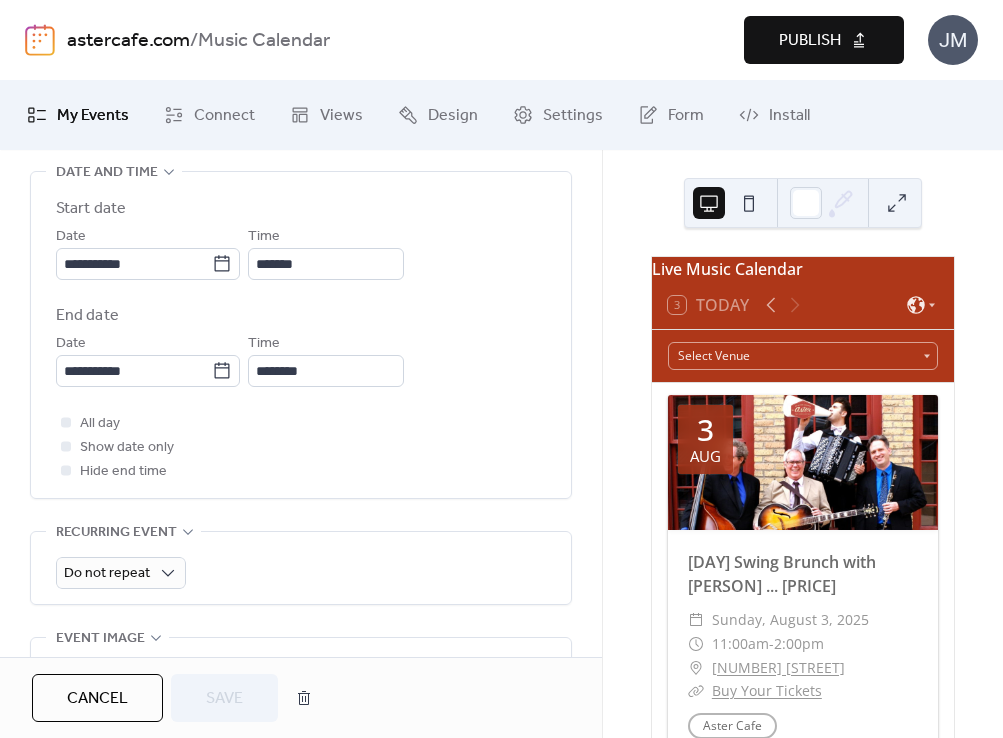 scroll, scrollTop: 1010, scrollLeft: 0, axis: vertical 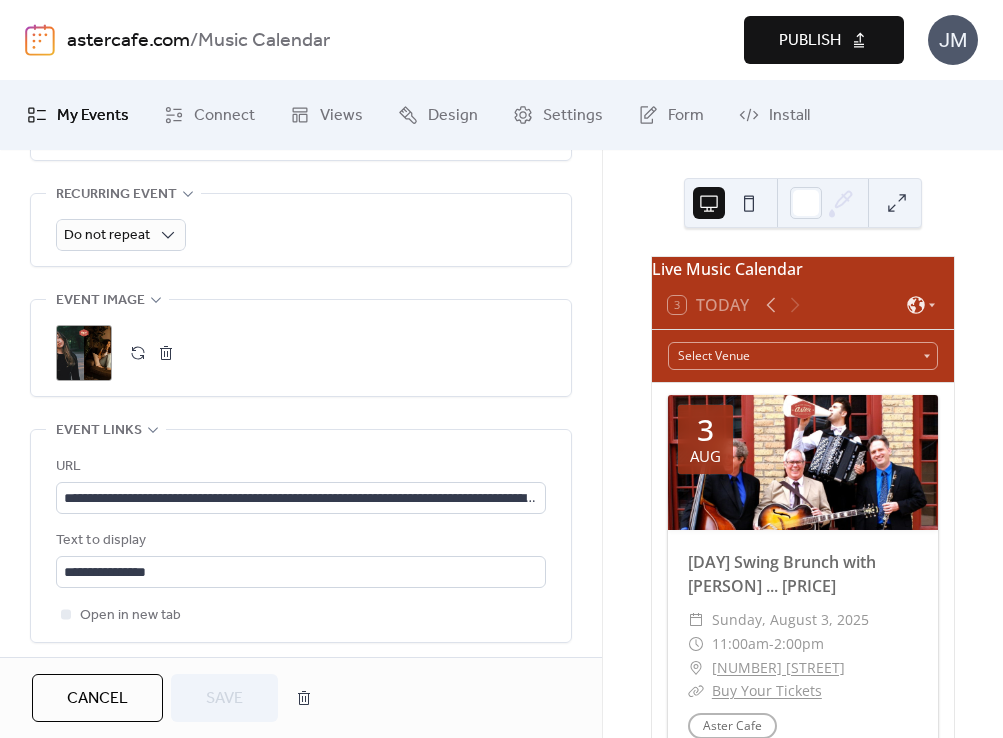 click on ";" at bounding box center [84, 353] 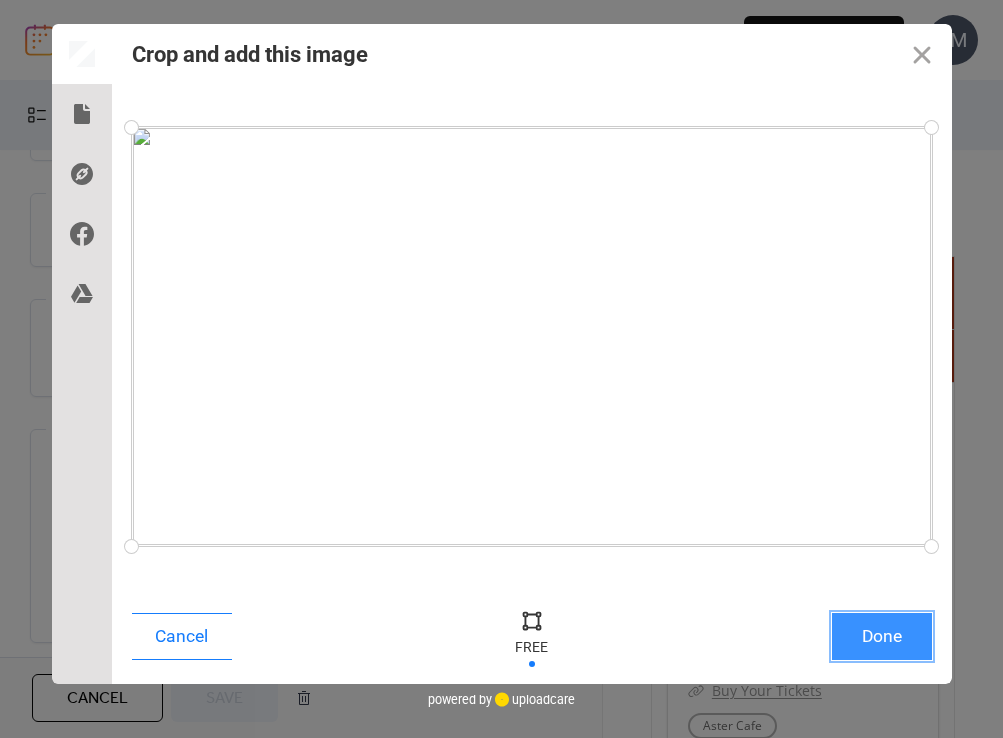 click on "Done" at bounding box center (882, 636) 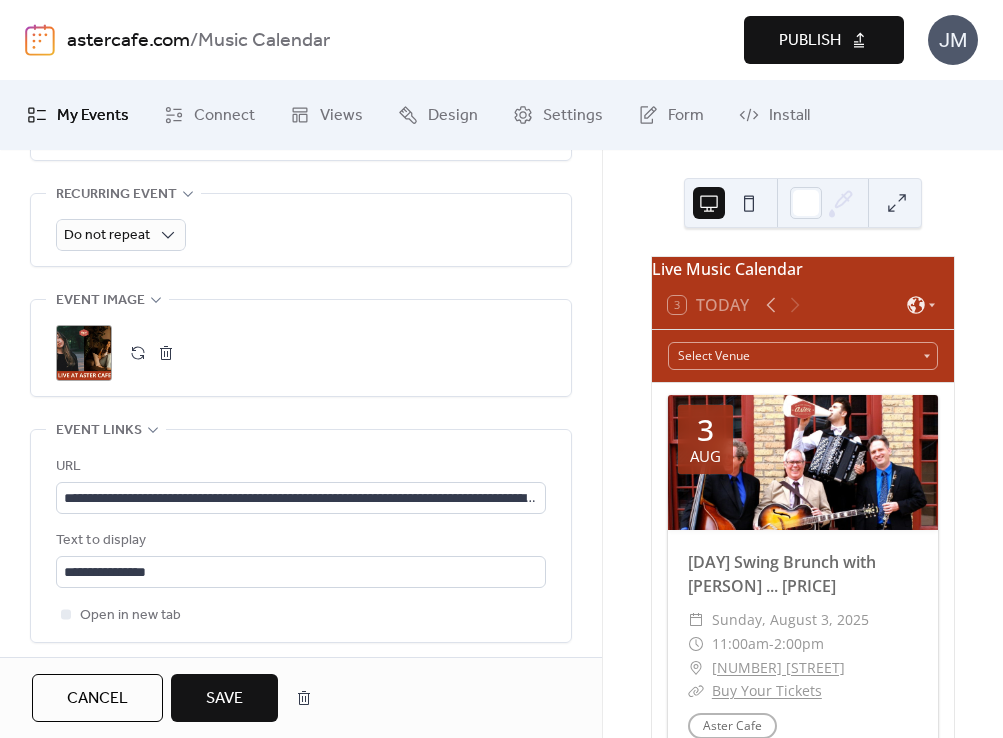 click on "Save" at bounding box center (224, 699) 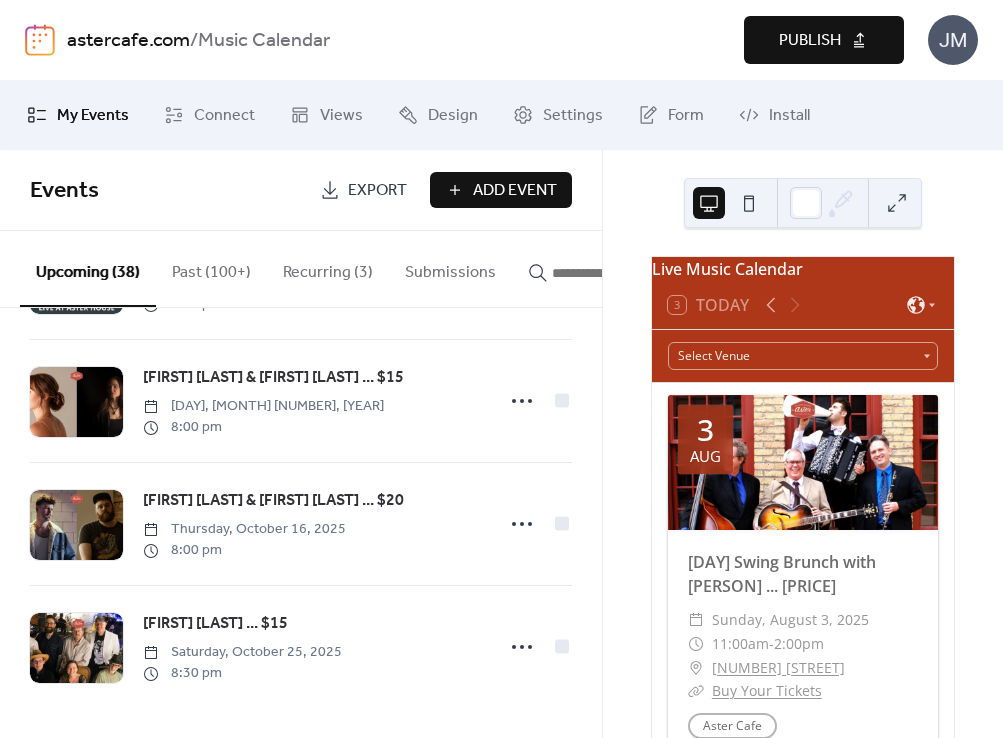 scroll, scrollTop: 4130, scrollLeft: 0, axis: vertical 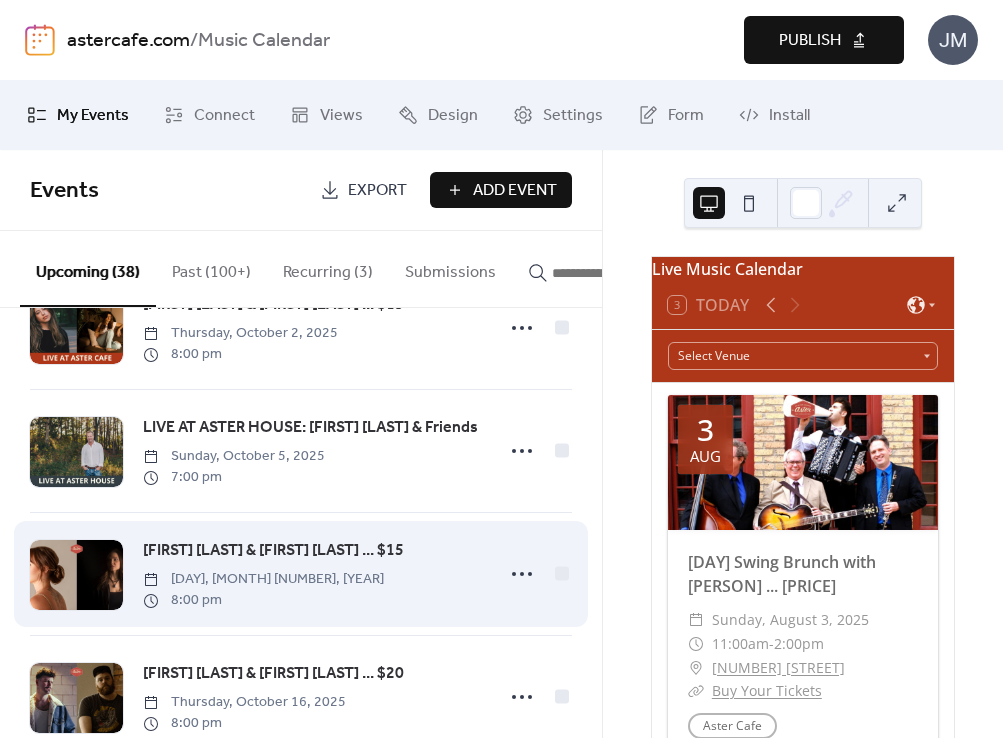 click on "[FIRST] [LAST] & [FIRST] [LAST] ... $15" at bounding box center (273, 551) 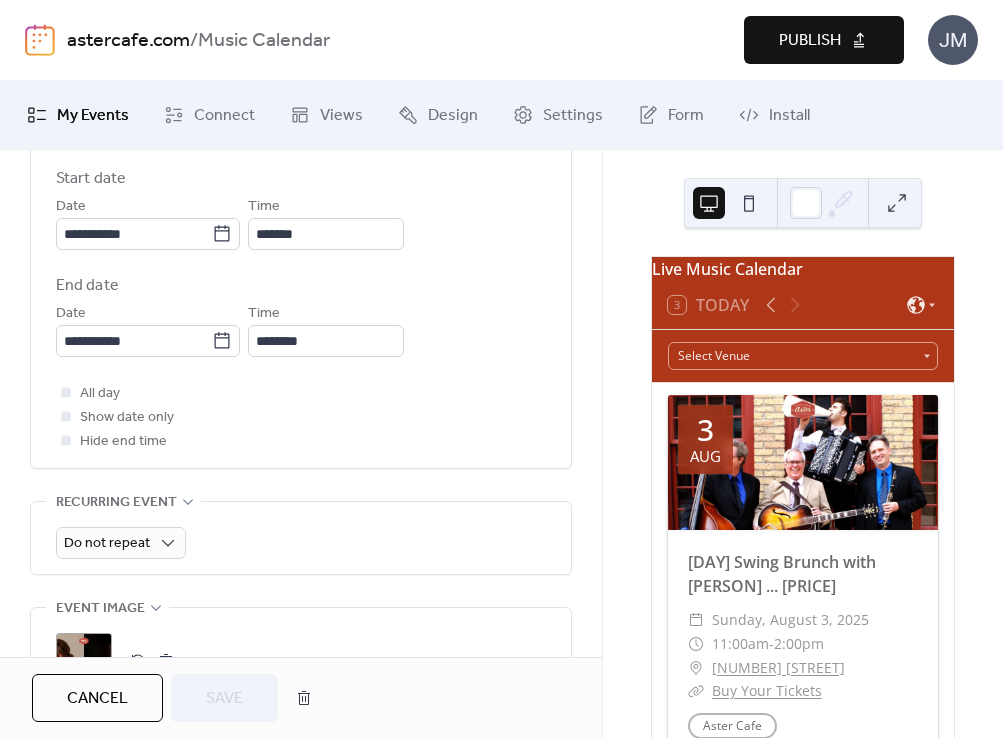 scroll, scrollTop: 932, scrollLeft: 0, axis: vertical 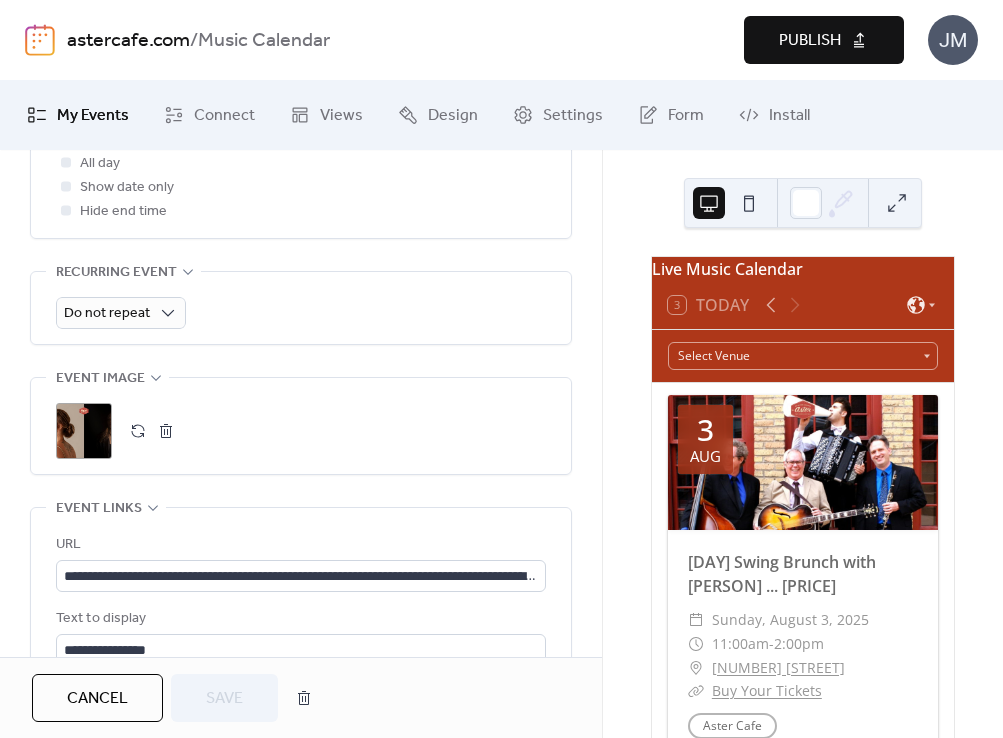 click on ";" at bounding box center [84, 431] 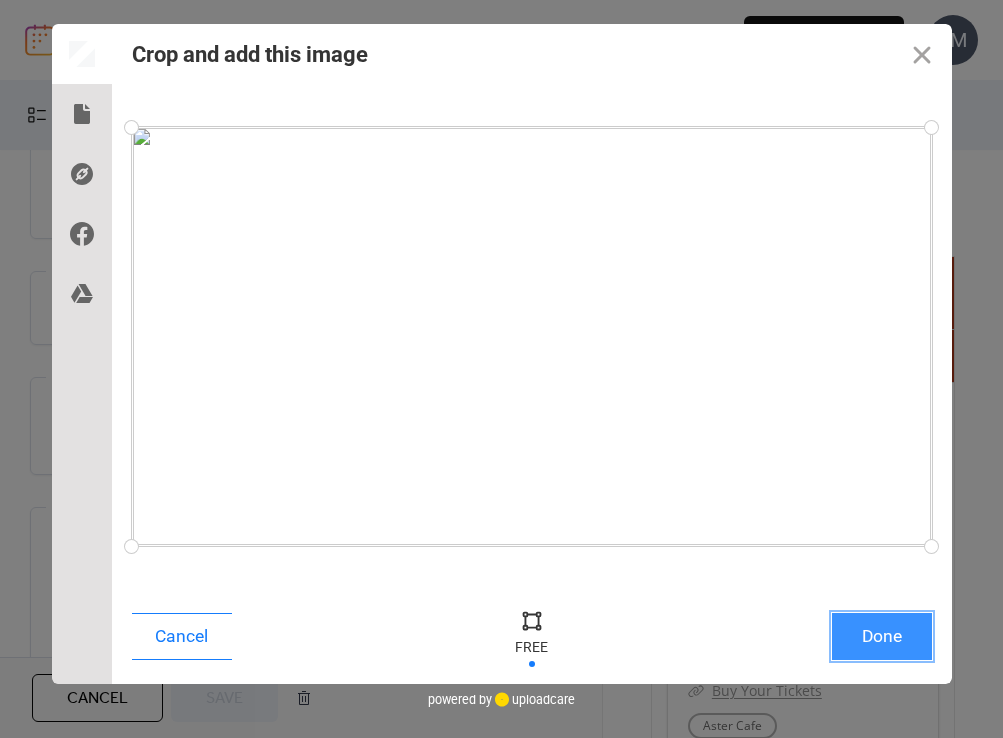 click on "Done" at bounding box center (882, 636) 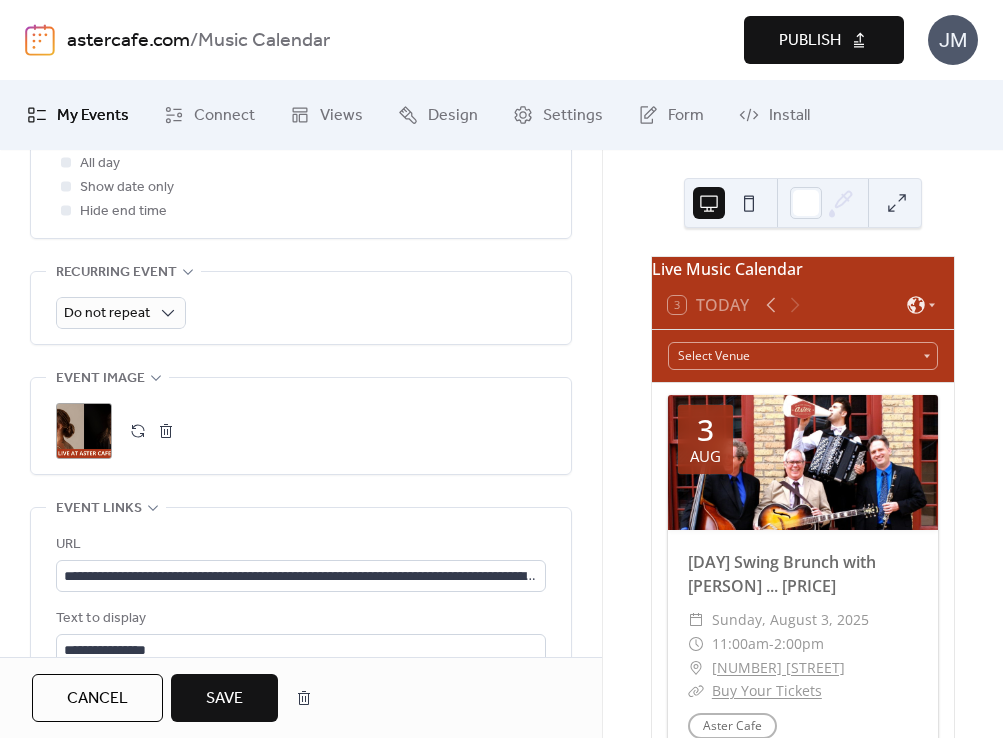 click on "Save" at bounding box center [224, 699] 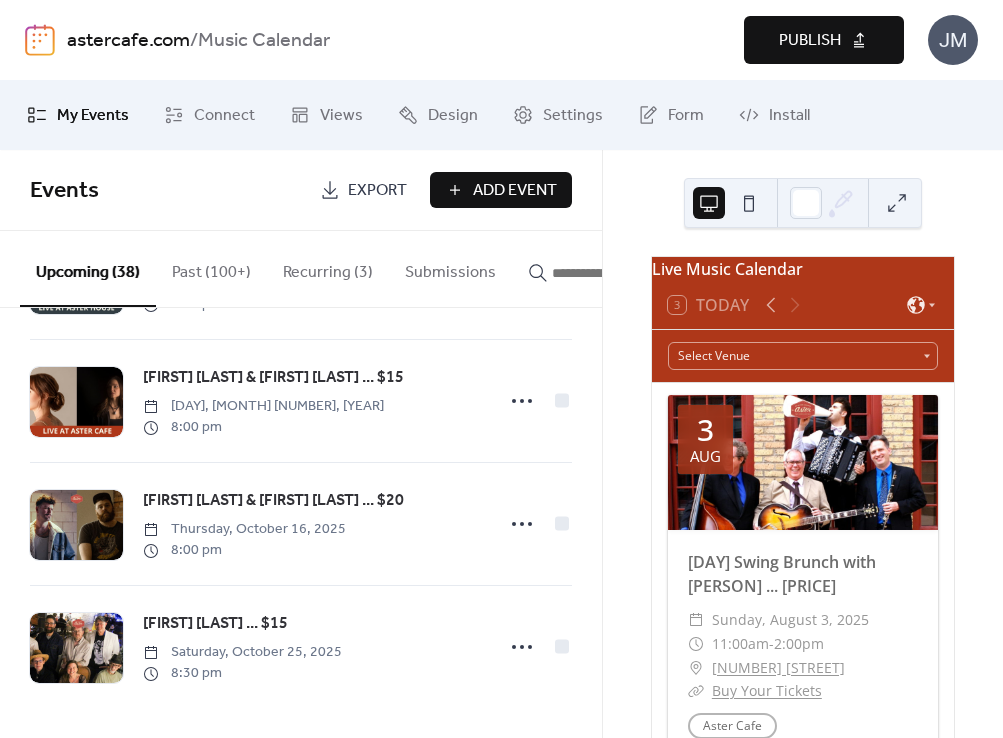 scroll, scrollTop: 4310, scrollLeft: 0, axis: vertical 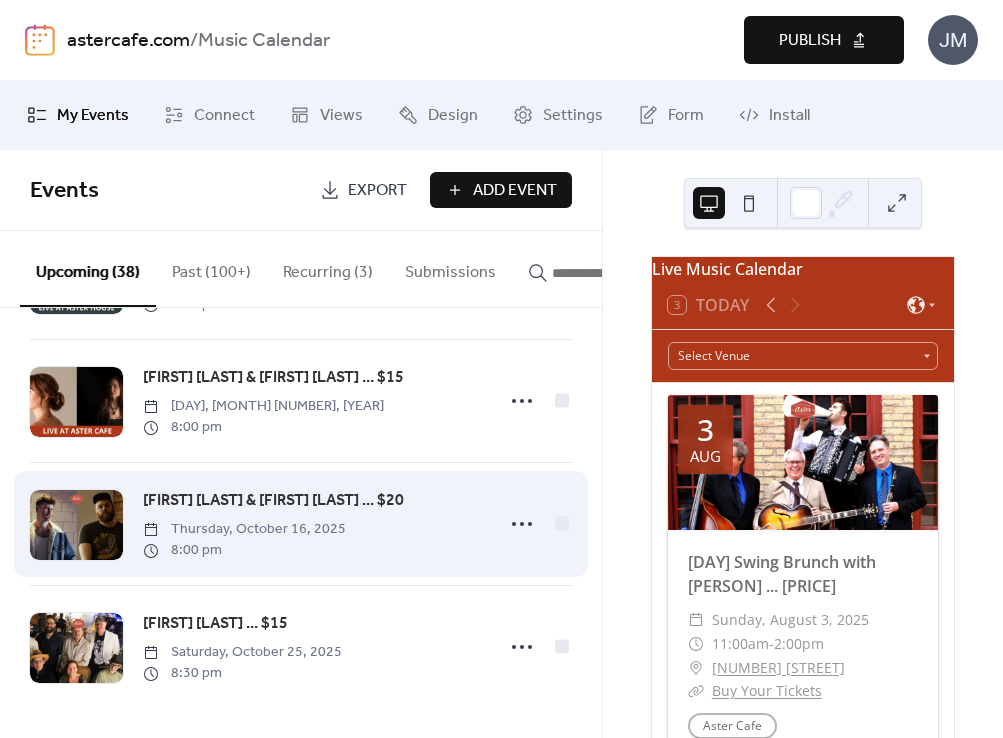 click at bounding box center (76, 525) 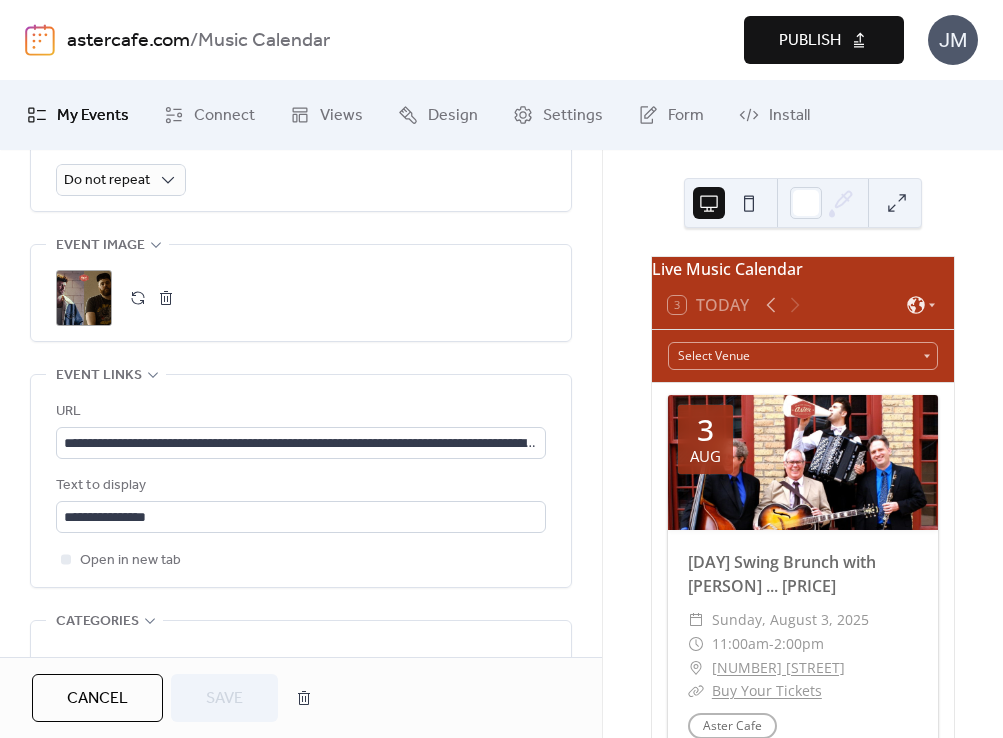 scroll, scrollTop: 1071, scrollLeft: 0, axis: vertical 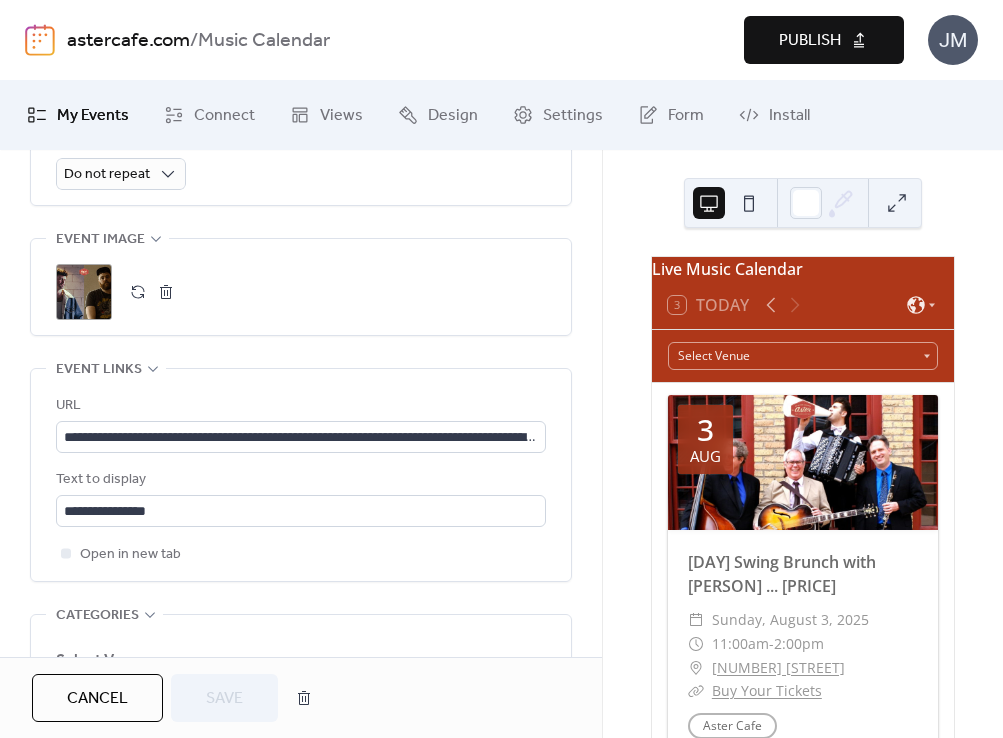 click on ";" at bounding box center [84, 292] 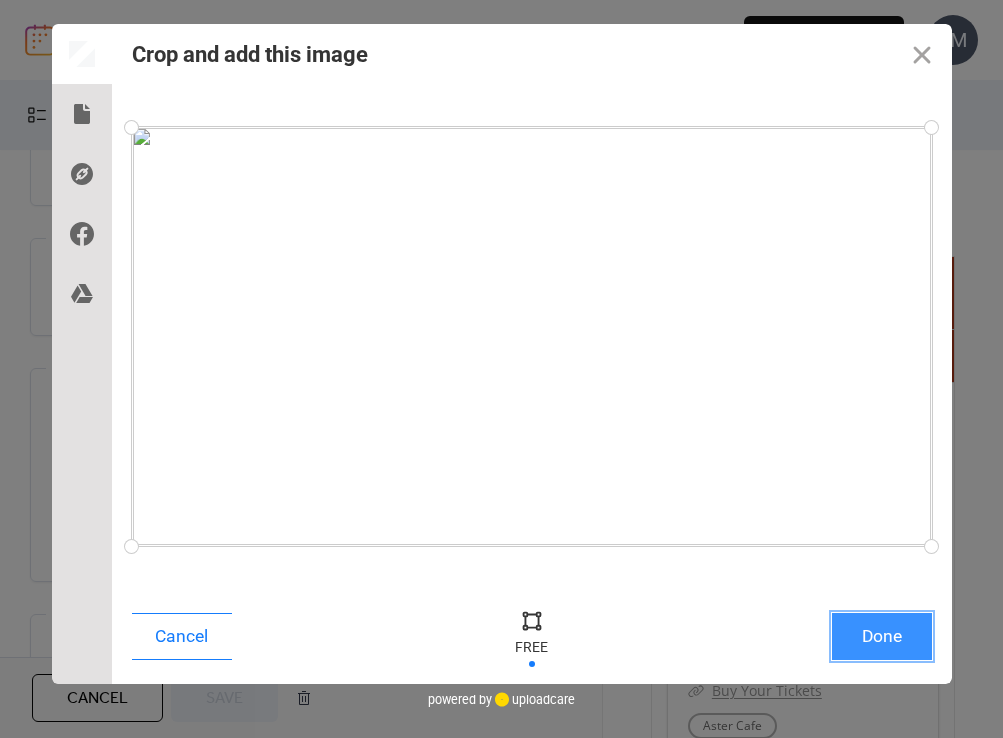 click on "Done" at bounding box center [882, 636] 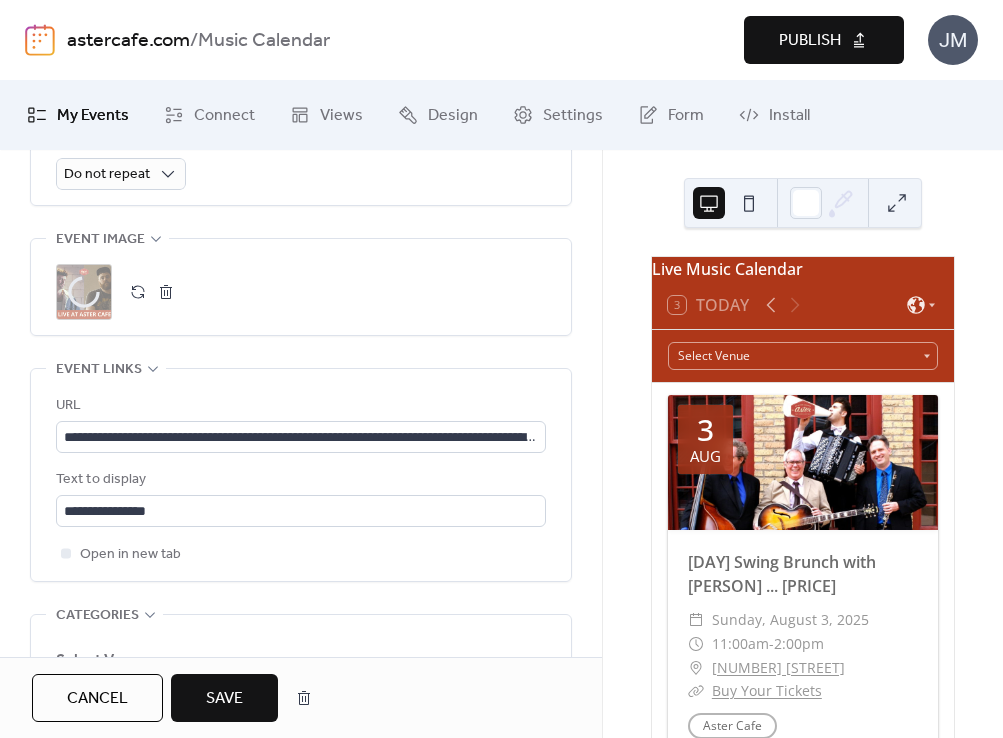 click on "Save" at bounding box center [224, 699] 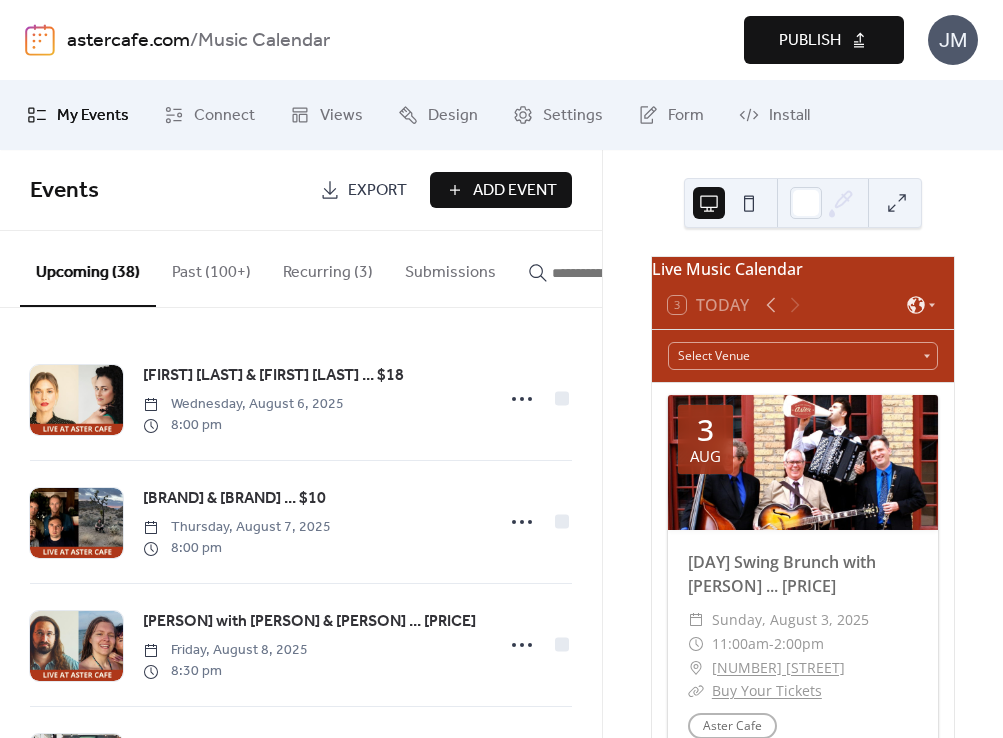 click on "Publish" at bounding box center (810, 41) 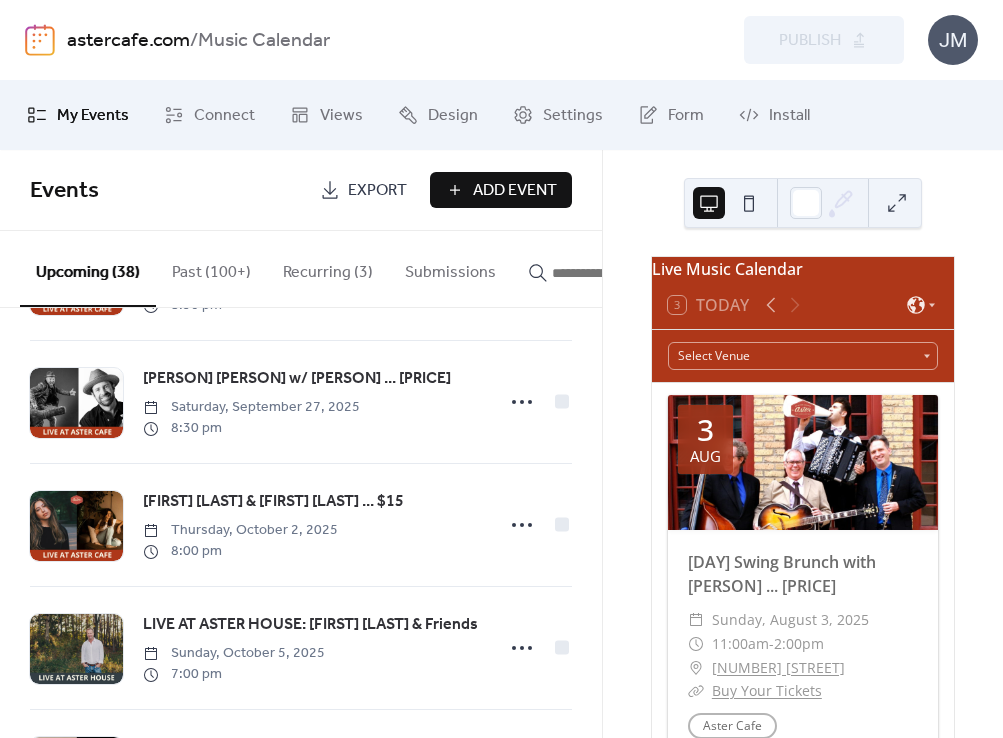 scroll, scrollTop: 4328, scrollLeft: 0, axis: vertical 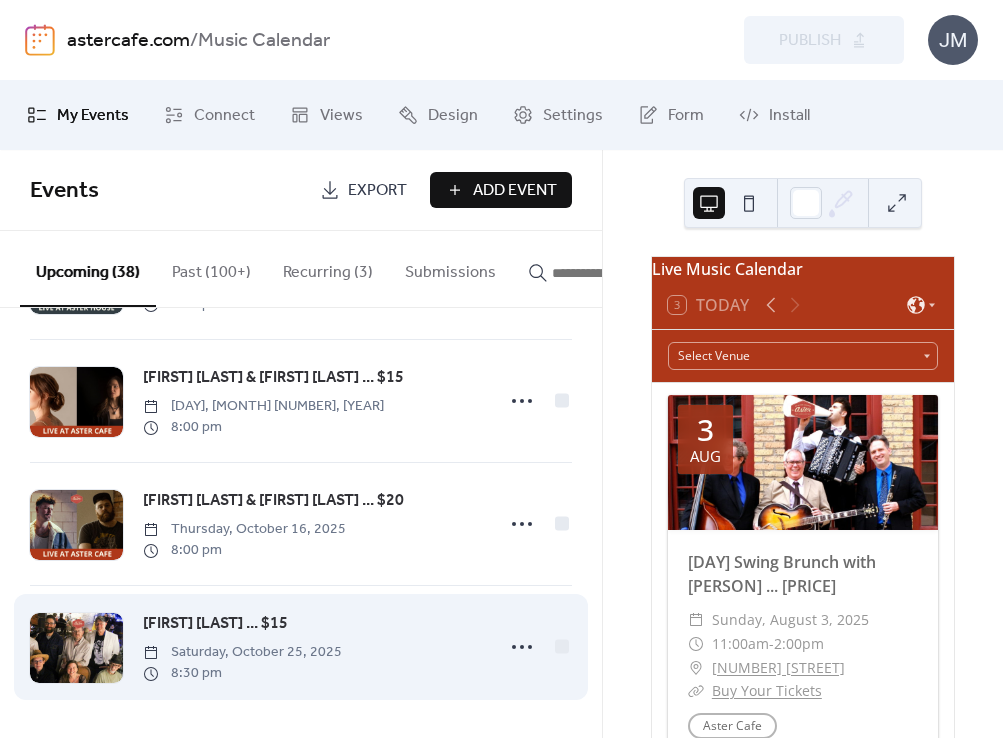 click at bounding box center [76, 648] 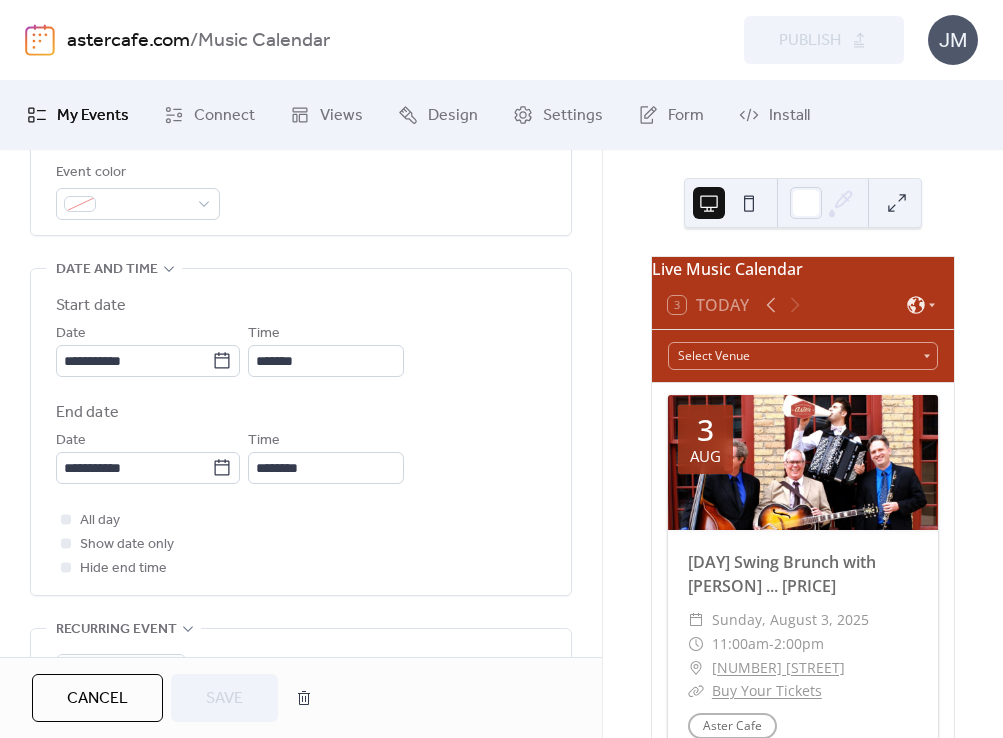 scroll, scrollTop: 1152, scrollLeft: 0, axis: vertical 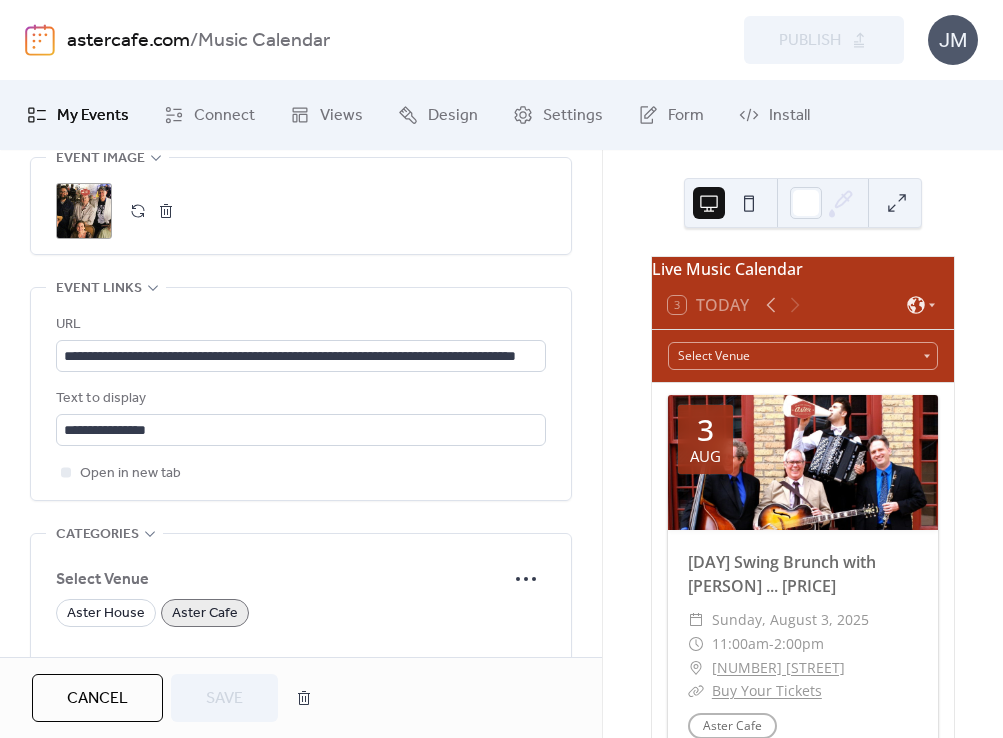click on ";" at bounding box center (84, 211) 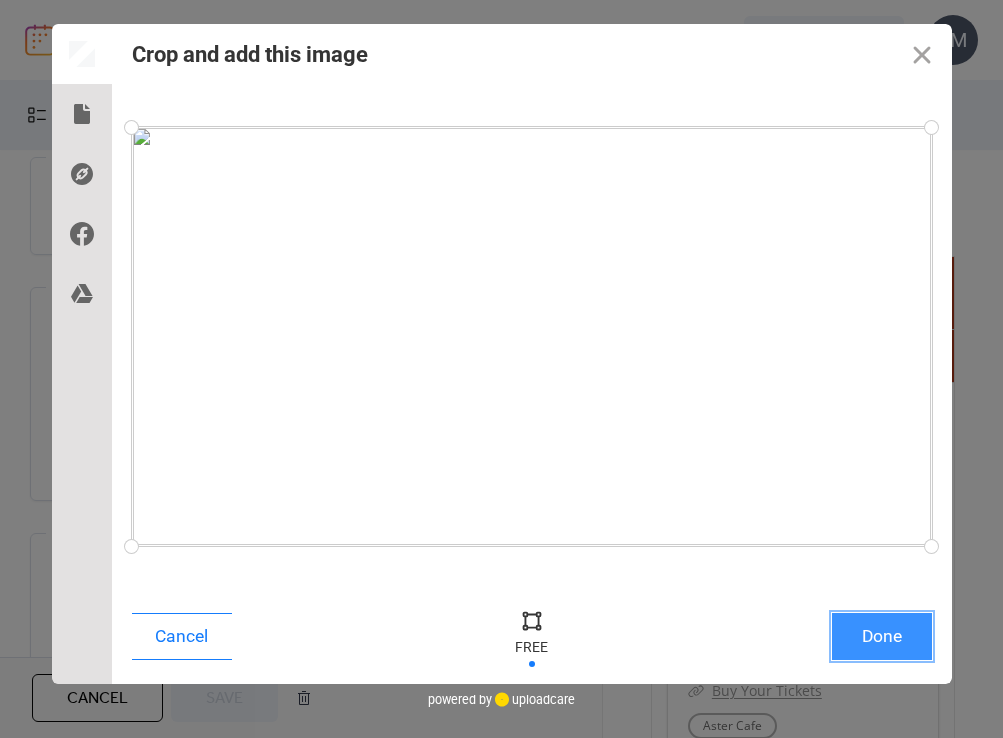 click on "Done" at bounding box center (882, 636) 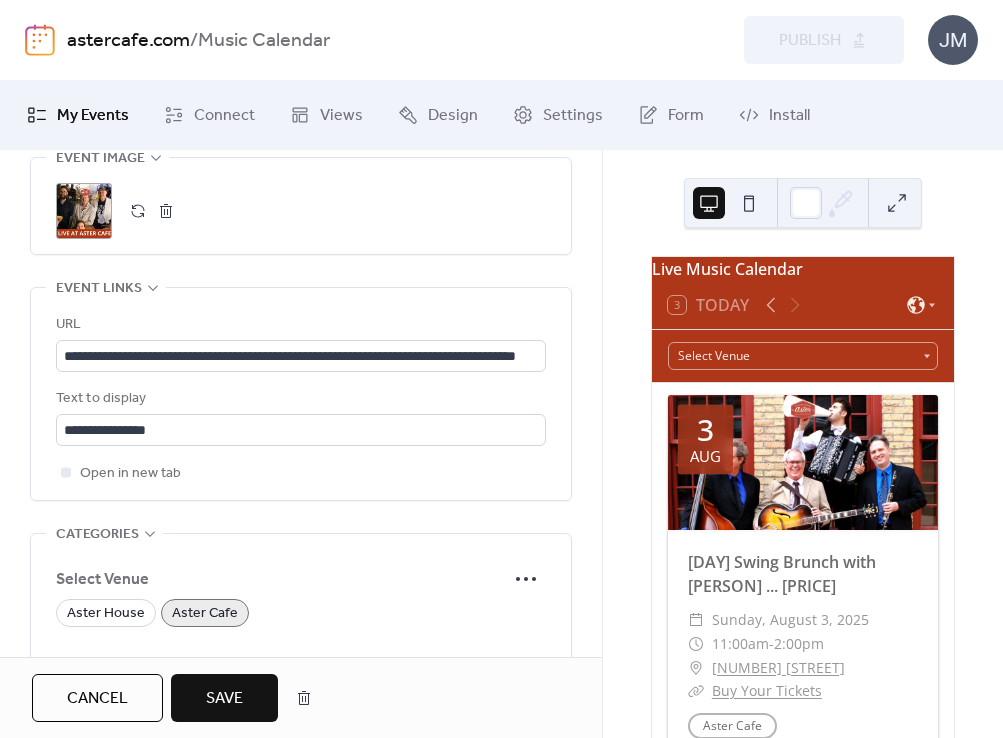 click on ";" at bounding box center (84, 211) 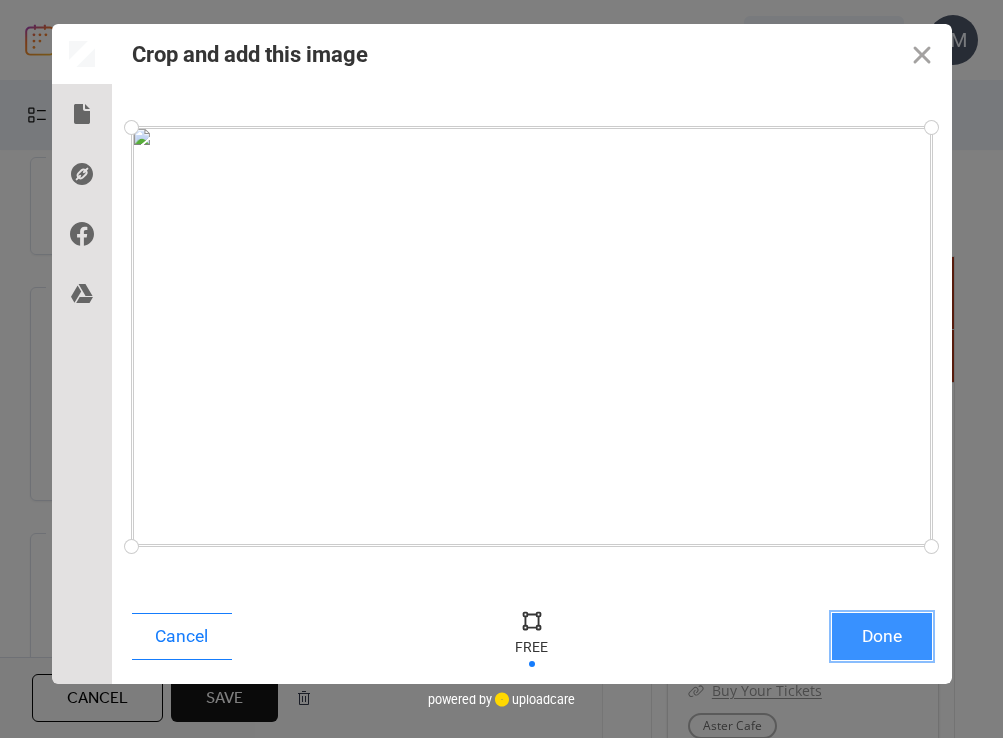 click on "Done" at bounding box center [882, 636] 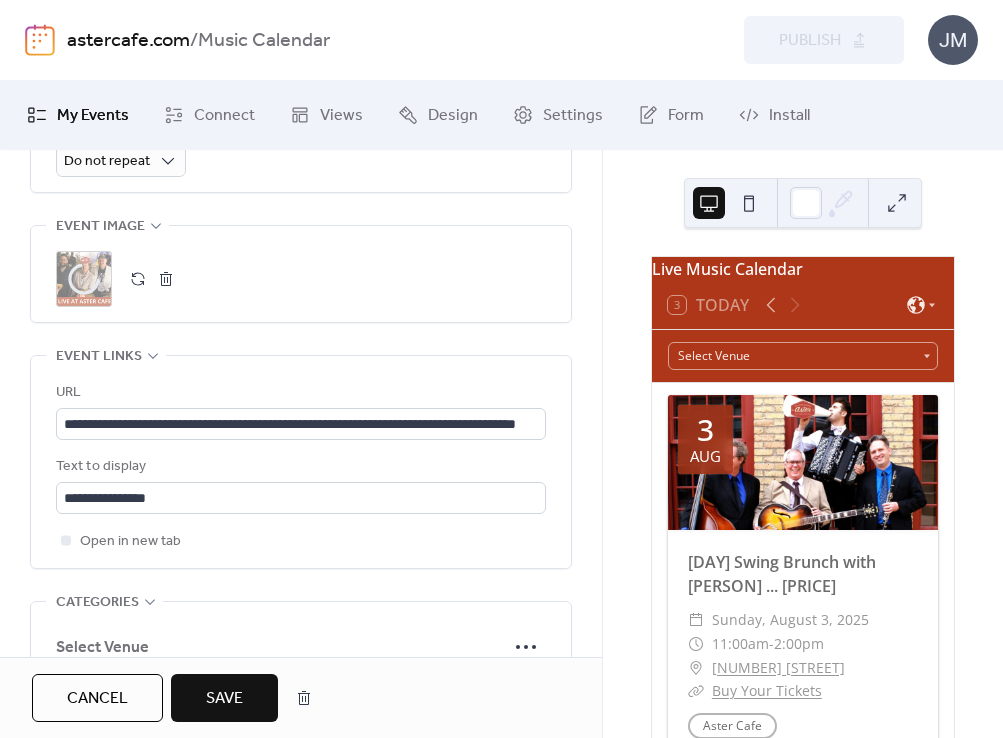 scroll, scrollTop: 1129, scrollLeft: 0, axis: vertical 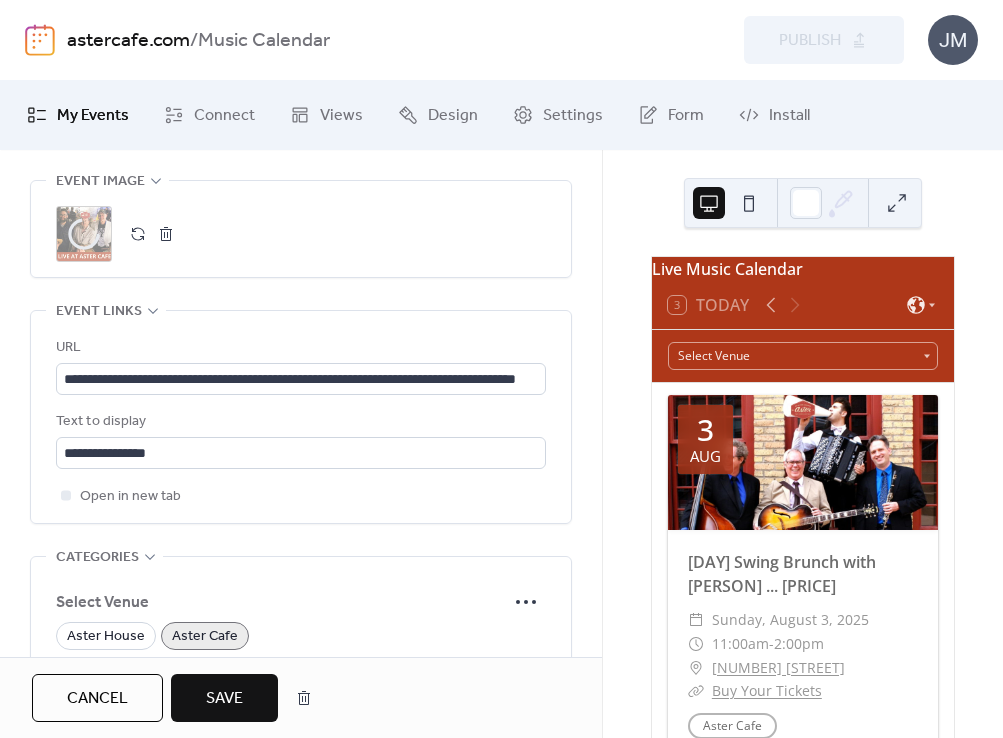 click on ";" at bounding box center [84, 234] 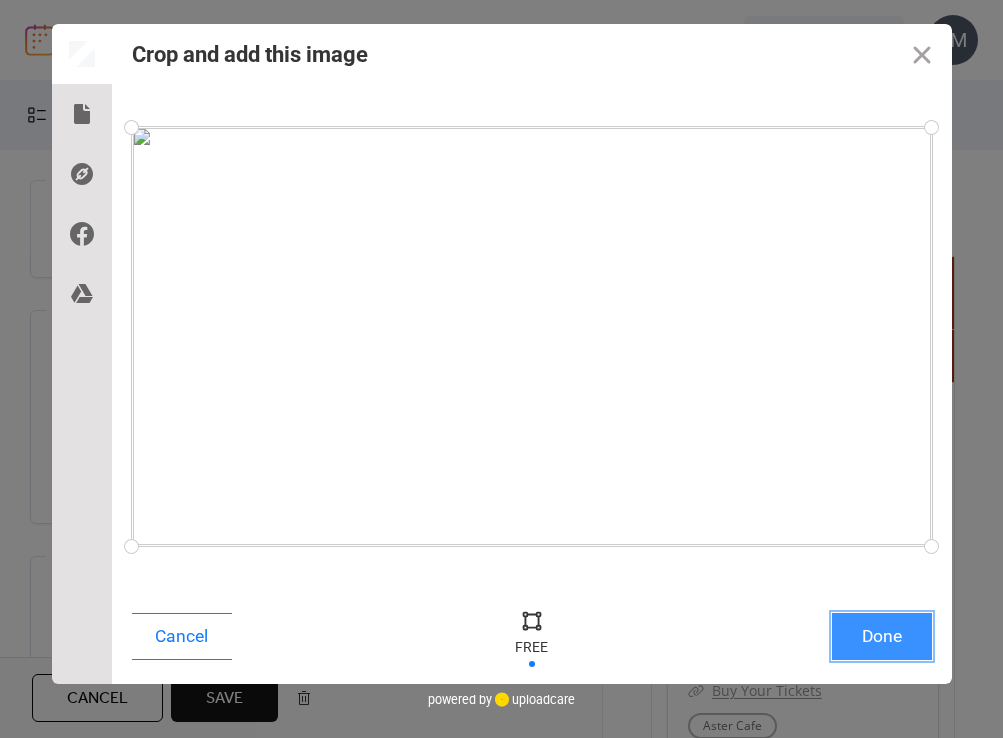 click on "Done" at bounding box center (882, 636) 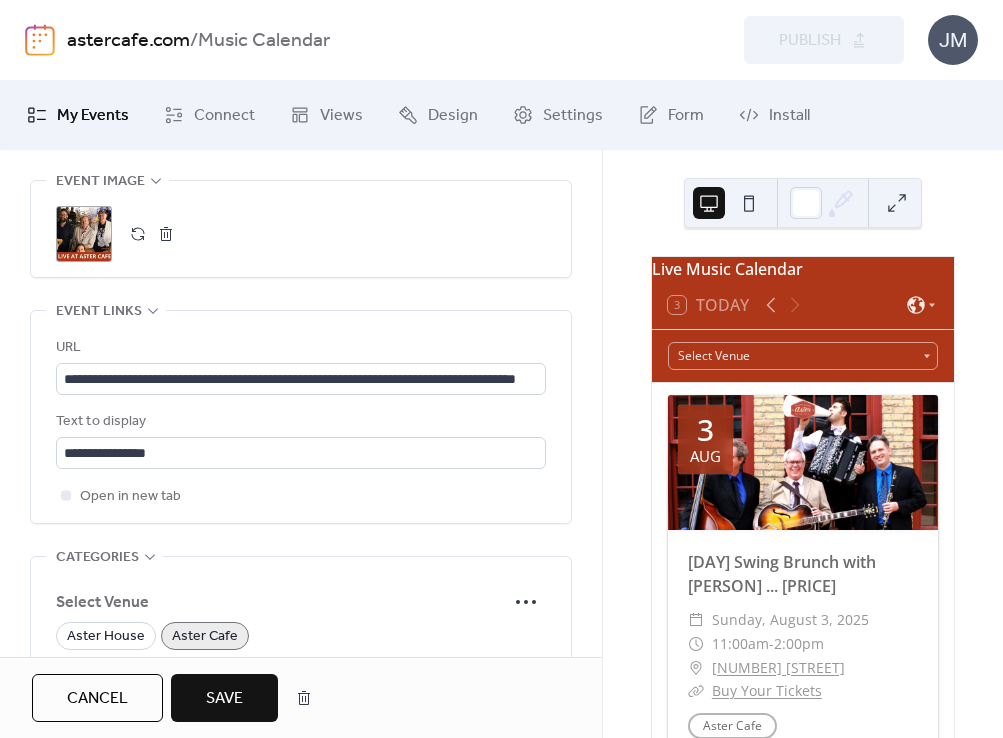 click on "Save" at bounding box center (224, 699) 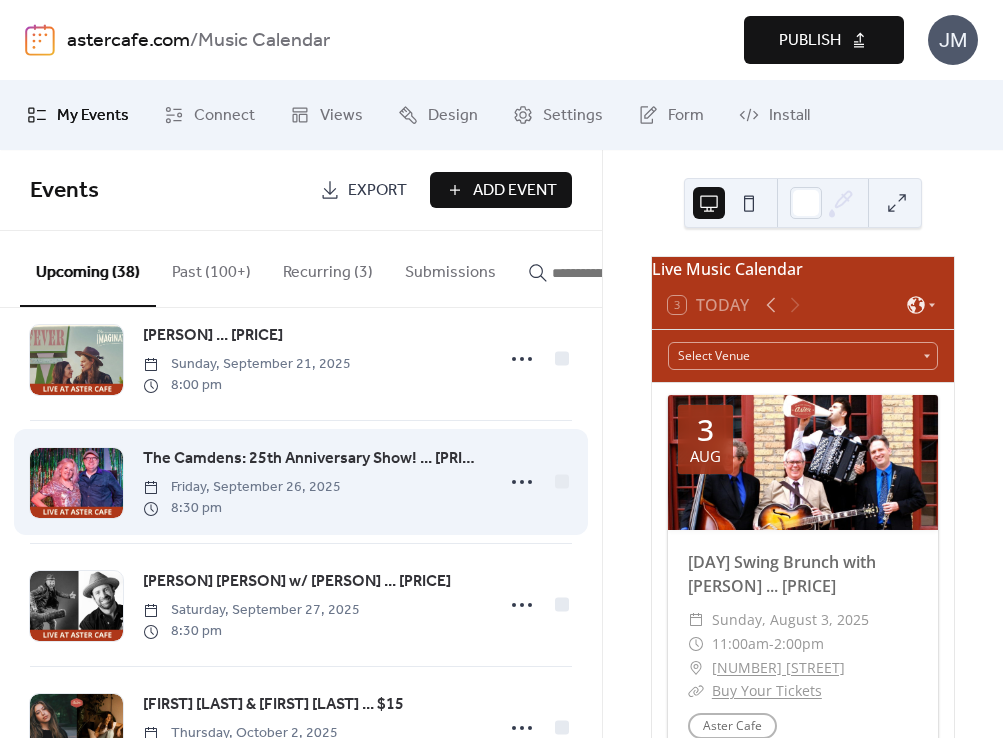 scroll, scrollTop: 4328, scrollLeft: 0, axis: vertical 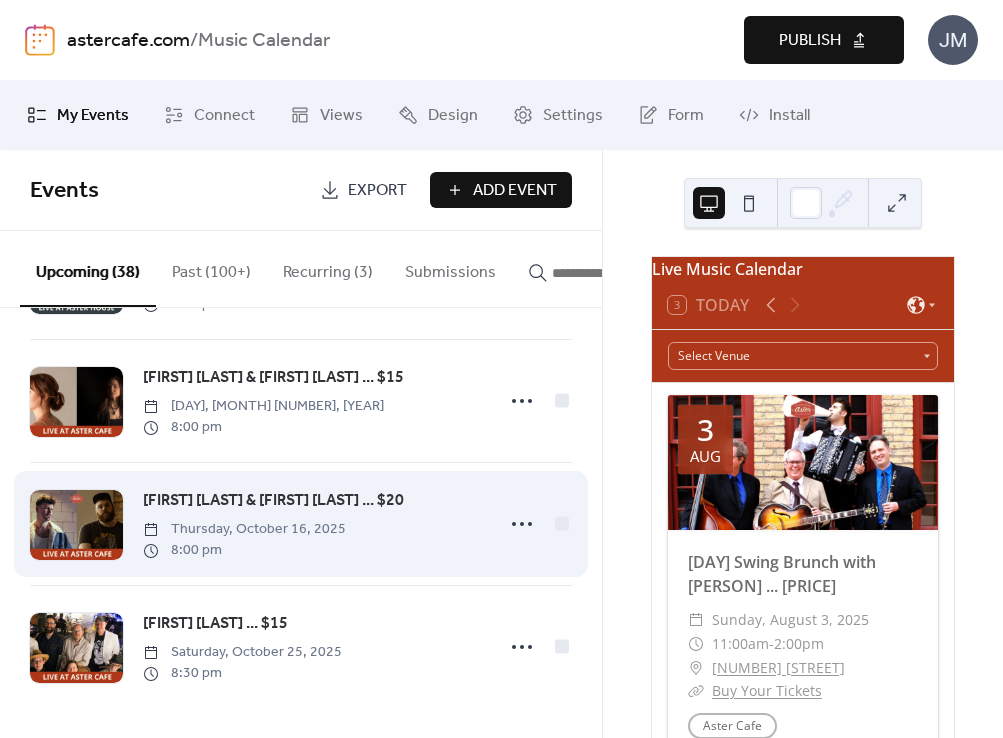click at bounding box center [76, 525] 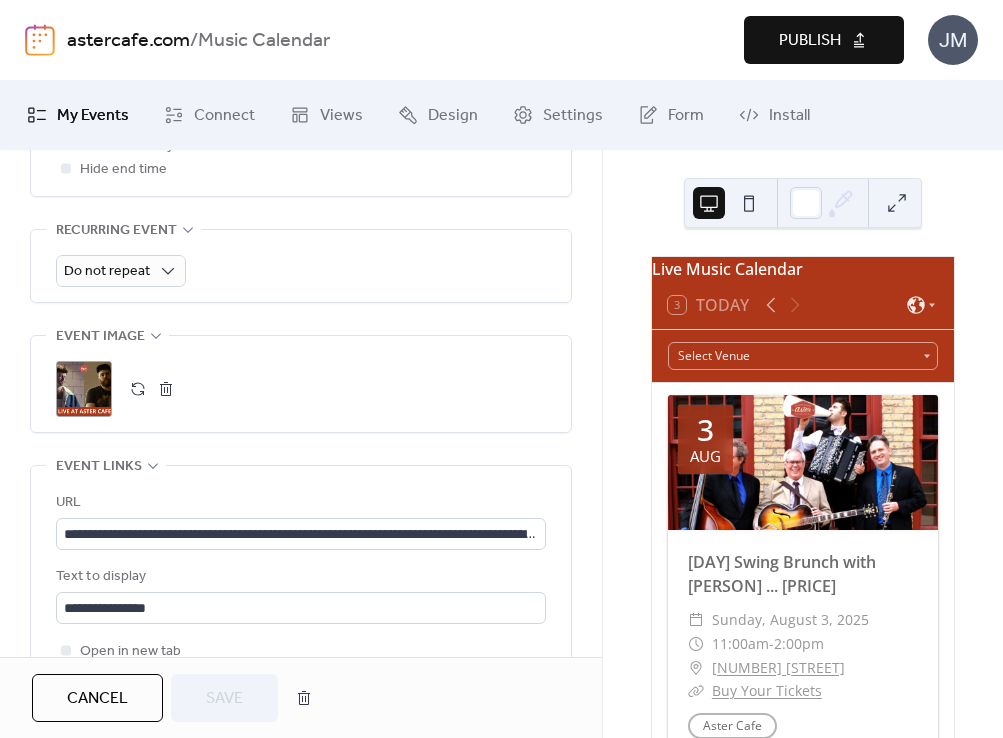scroll, scrollTop: 1008, scrollLeft: 0, axis: vertical 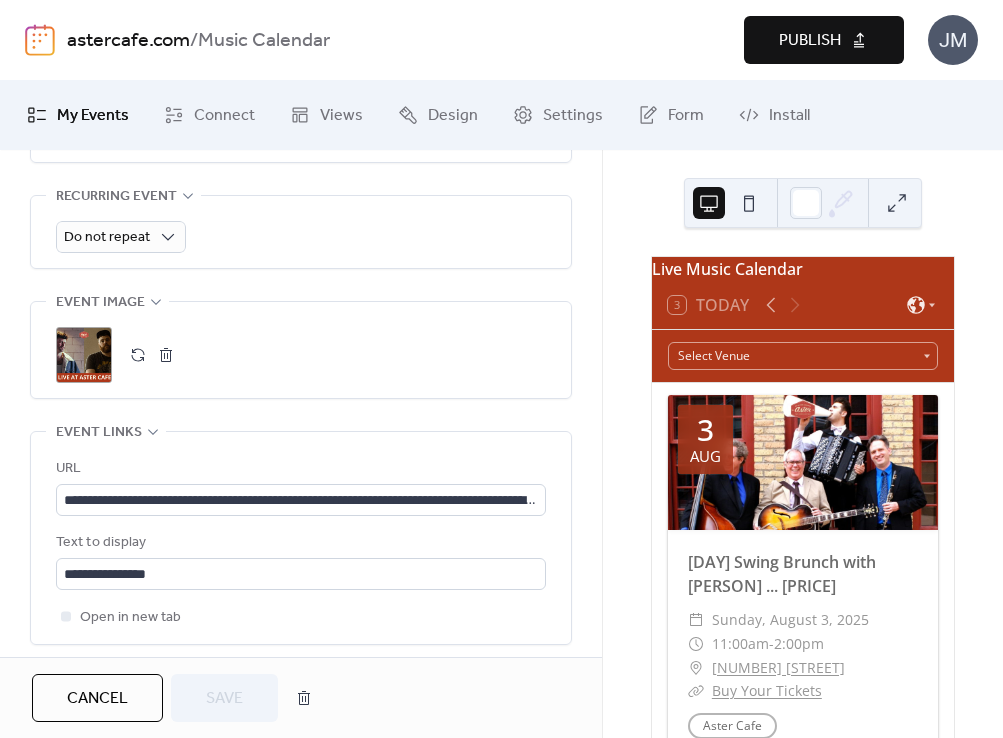 click on ";" at bounding box center (84, 355) 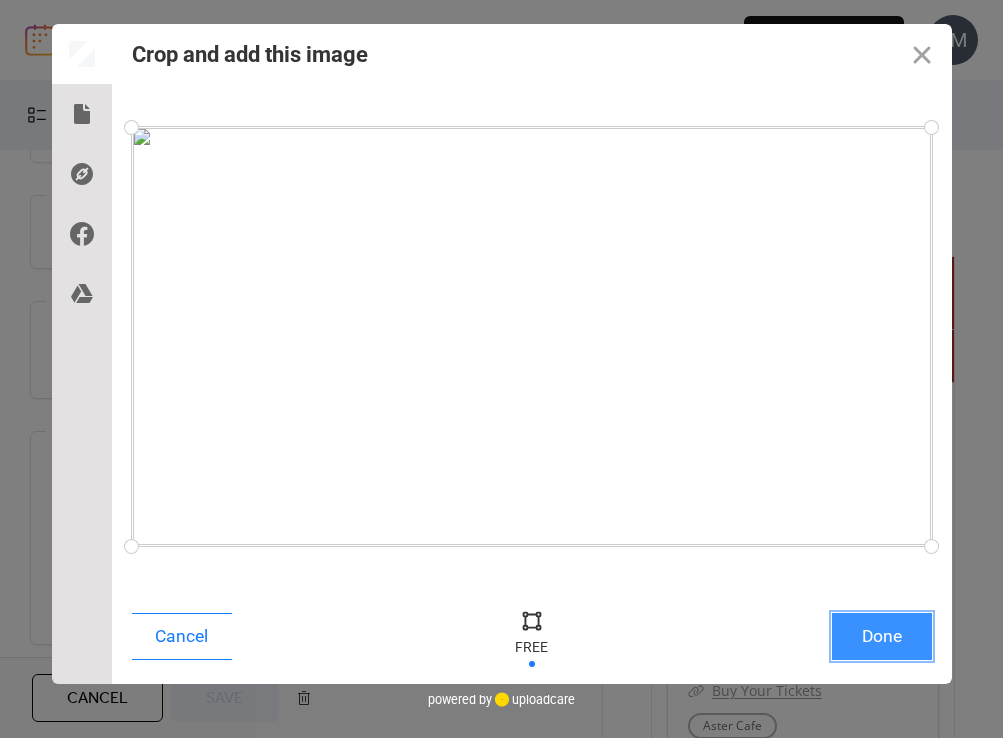 click on "Done" at bounding box center [882, 636] 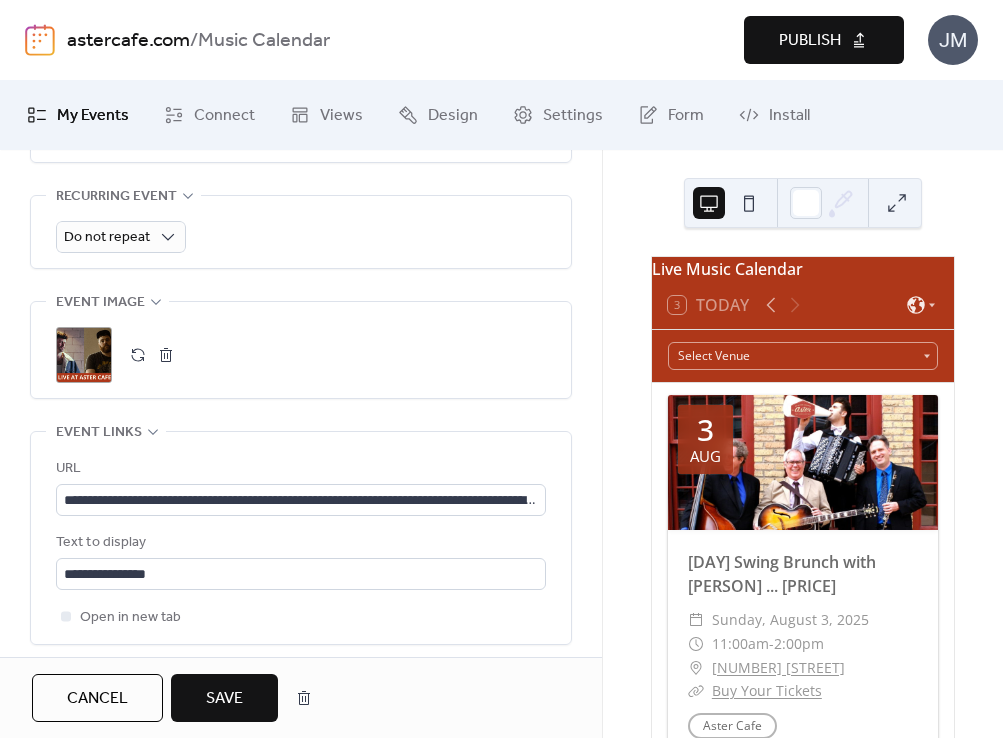 click on "Save" at bounding box center (224, 699) 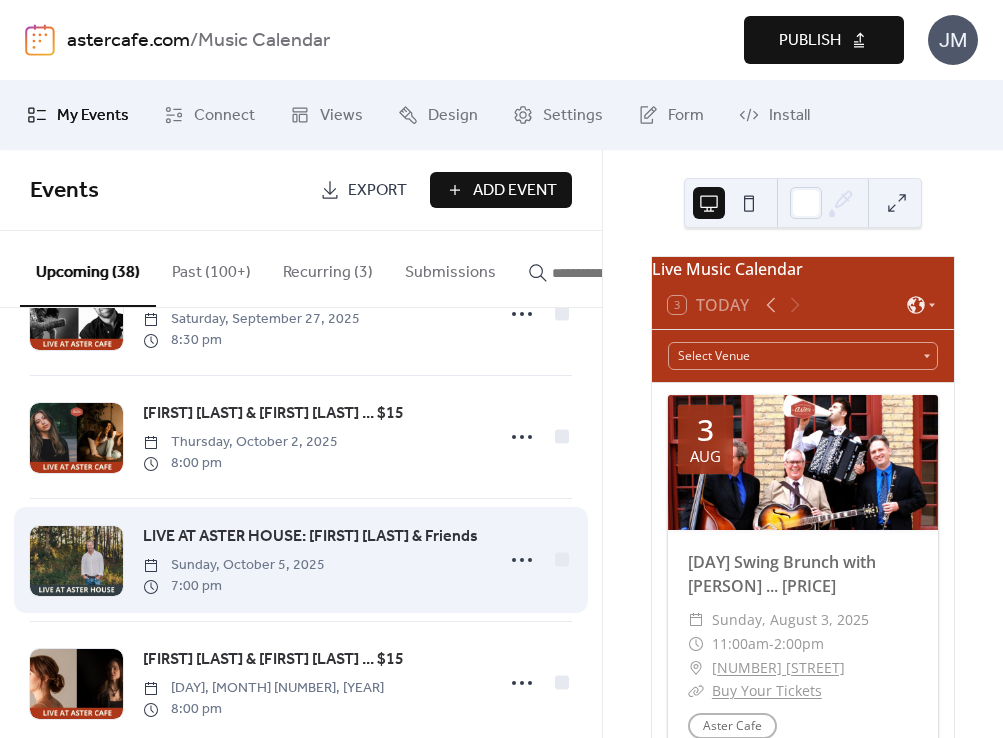 scroll, scrollTop: 4022, scrollLeft: 0, axis: vertical 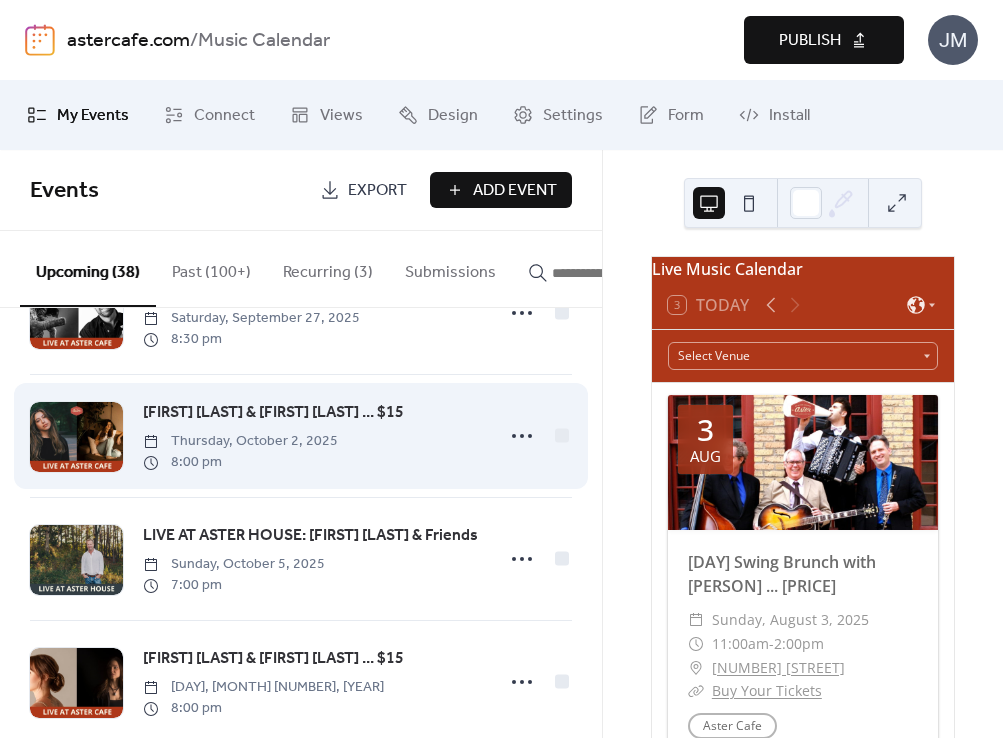 click at bounding box center [76, 437] 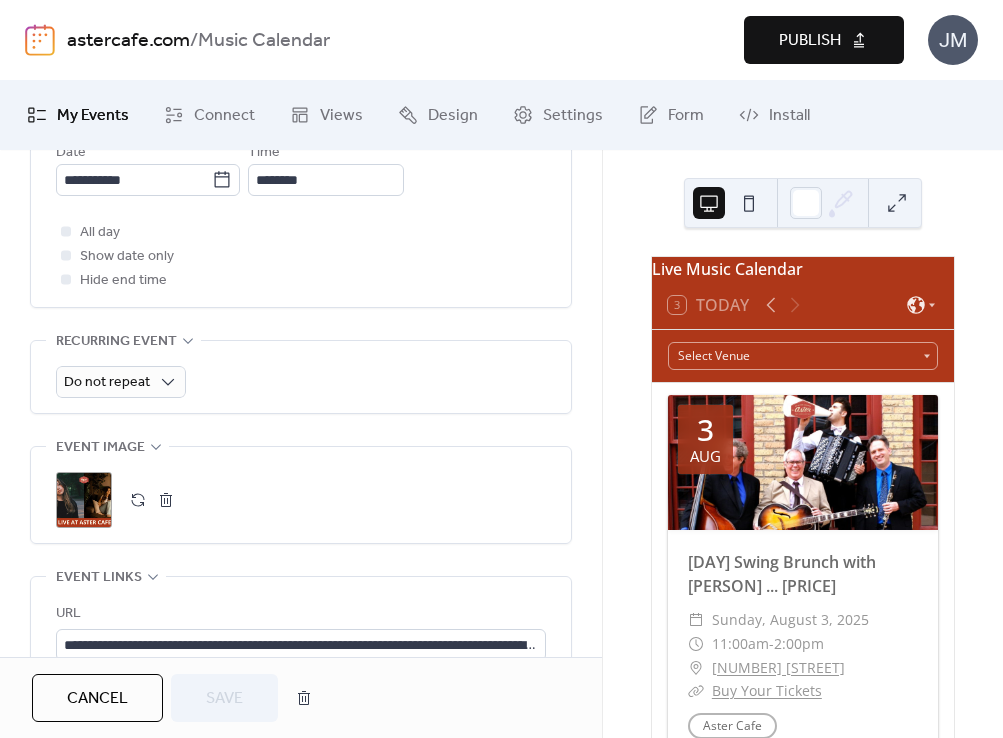 scroll, scrollTop: 866, scrollLeft: 0, axis: vertical 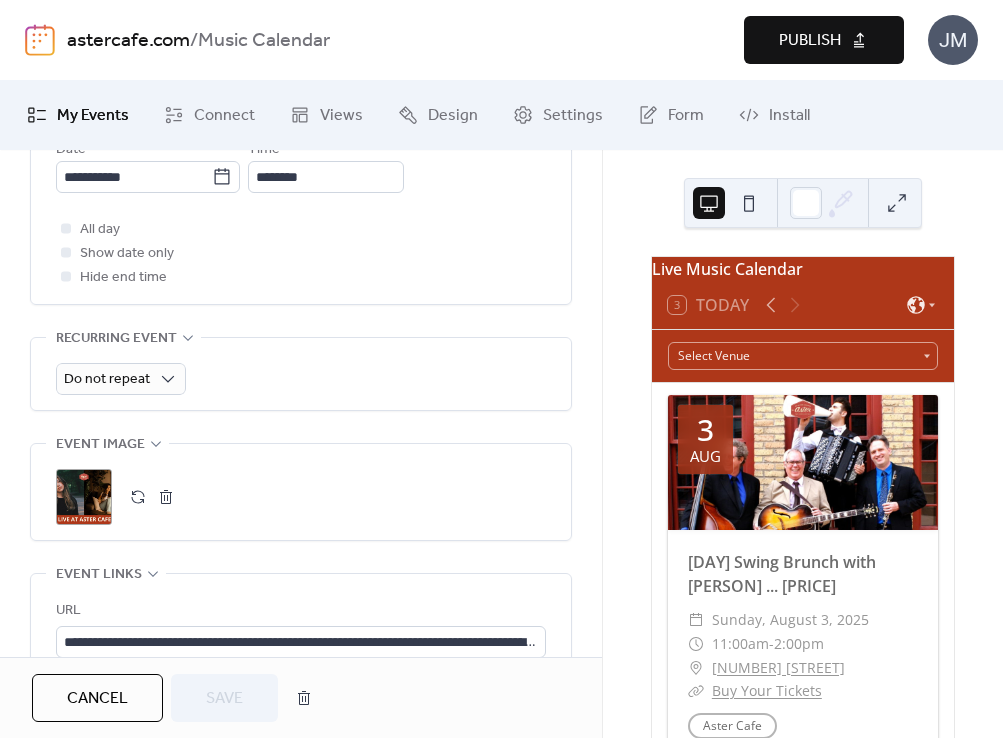 click on ";" at bounding box center [84, 497] 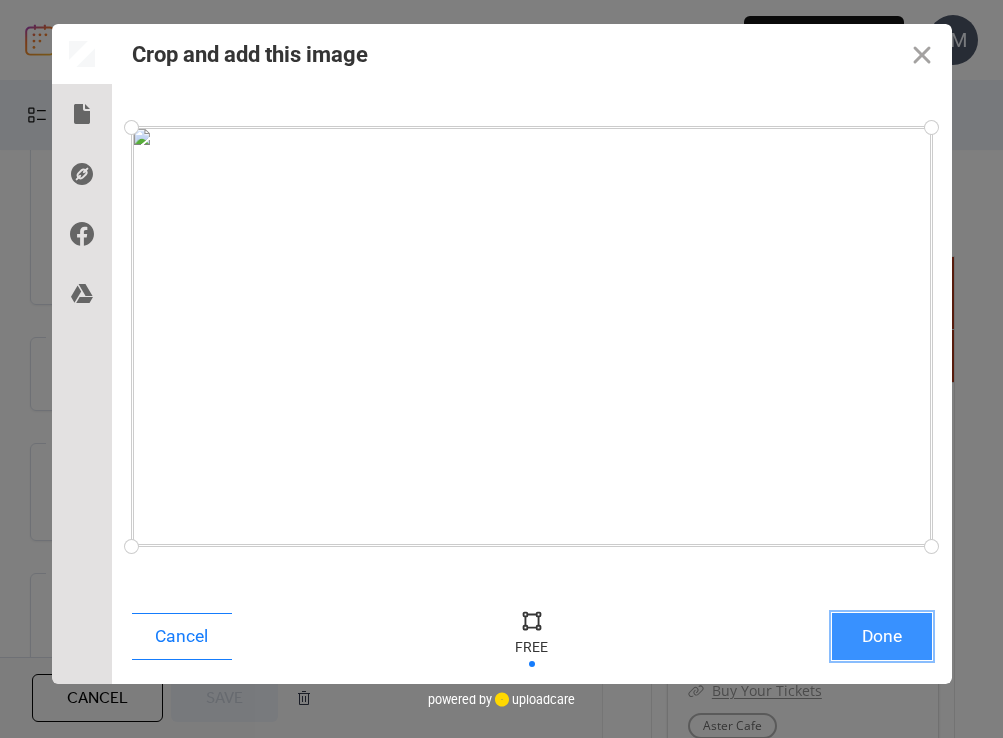 click on "Done" at bounding box center [882, 636] 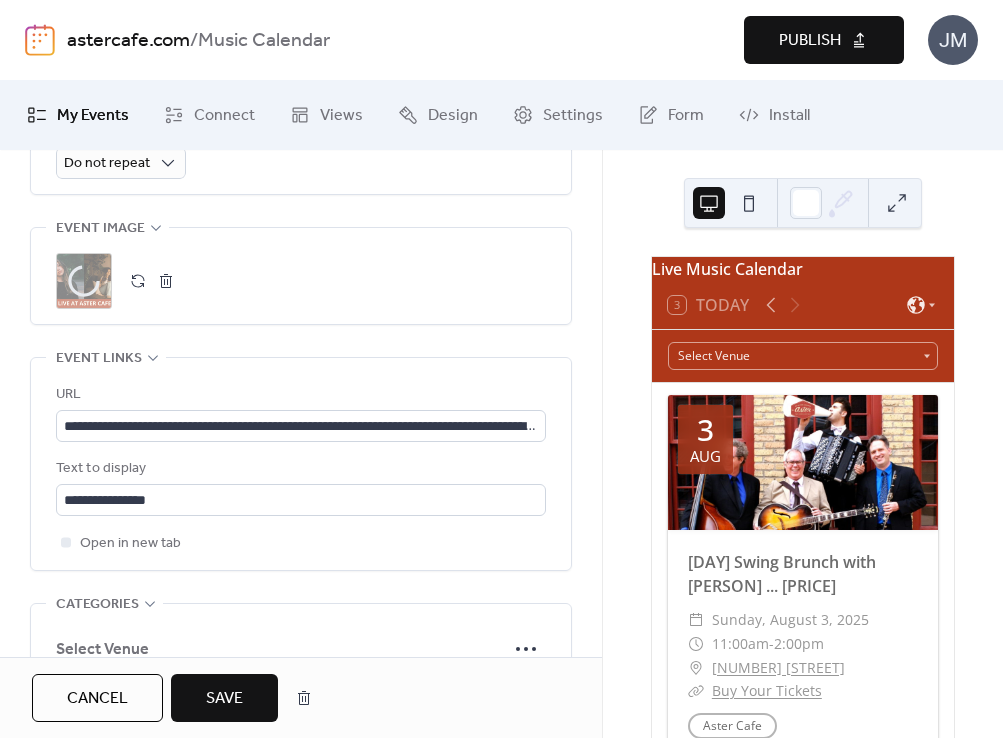 scroll, scrollTop: 1003, scrollLeft: 0, axis: vertical 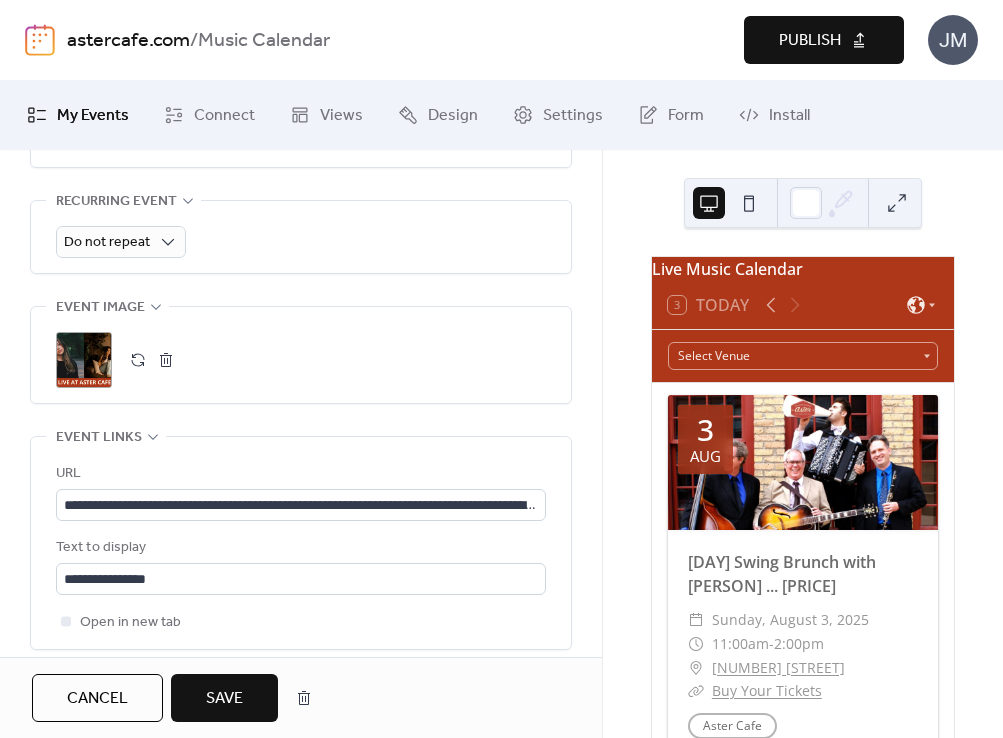 click on "Save" at bounding box center (224, 699) 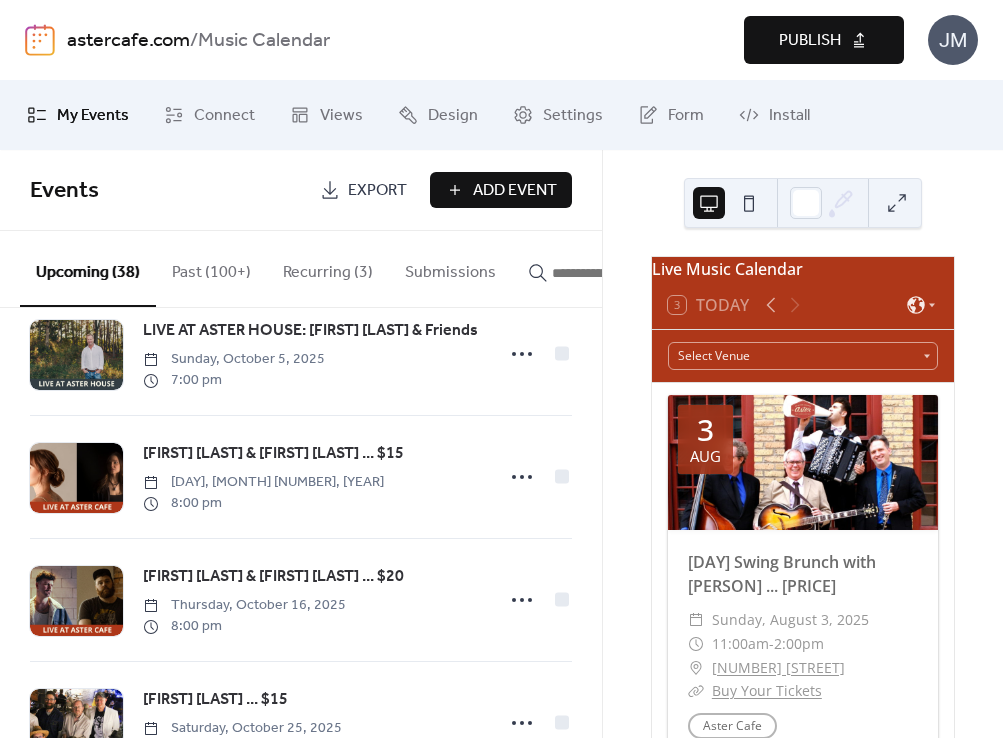 scroll, scrollTop: 4328, scrollLeft: 0, axis: vertical 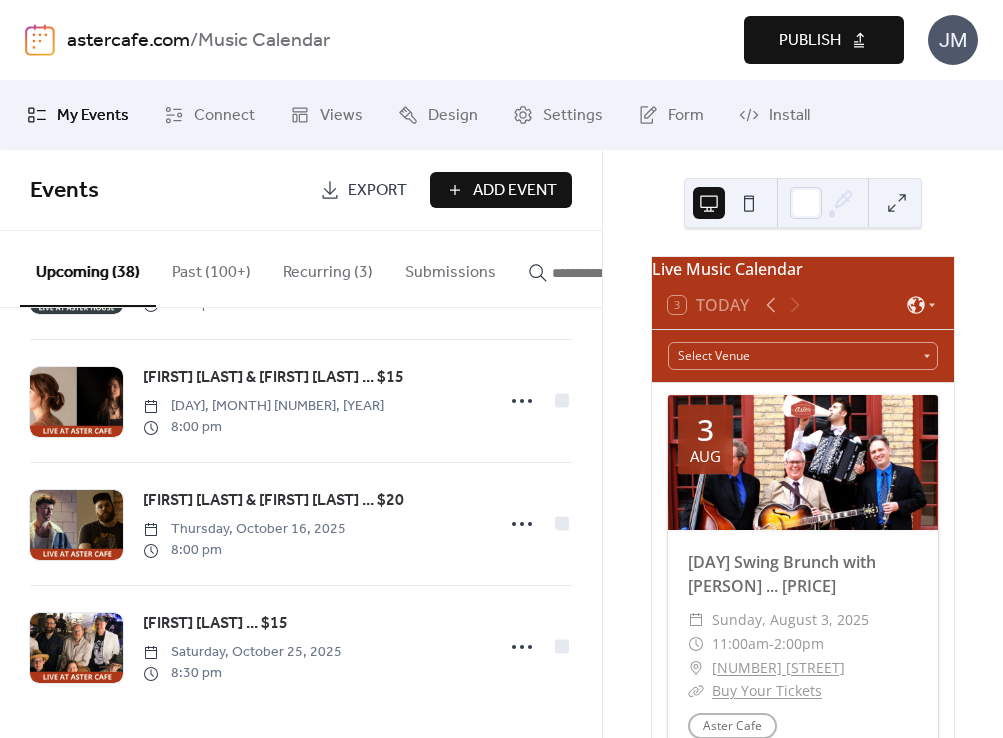 click on "Publish" at bounding box center (810, 41) 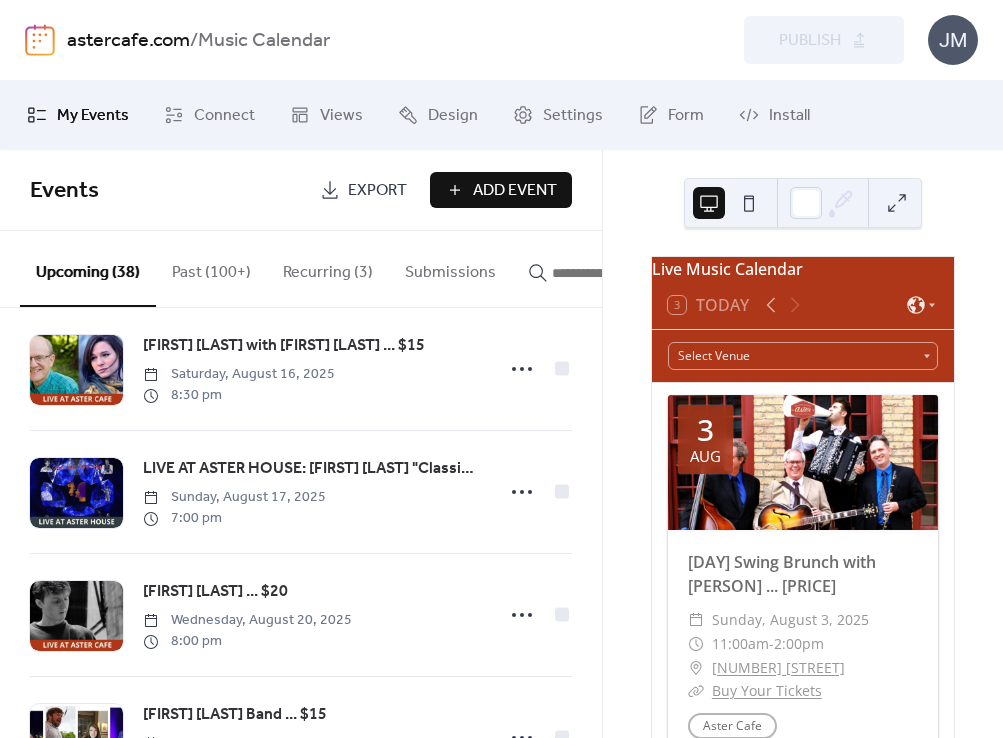 scroll, scrollTop: 0, scrollLeft: 0, axis: both 